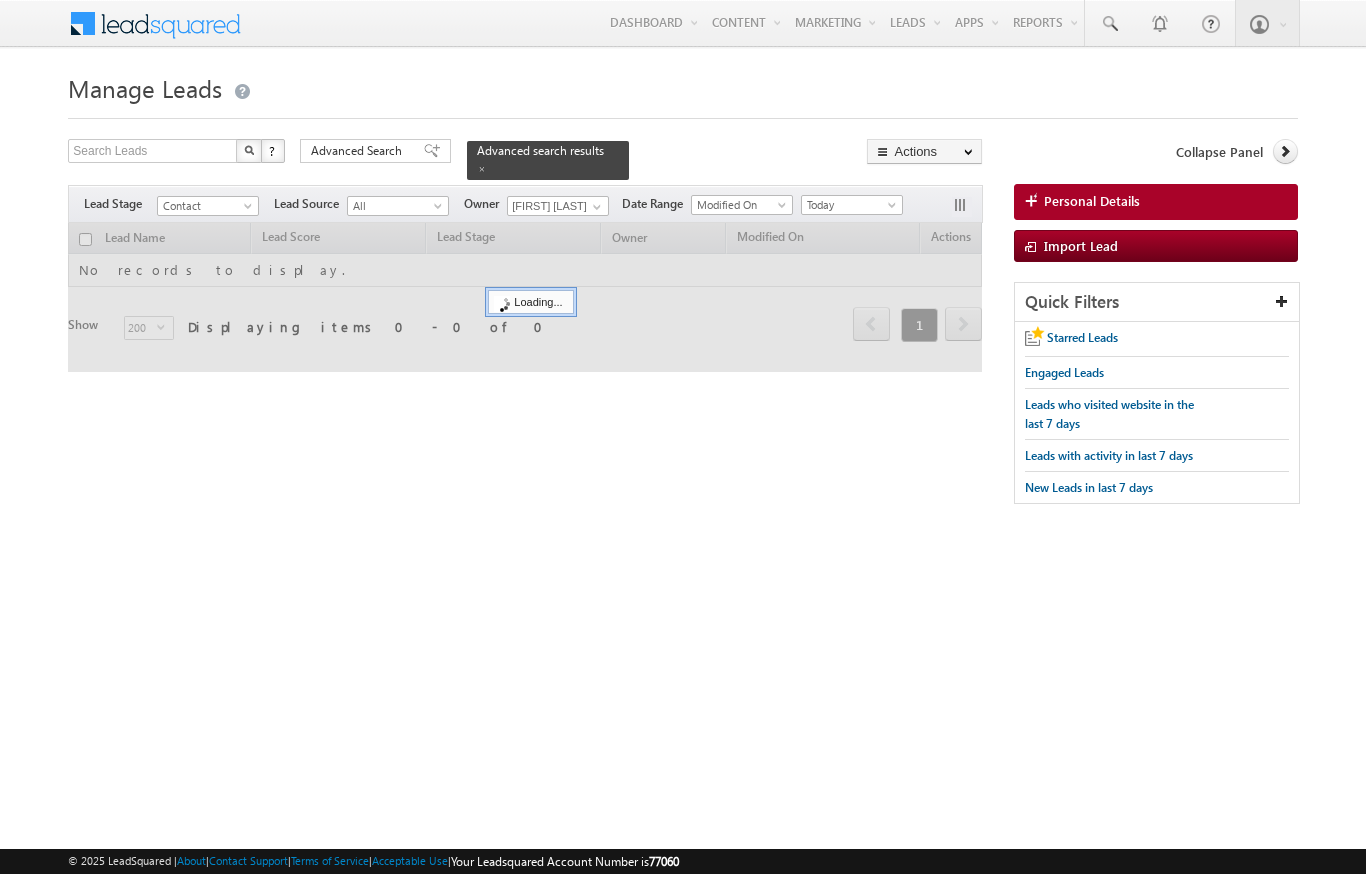 scroll, scrollTop: 0, scrollLeft: 0, axis: both 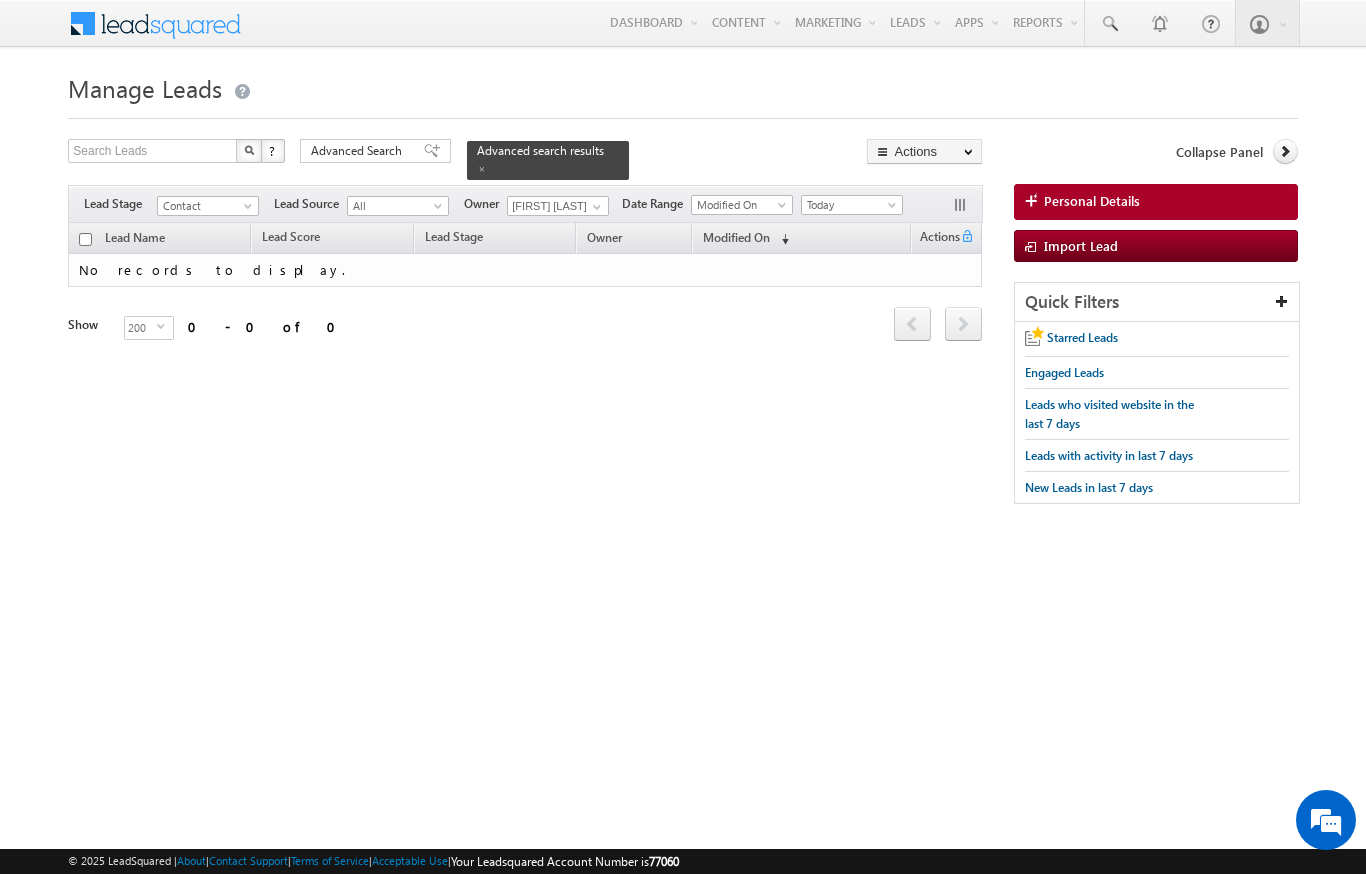 click on "Filters
Lead Stage
Contact Contact
Lead Source
All All
Owner
[FIRST] [LAST] [FIRST] [LAST]" at bounding box center [525, 204] 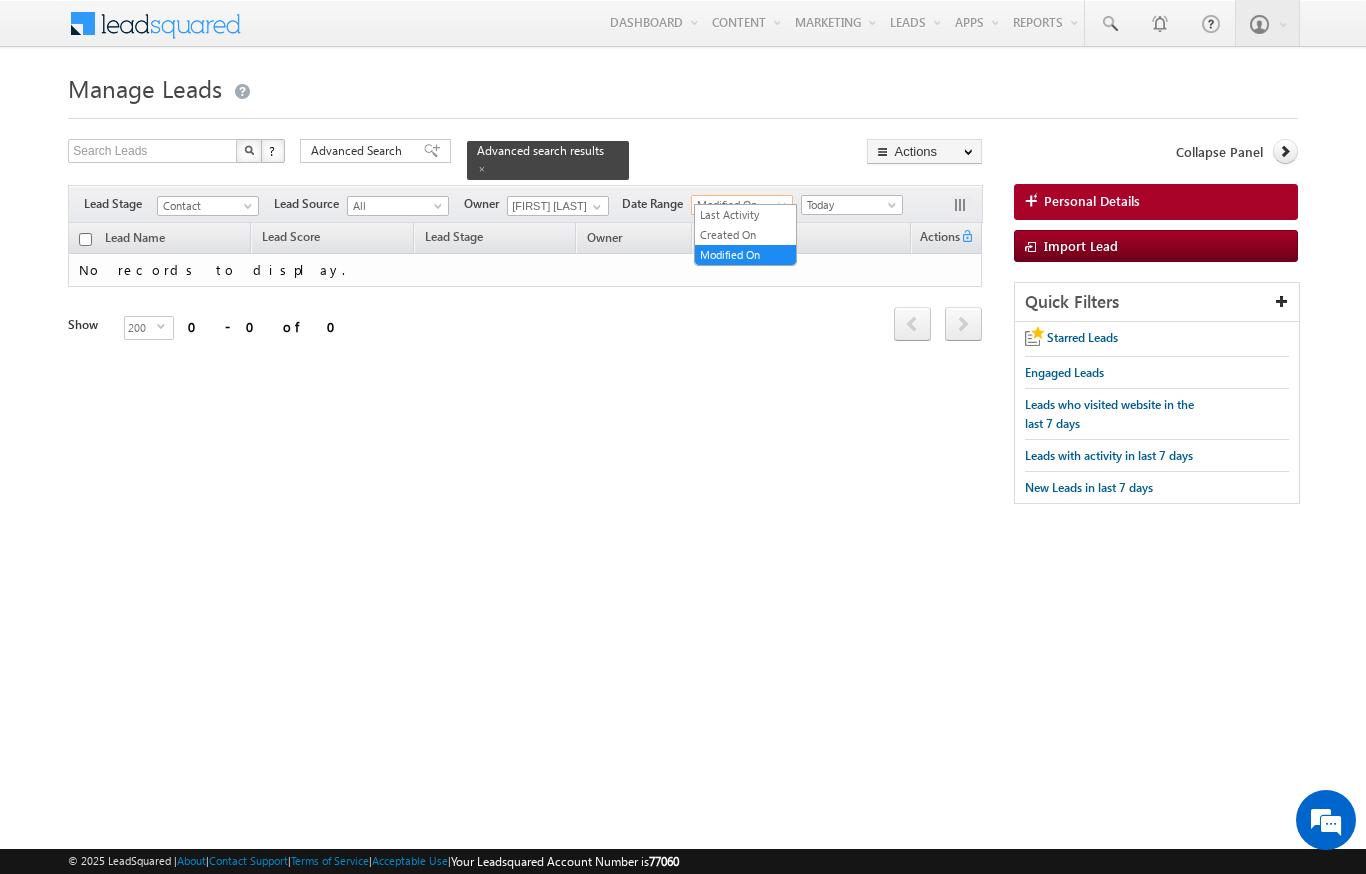 click on "Search Leads X ?   0 results found
Advanced Search
Advanced Search
Advanced search results
Actions" at bounding box center (682, 331) 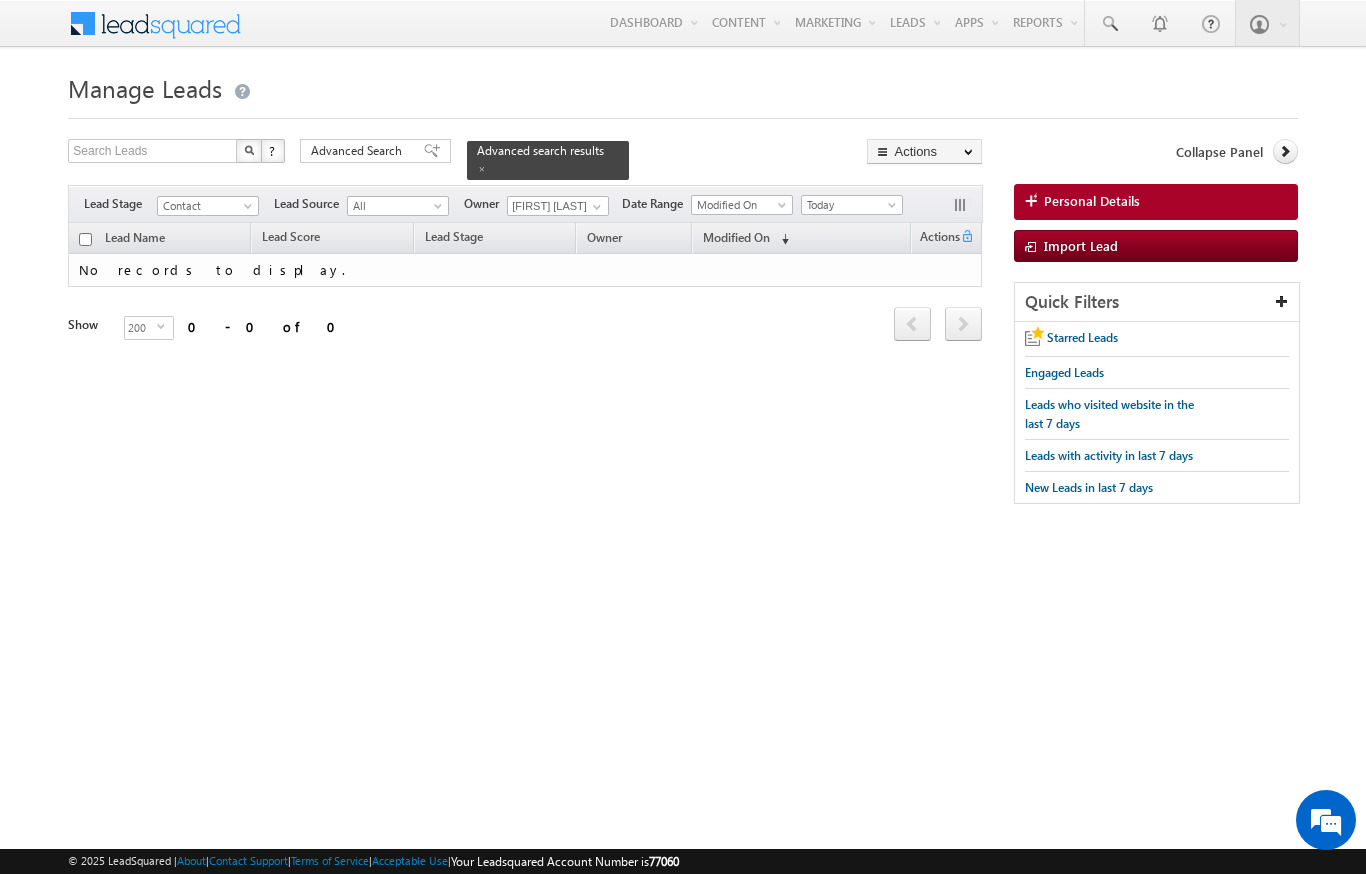 scroll, scrollTop: 0, scrollLeft: 0, axis: both 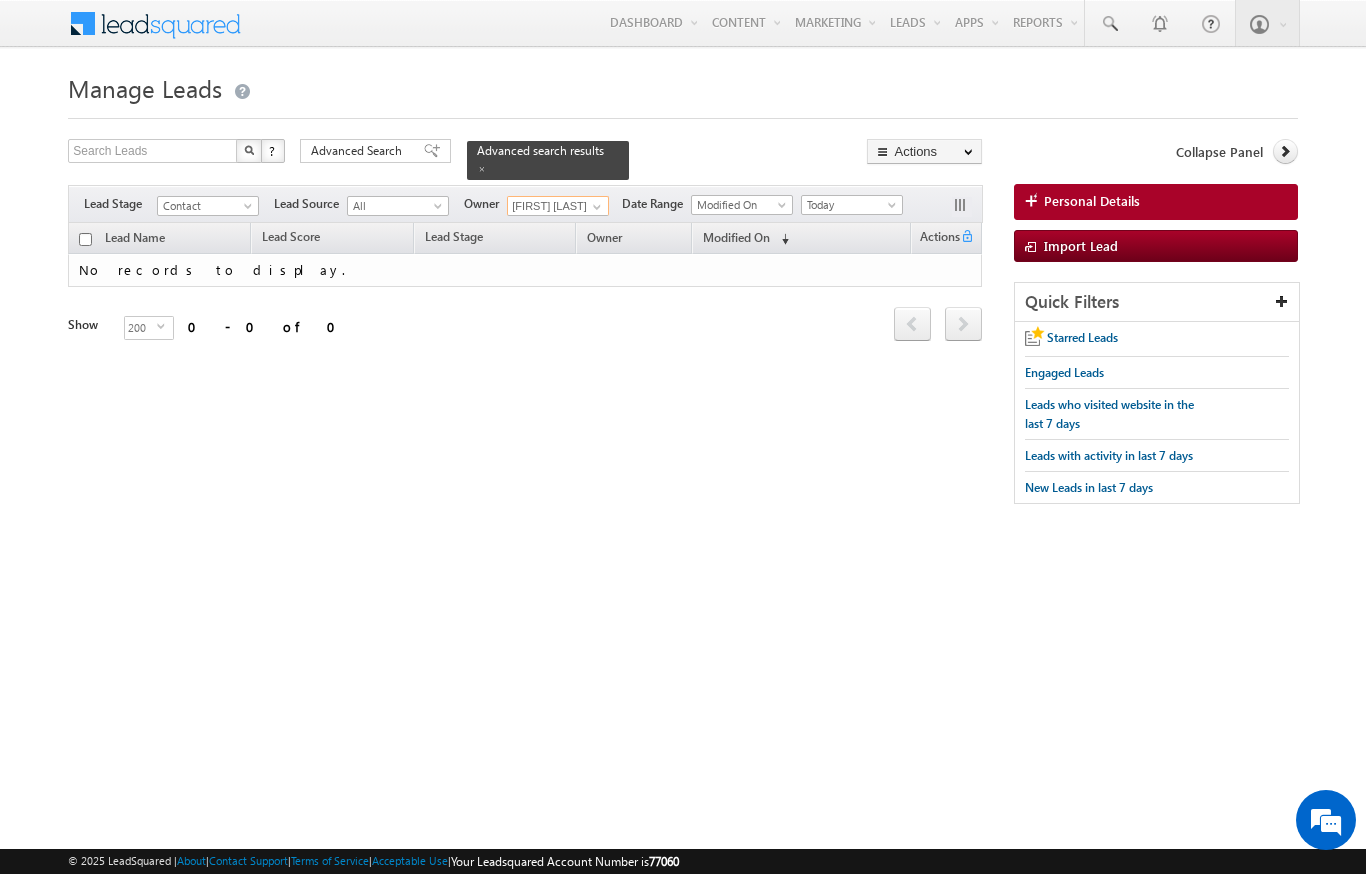 click on "[FIRST] [LAST]" at bounding box center [558, 206] 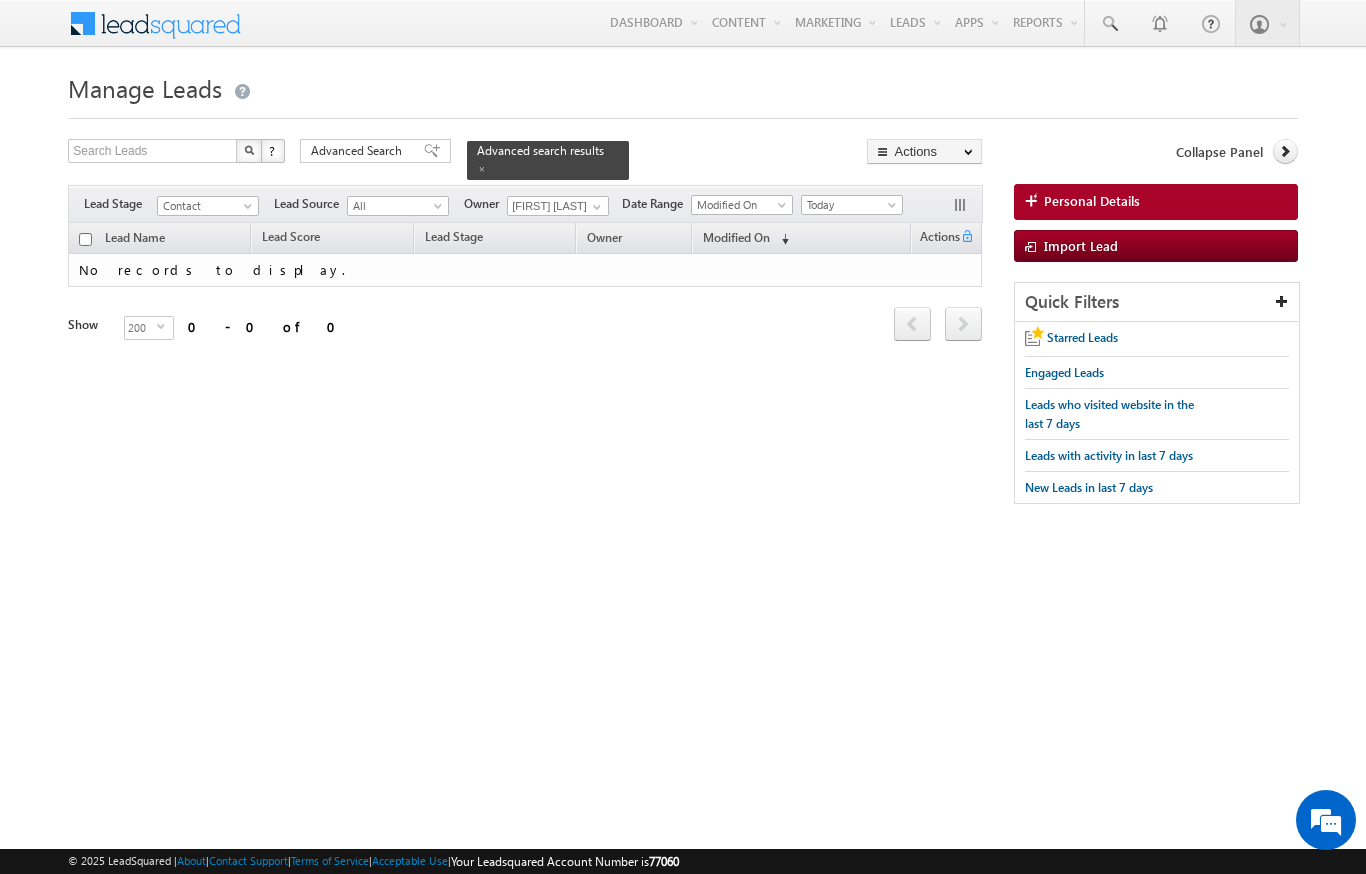 click on "All" at bounding box center [395, 206] 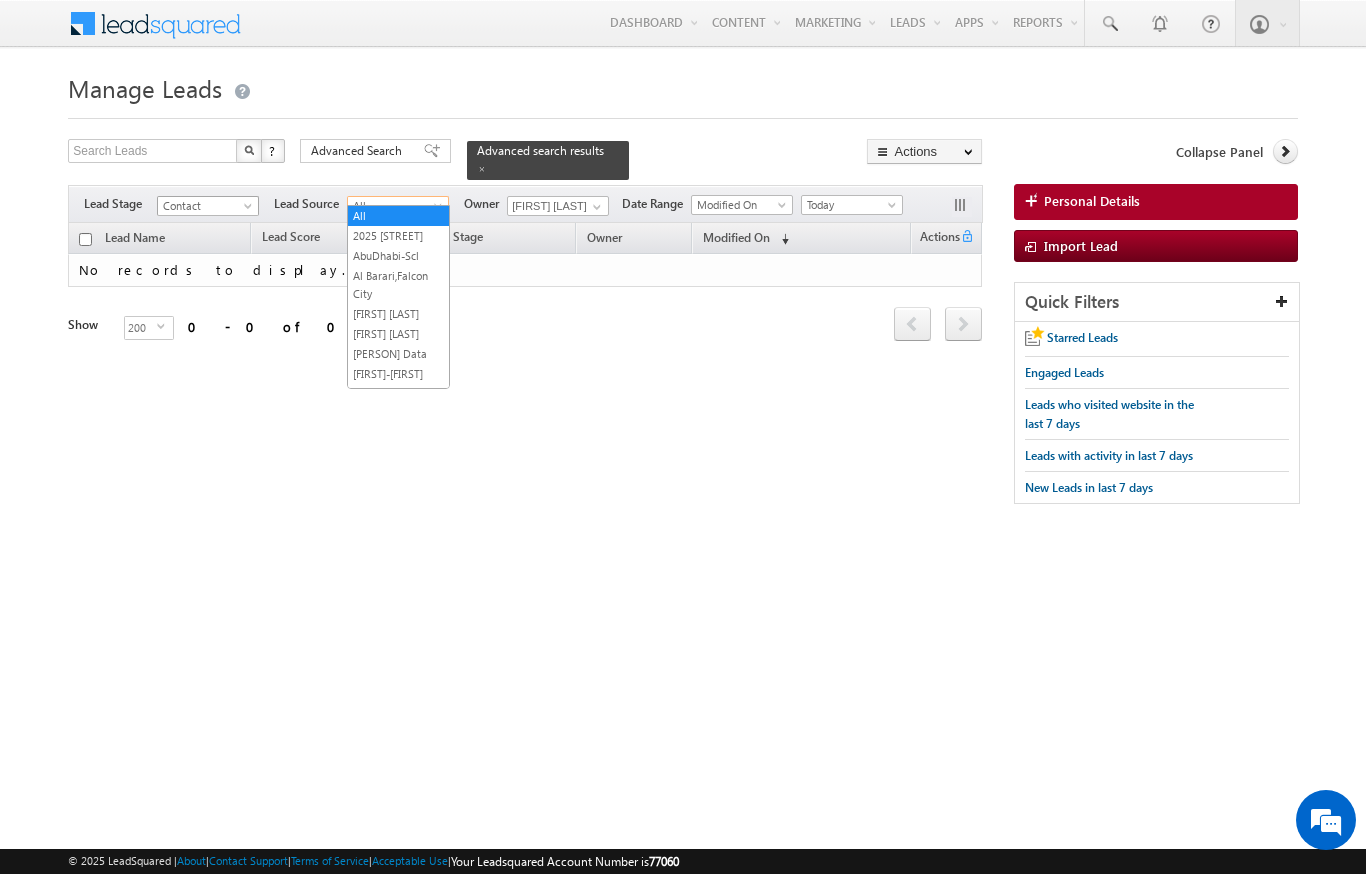 click on "Contact" at bounding box center [205, 206] 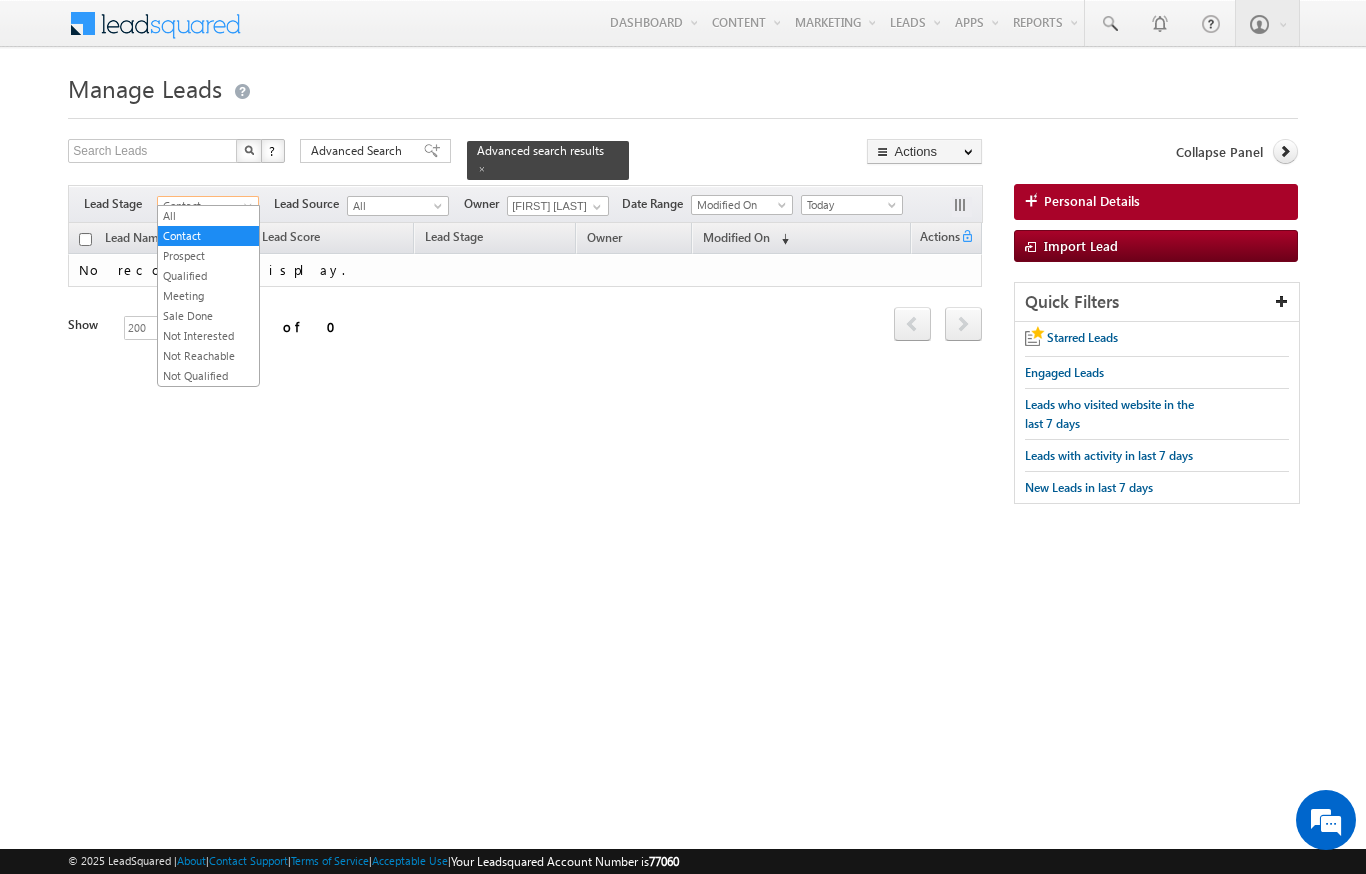 click on "Search Leads X ?   0 results found
Advanced Search
Advanced Search
Advanced search results
Actions" at bounding box center [682, 331] 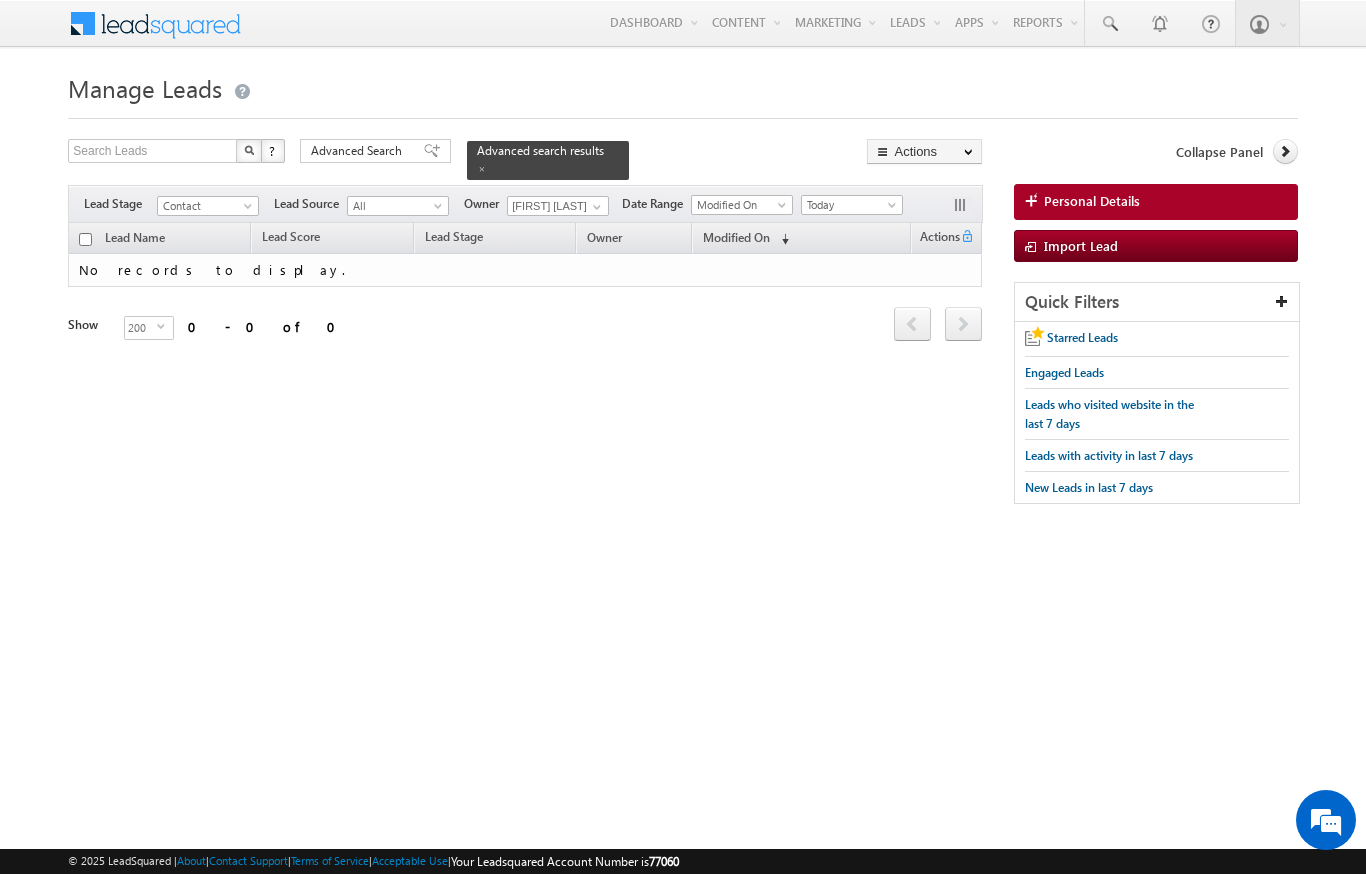 click on "Filters
Lead Stage
All Contact Prospect Qualified Meeting Sale Done Not Interested Not Reachable Not Qualified Contact
Lead Source
All 2025 Shiv sir data AbuDhabi-Scl Al Barari,Falcon City Amal Boban Arbaz Data Arpit Data Arpit-Tanya Shangrila Data aziz Banking Booked Meetings SY- Shiv Yogi Chakshu Data Claimed Leads SY- Meet Shah client reference Damac_Marketing_Data Danube_dm_INDG data Data sheet Data Sheet Abhishek Sir Direct Traffic EMAAR" at bounding box center (525, 204) 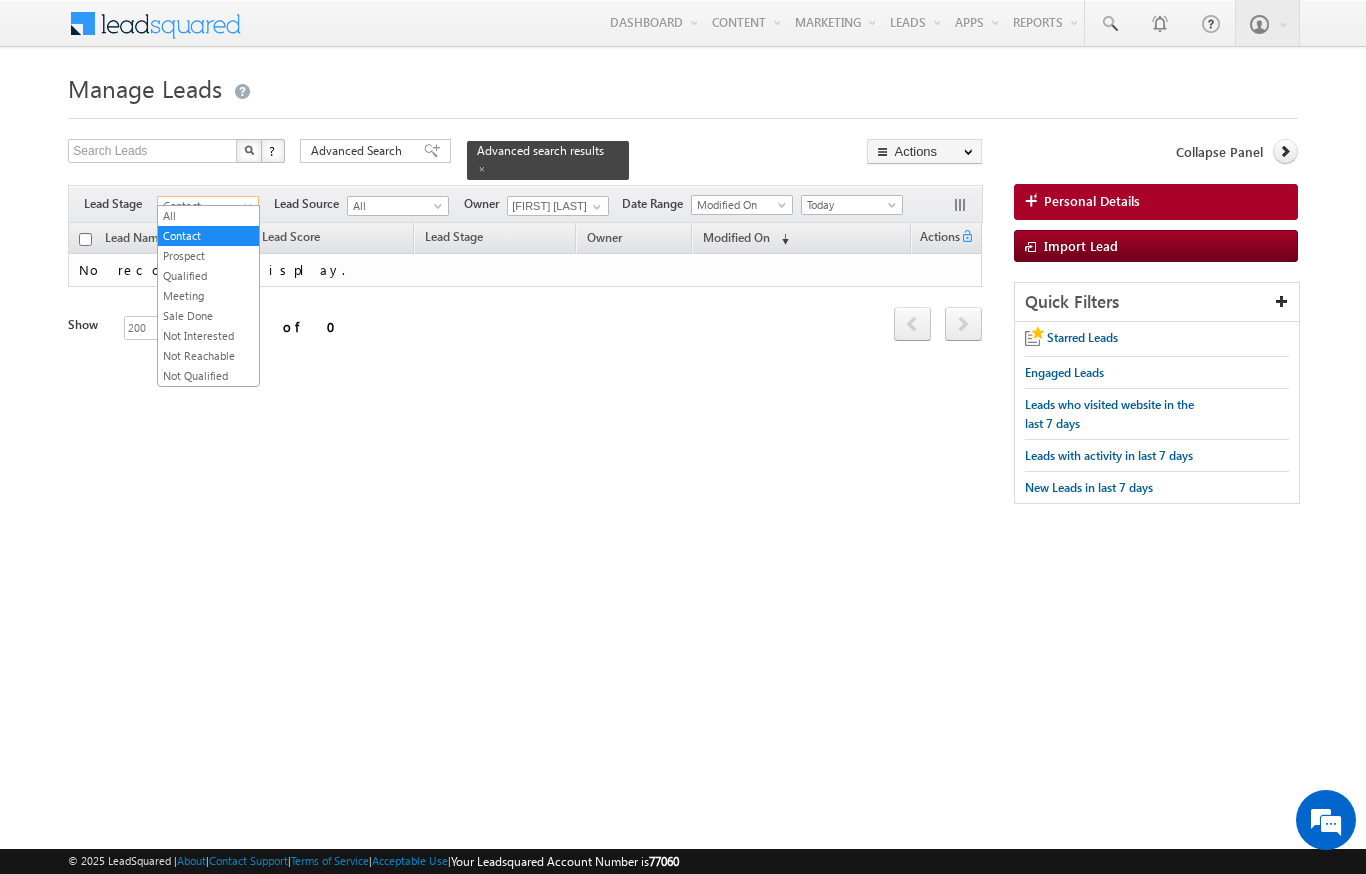 click on "Search Leads X ?   0 results found
Advanced Search
Advanced Search
Advanced search results
Actions" at bounding box center (682, 331) 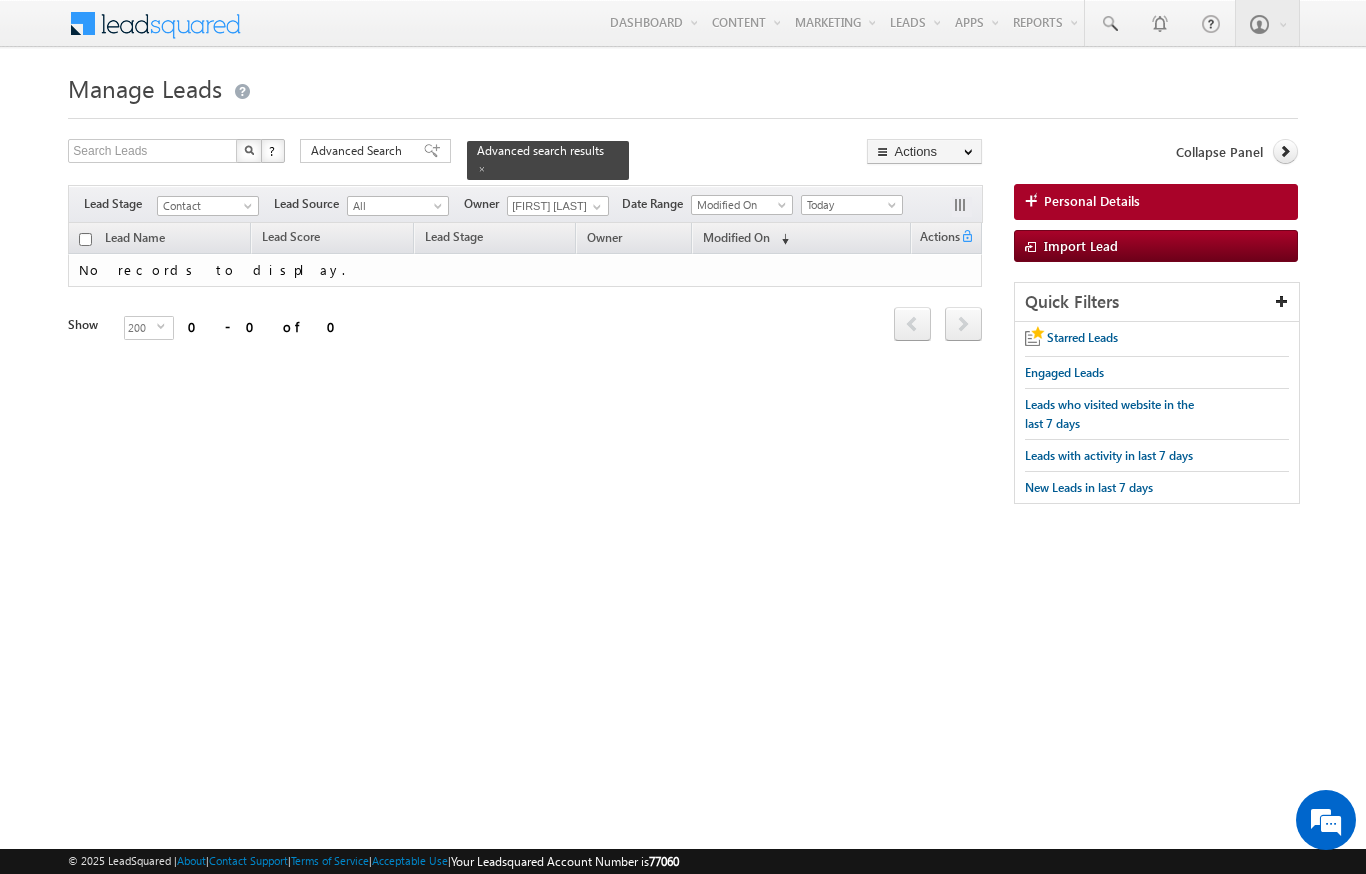 click on "Contact" at bounding box center [205, 206] 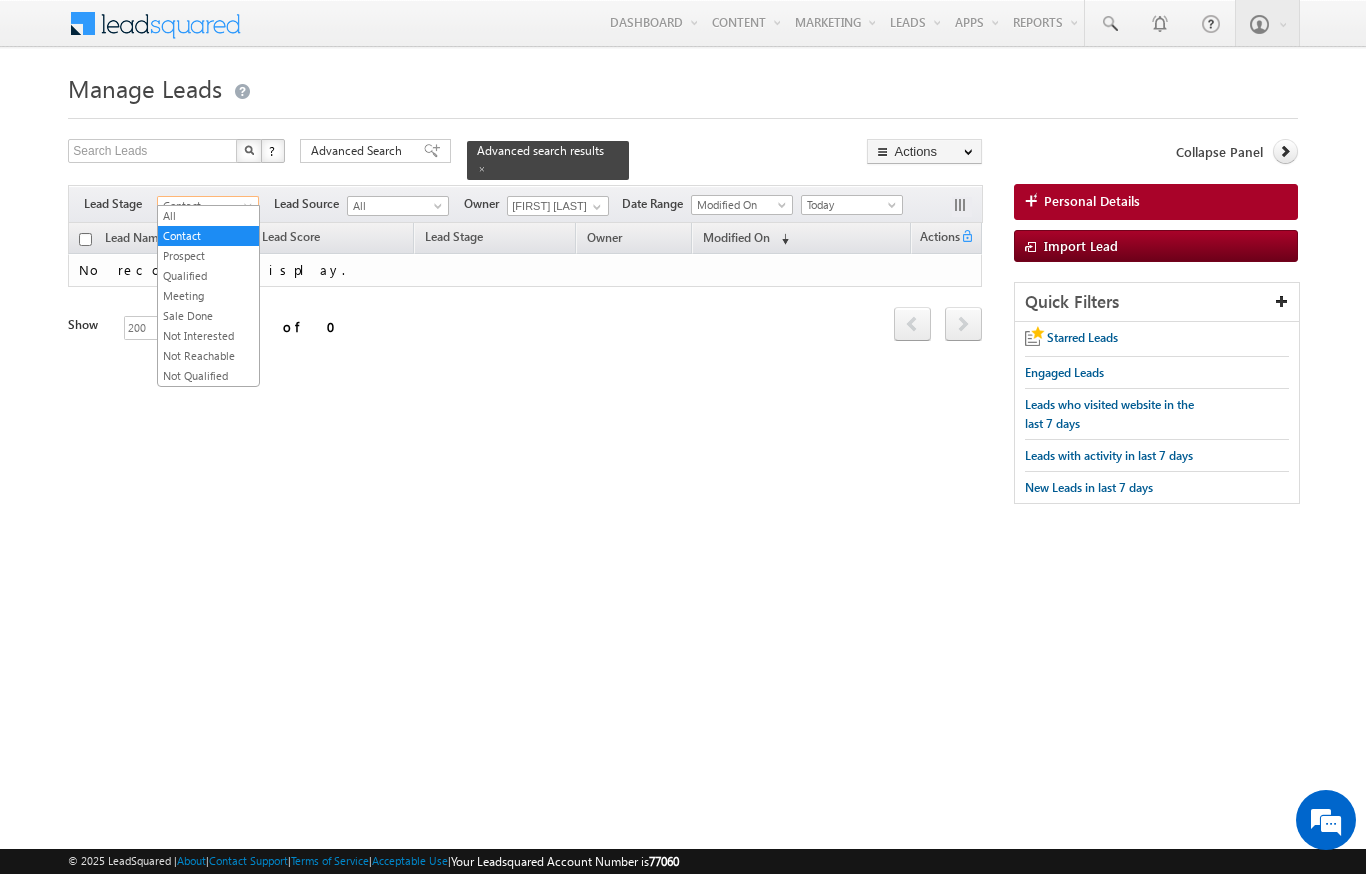 click on "Search Leads X ?   0 results found
Advanced Search
Advanced Search
Advanced search results
Actions" at bounding box center [682, 331] 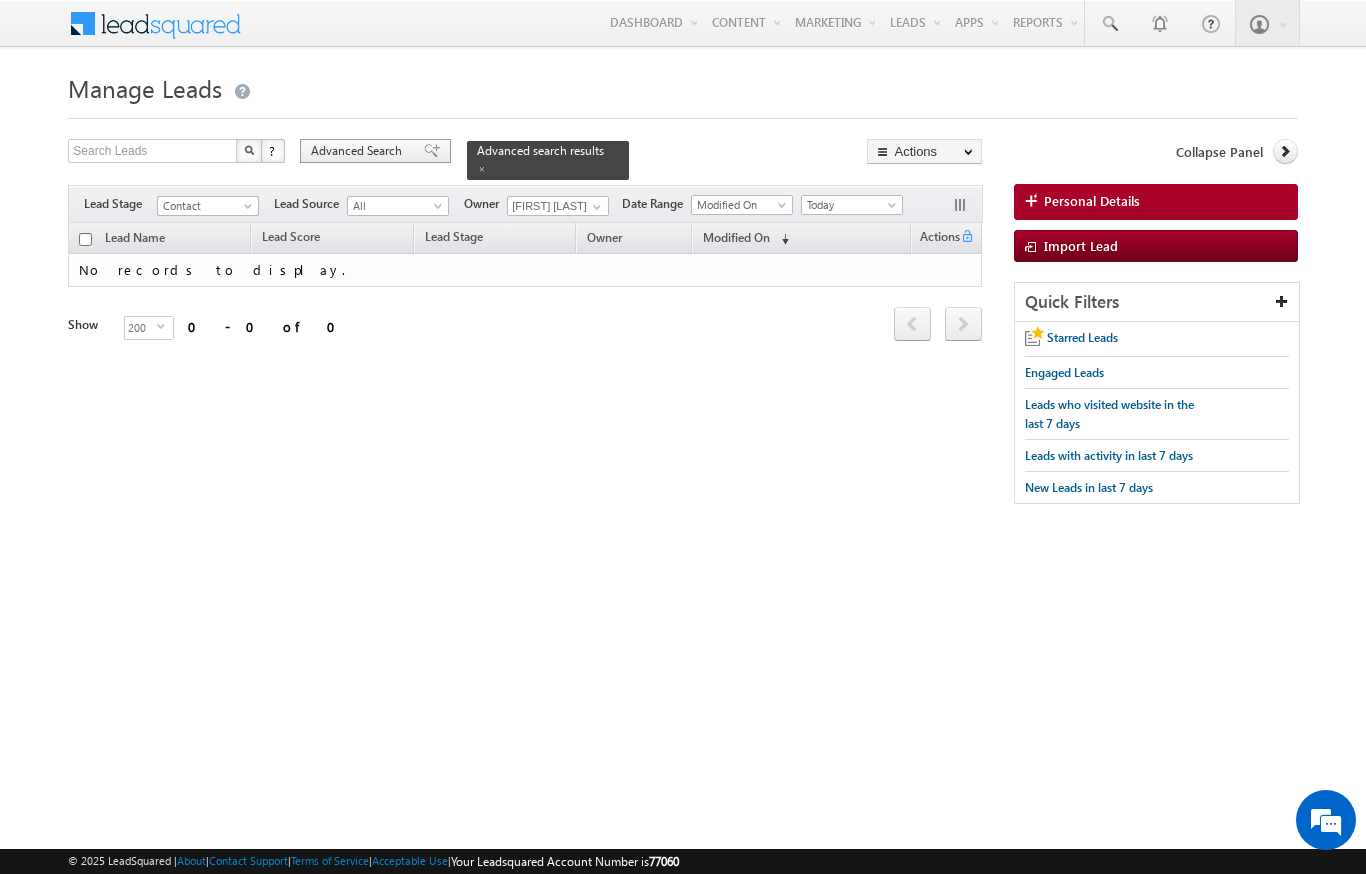 click on "Advanced Search" at bounding box center [359, 151] 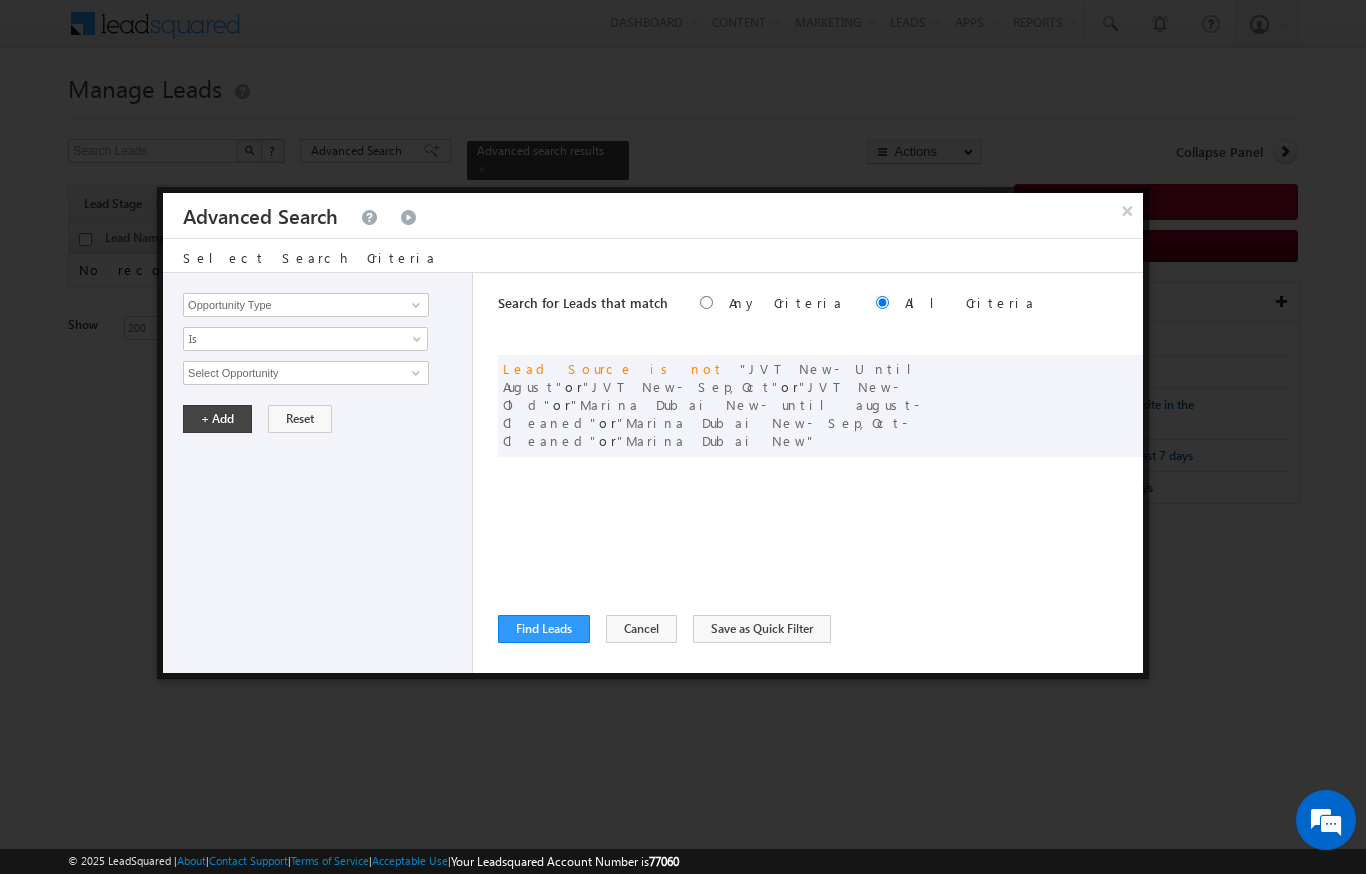 click on "Opportunity Type Lead Activity Task Sales Group Prospect Id Address 1 Address 2 AML - File Booking Form - File Budget Building Name Buyer Persona Campaign Name Caste City Client Type Company Contact Stage Conversion Referrer URL Country Created By Id Created On Current Opt In Status Customer Type Developer DNCR Status Do Not Call Do Not Email Do Not SMS Do Not Track Do you want to invest in dubai Email Emirate Emirates ID - File Engagement Score Father Name First Name Form Name Grade Job Title Last Activity Last Activity Date Last Name Last Opt In Email Sent Date Latitude Lead Number Lead Origin Lead Remarks Lead Score Lead Source Lead Stage Longitude Master Project meet your team Date Meeting Done Date Meeting Location Mobile Number Modified By Id Modified On Nationality Not Picked counter Notes Opt In Date Opt In Details Order Value Owner Passport - File Phone Number Plot Area Possession Procedure Name Project Project Name Project Suggested Qualify follow up" at bounding box center (653, 473) 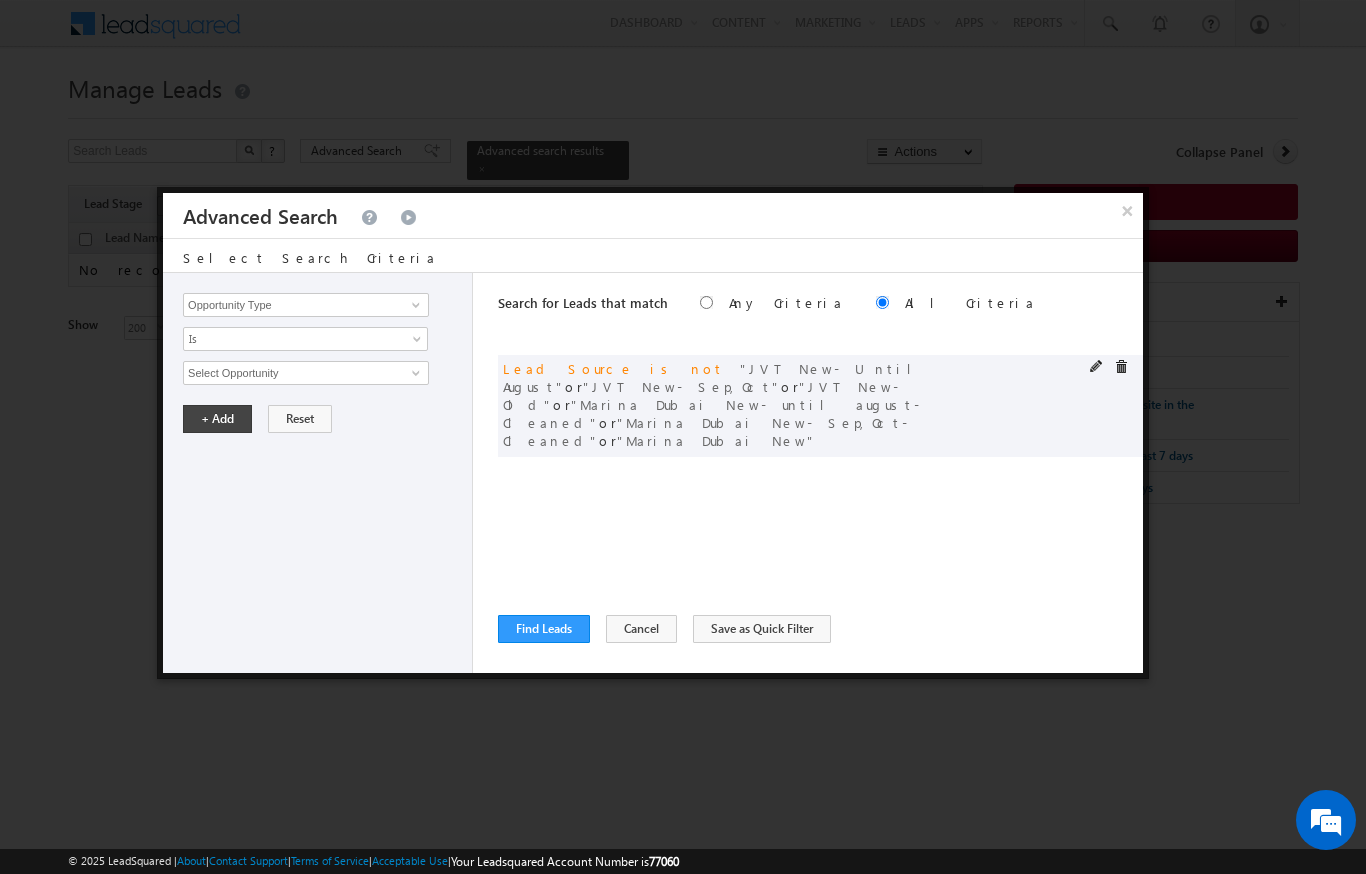 click at bounding box center [1114, 369] 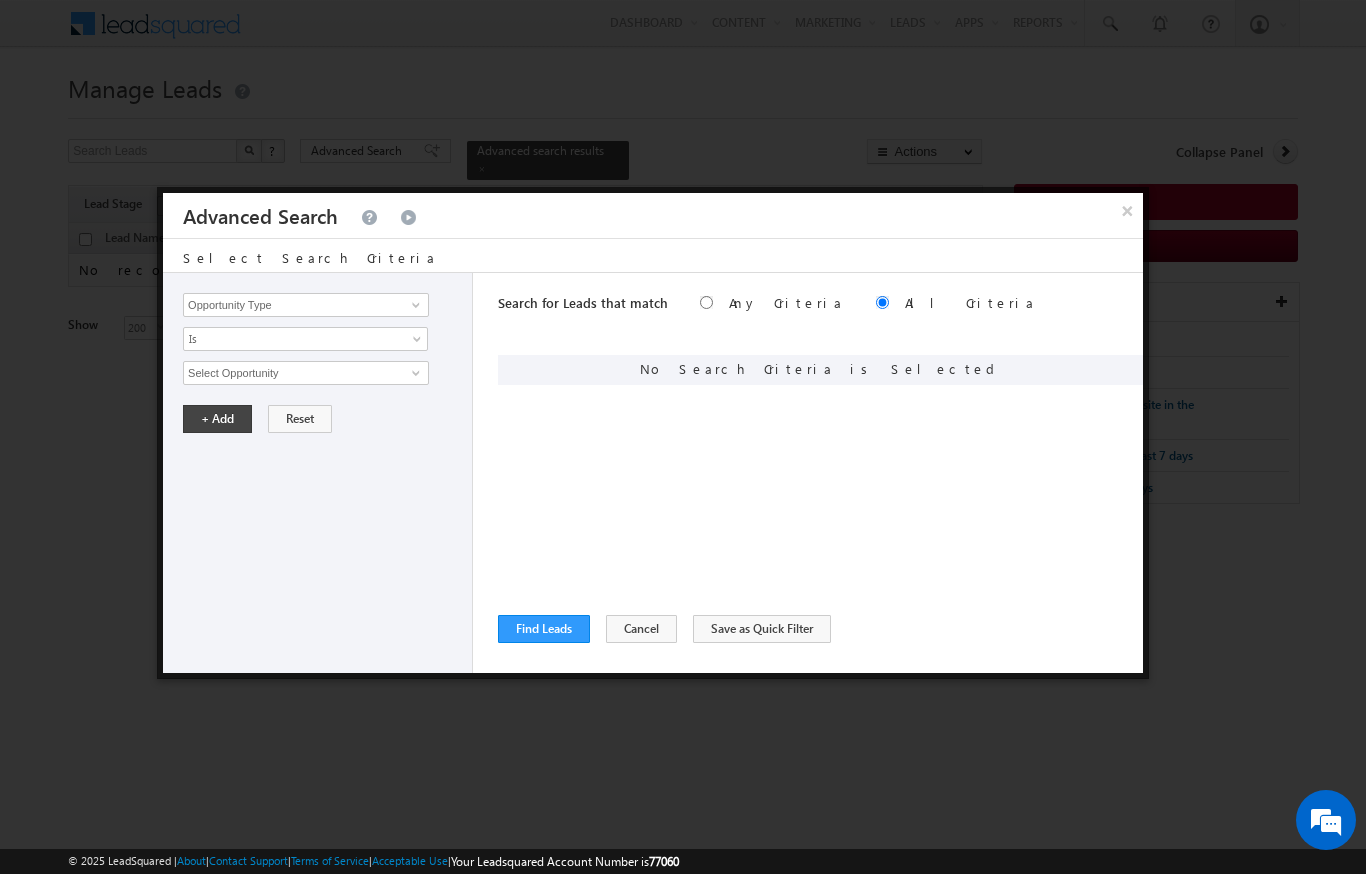 click on "No Search Criteria is Selected" at bounding box center (820, 370) 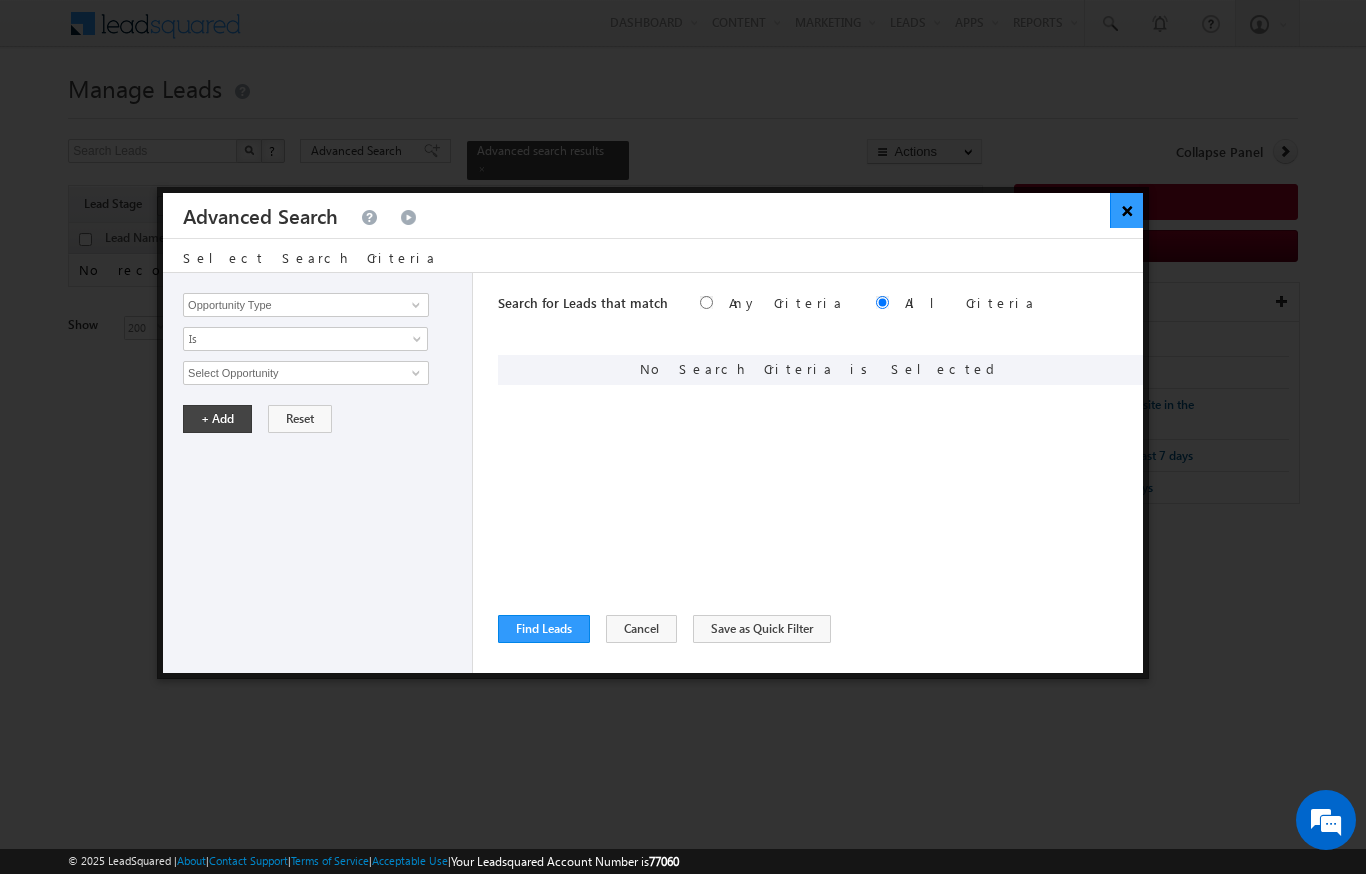 click on "×" at bounding box center (1126, 210) 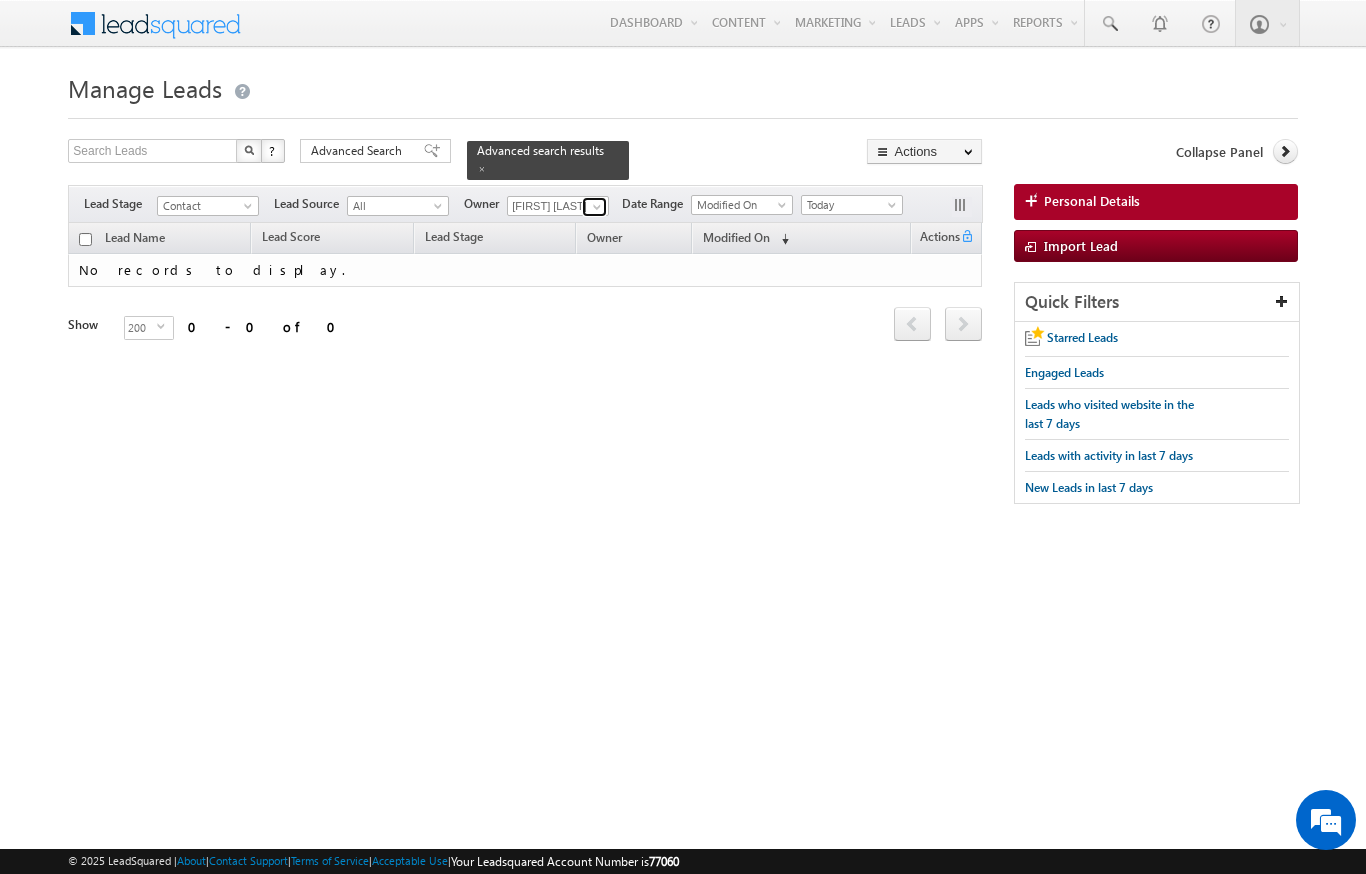 click at bounding box center [597, 207] 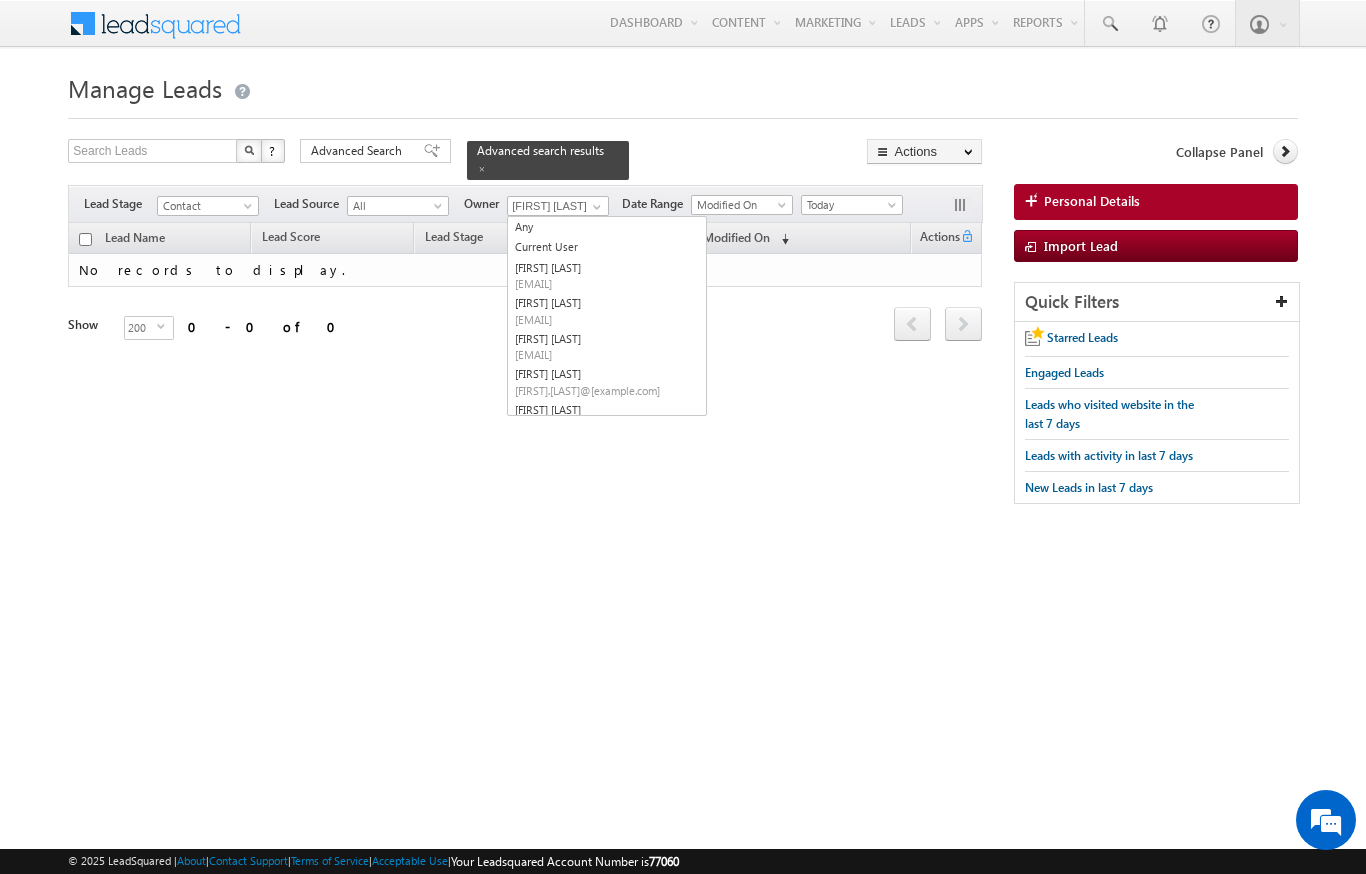 click on "Search Leads X ?   0 results found
Advanced Search
Advanced Search
Advanced search results
Actions" at bounding box center [682, 331] 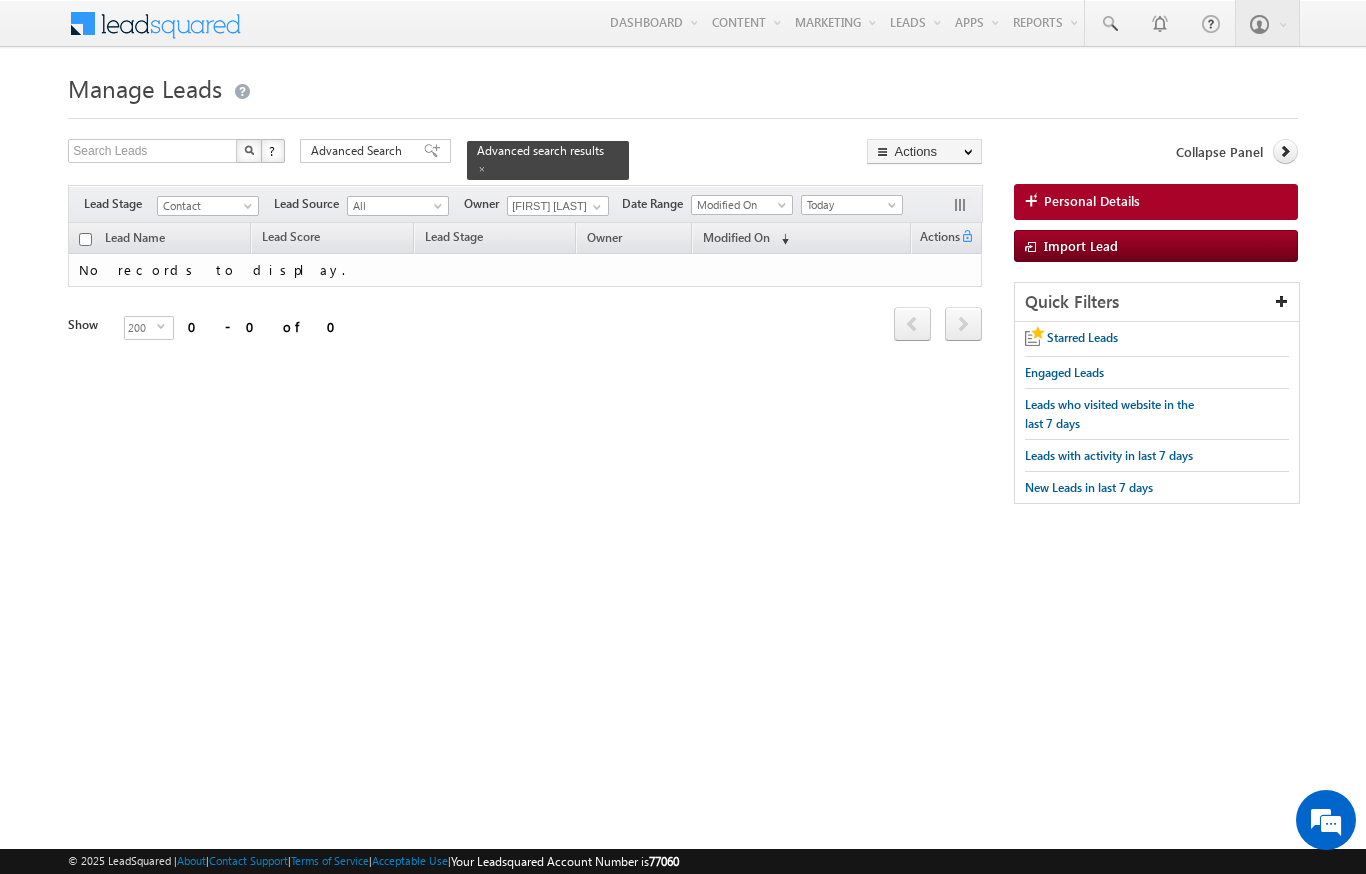 click on "Search Leads X ?   0 results found
Advanced Search
Advanced Search
Advanced search results
Actions" at bounding box center [682, 331] 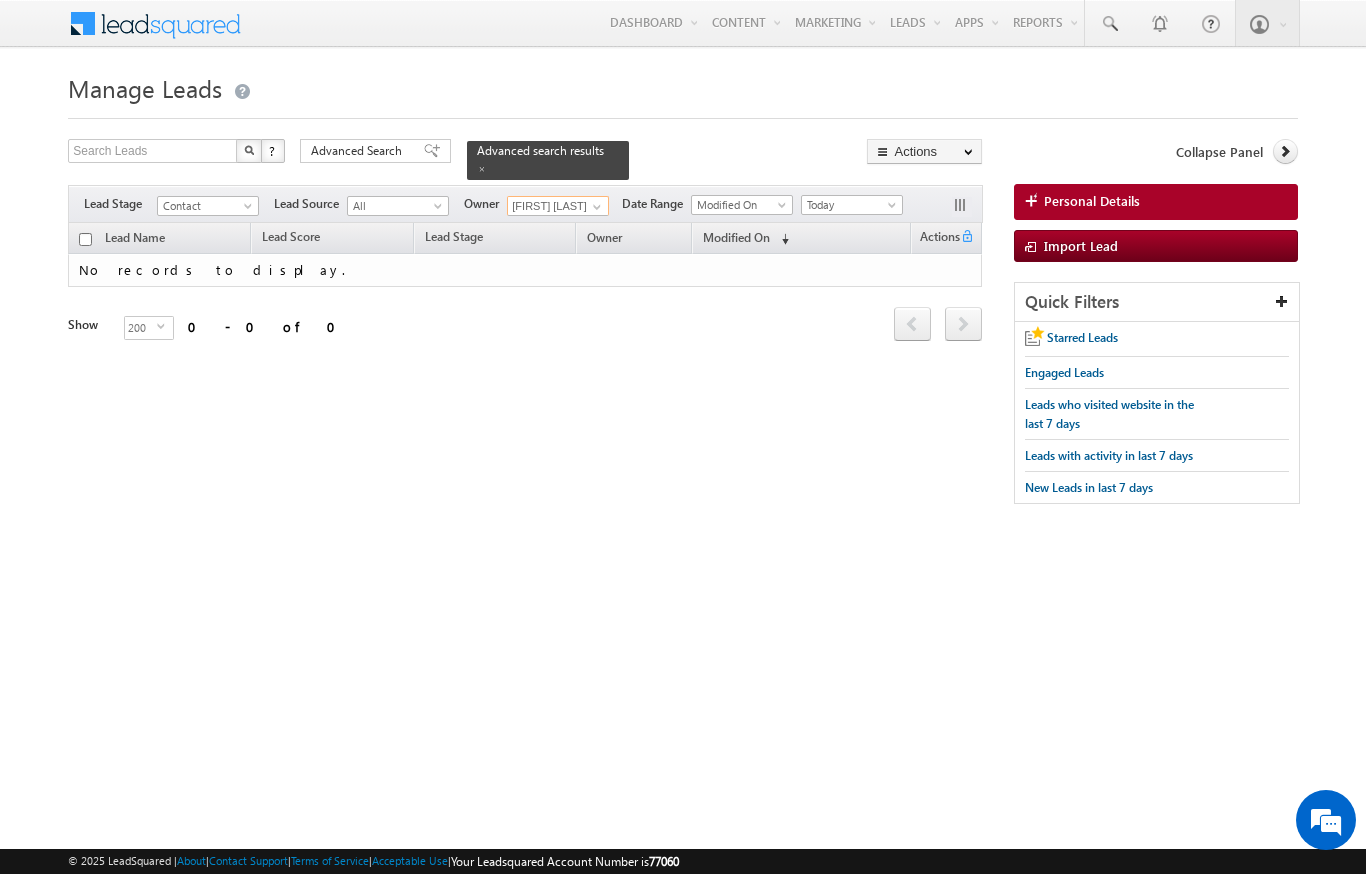 click on "[FIRST] [LAST]" at bounding box center [558, 206] 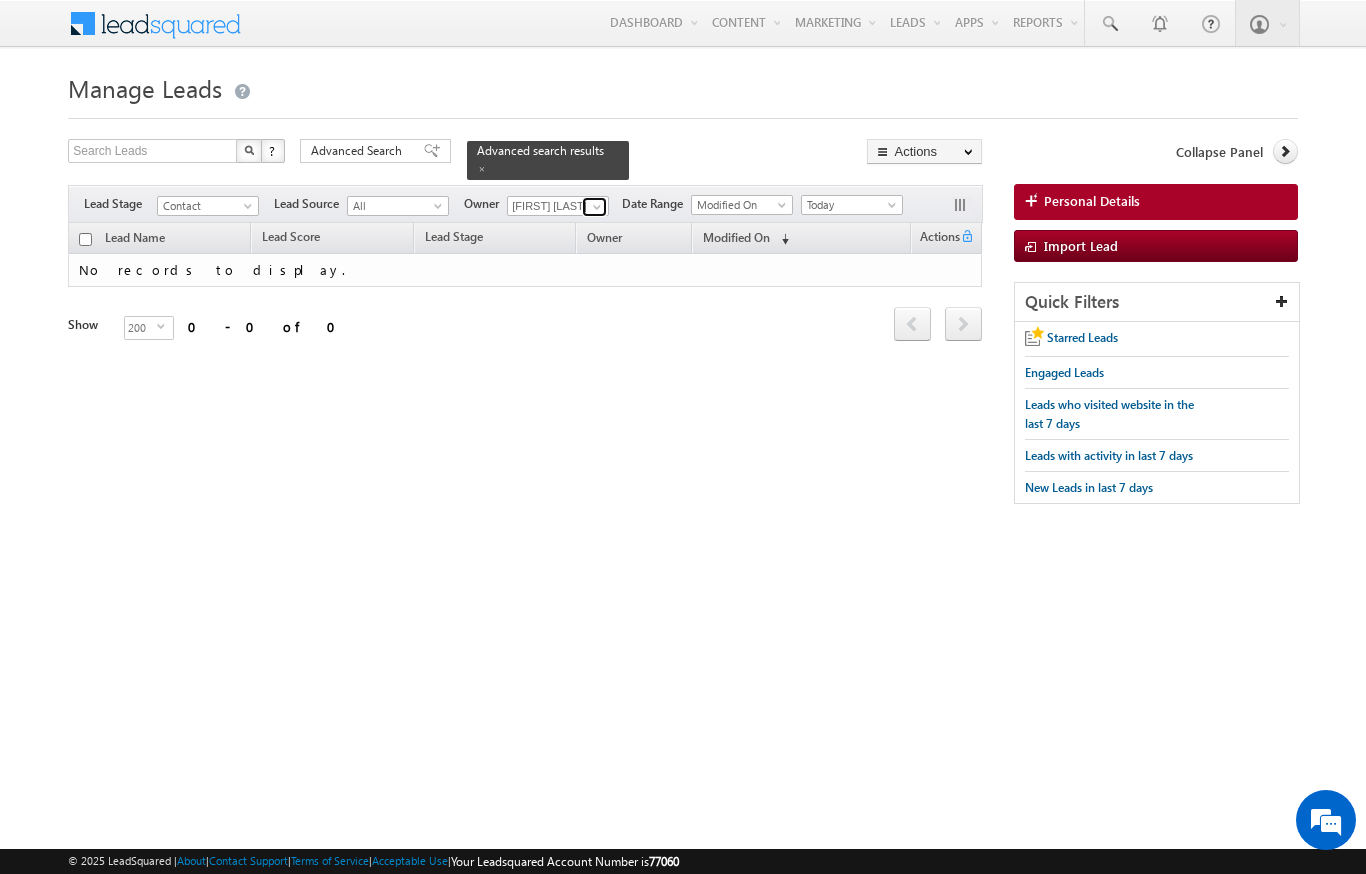 click at bounding box center (597, 207) 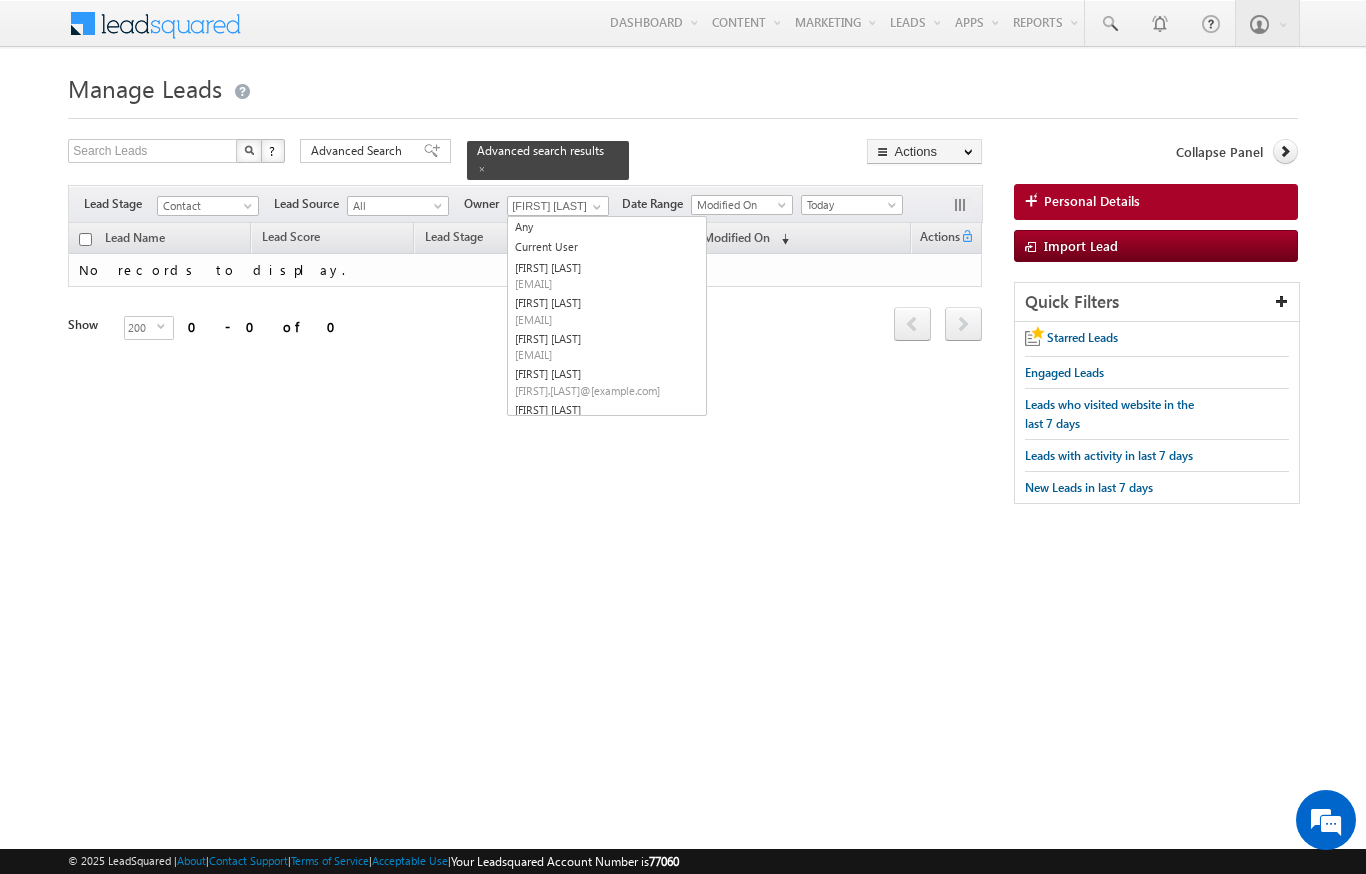 click on "Manage Leads
Search Leads X ?   0 results found
Advanced Search
Advanced Search
Actions" at bounding box center [682, 317] 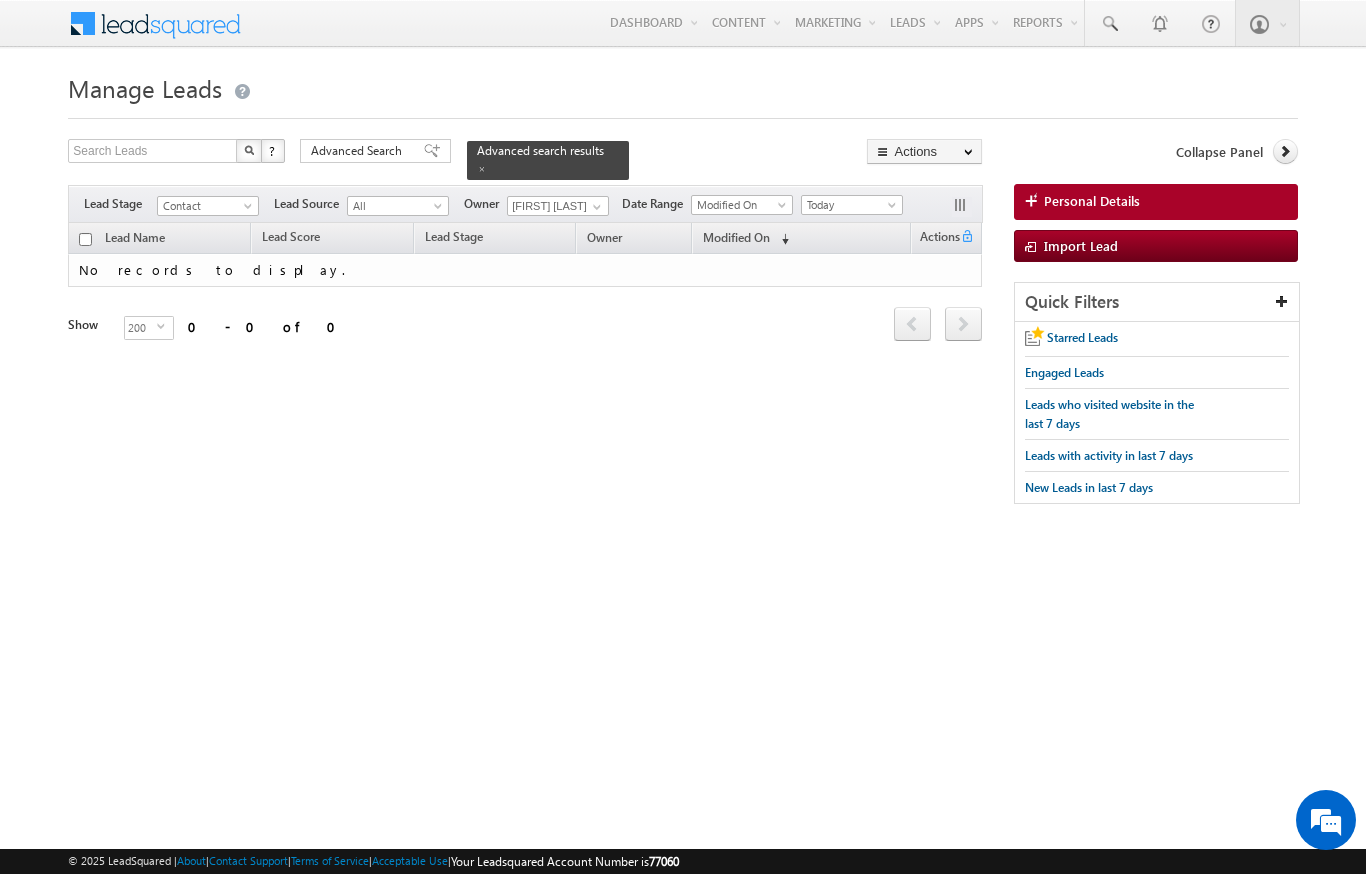 click on "Today" at bounding box center (849, 205) 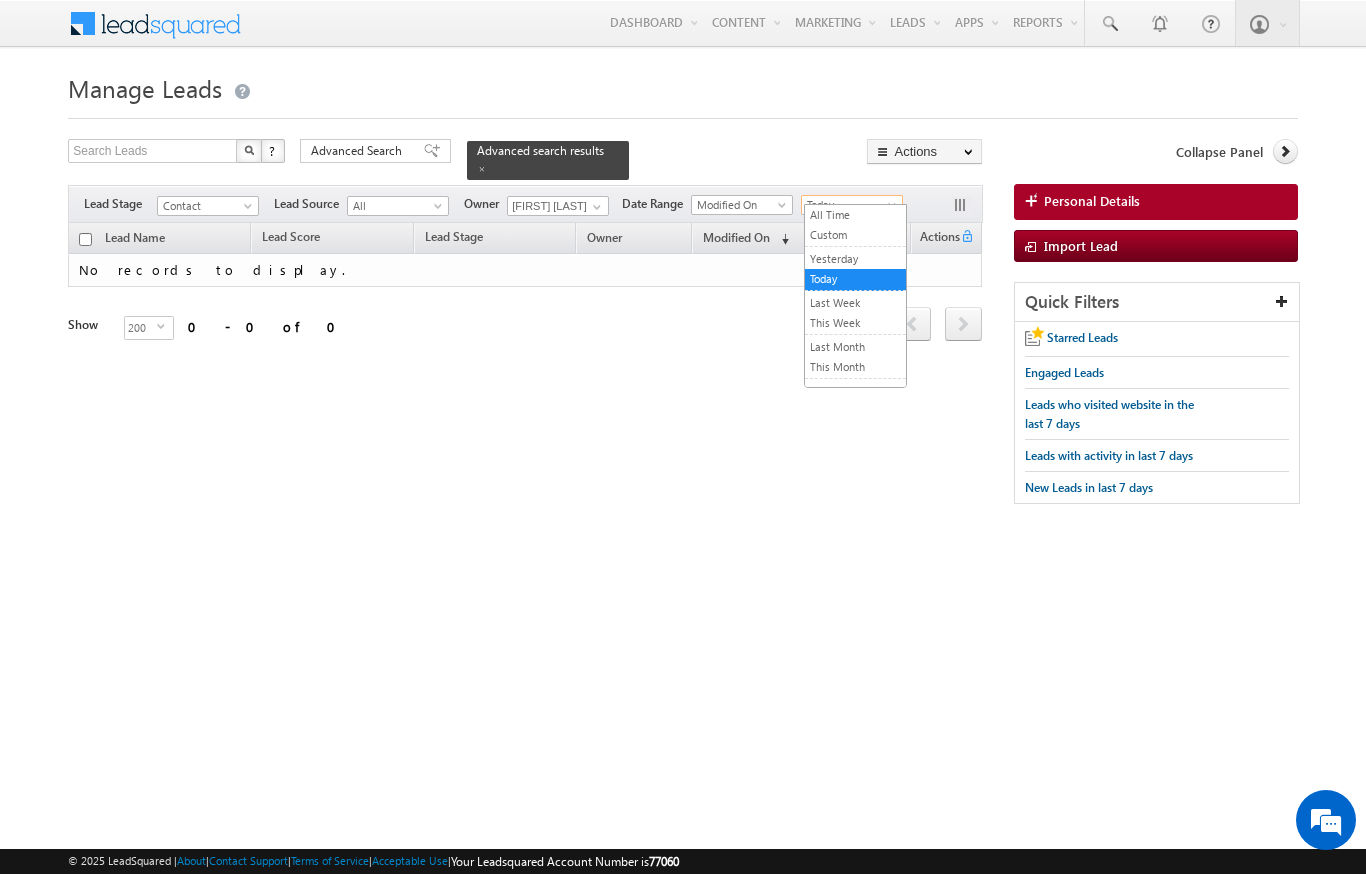 click on "Yesterday" at bounding box center (855, 259) 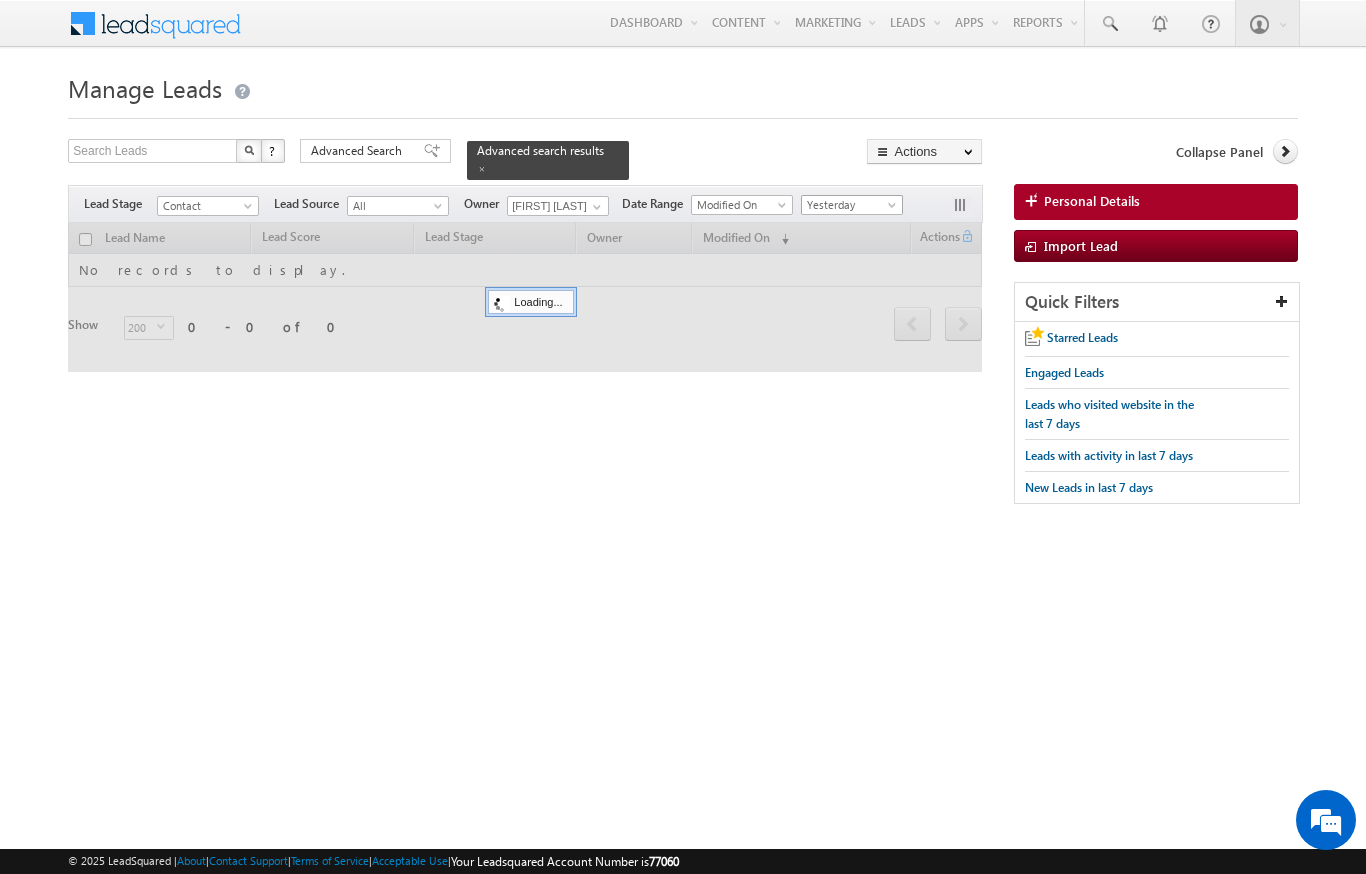 click on "Yesterday" at bounding box center [849, 205] 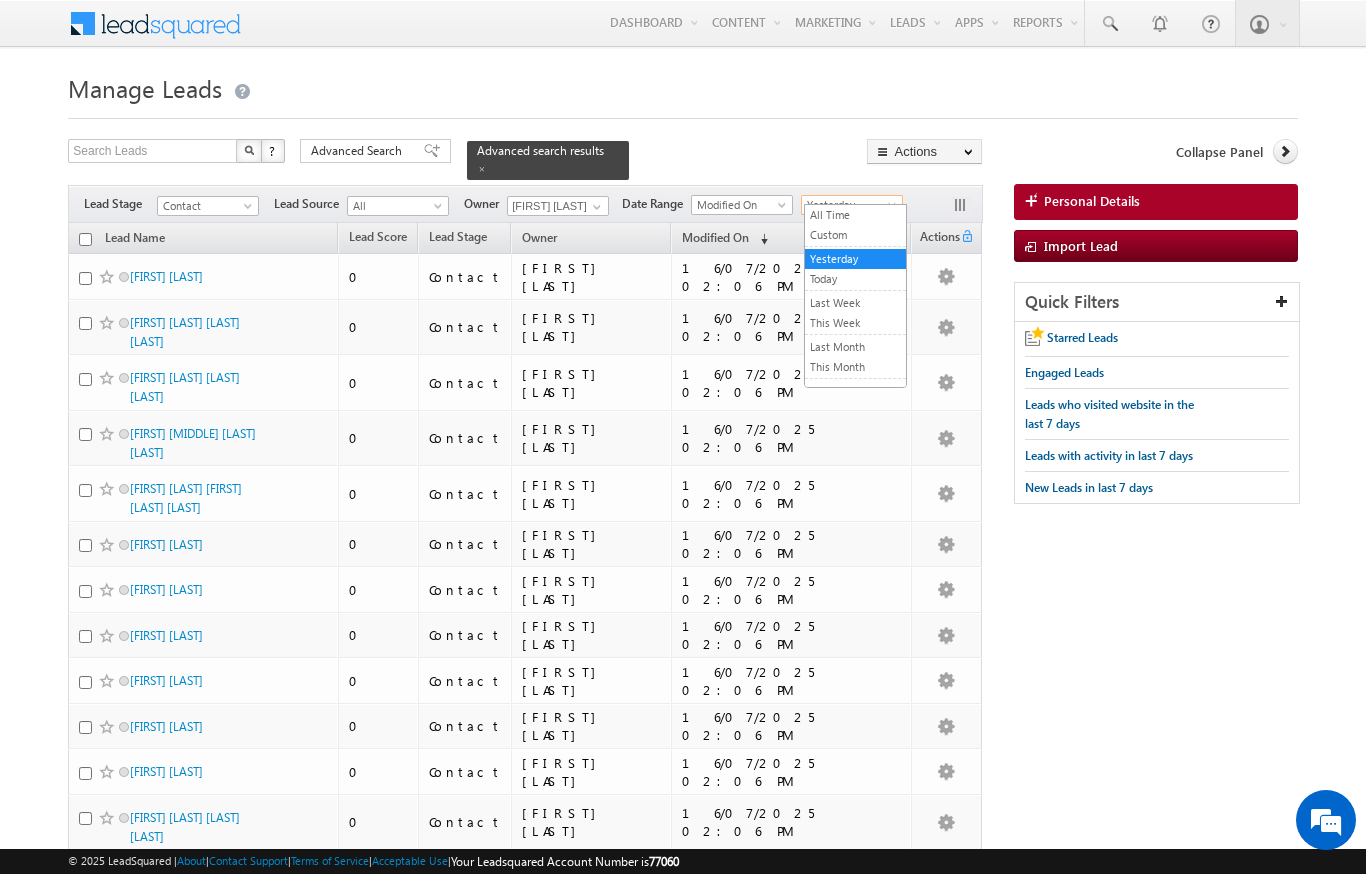 click at bounding box center [682, 112] 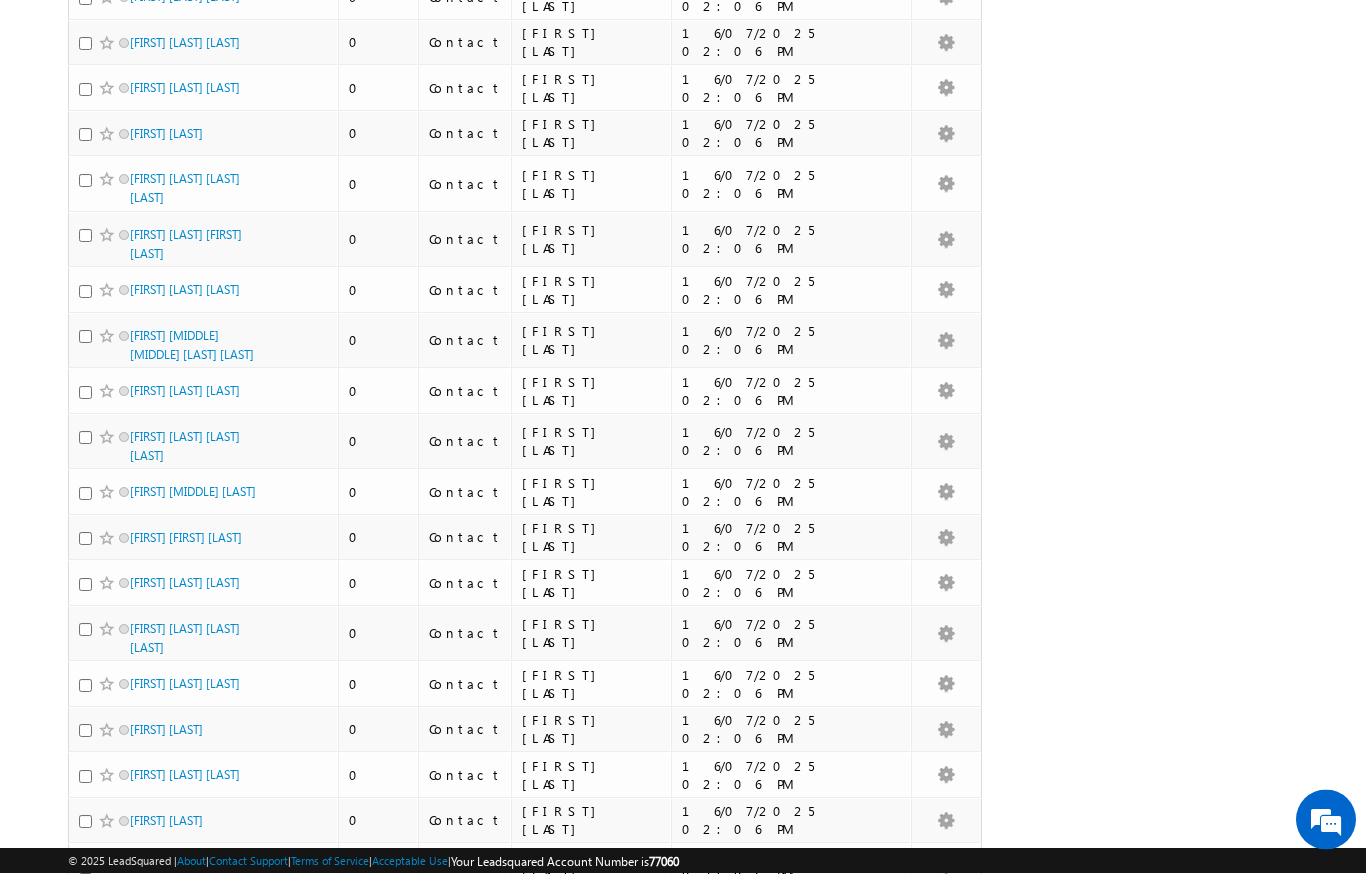 scroll, scrollTop: 0, scrollLeft: 0, axis: both 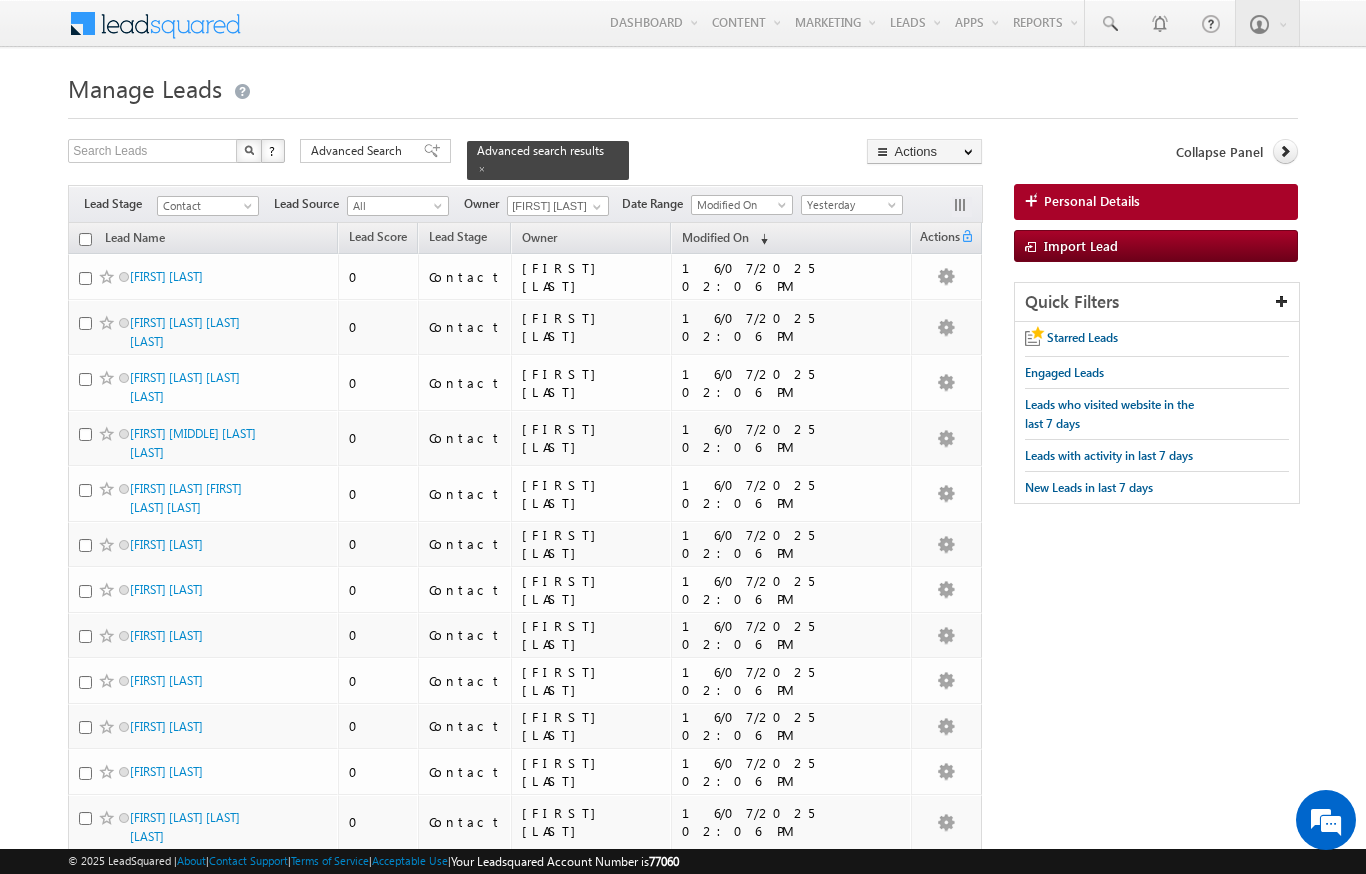 click at bounding box center [85, 239] 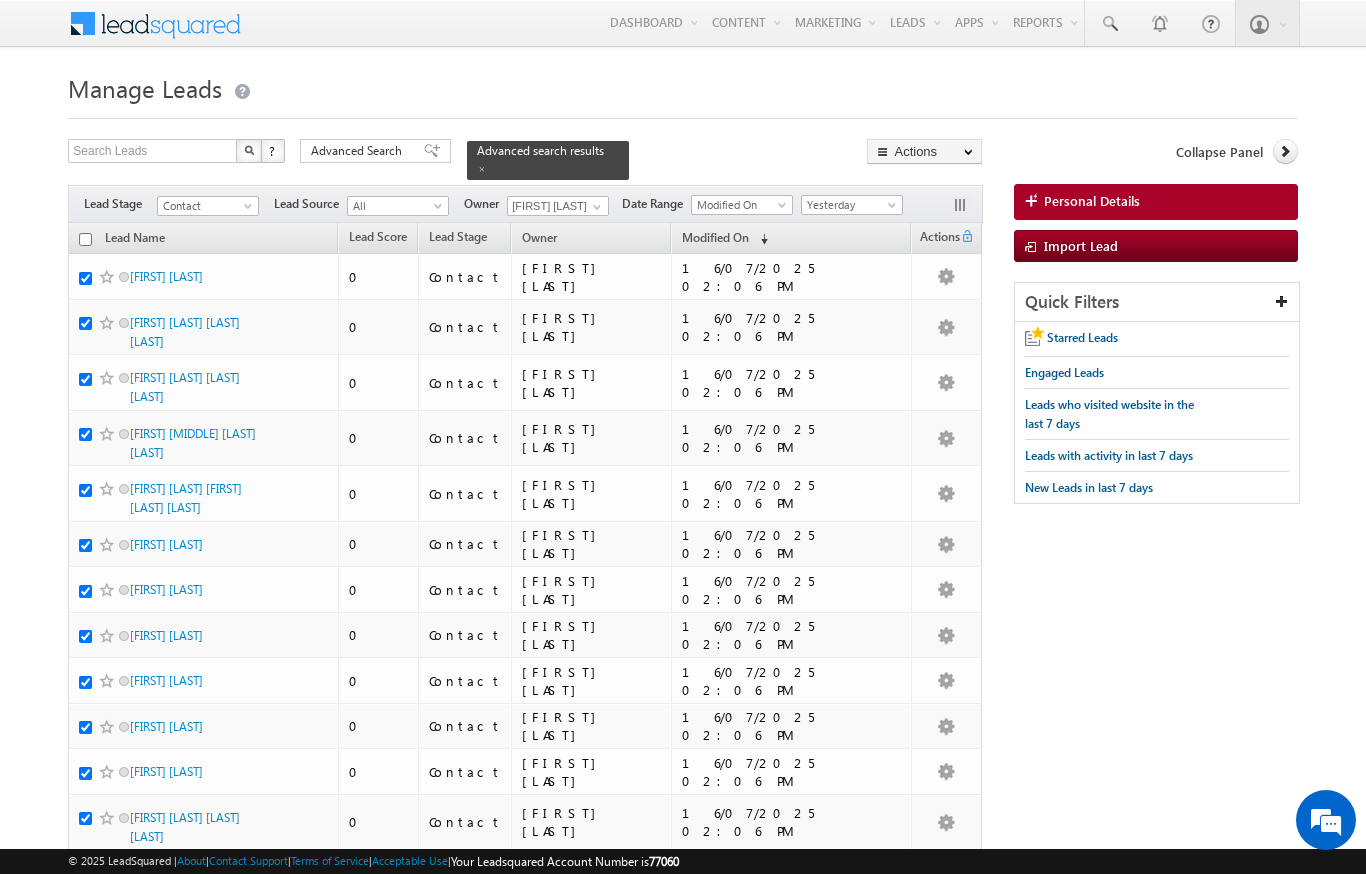 checkbox on "true" 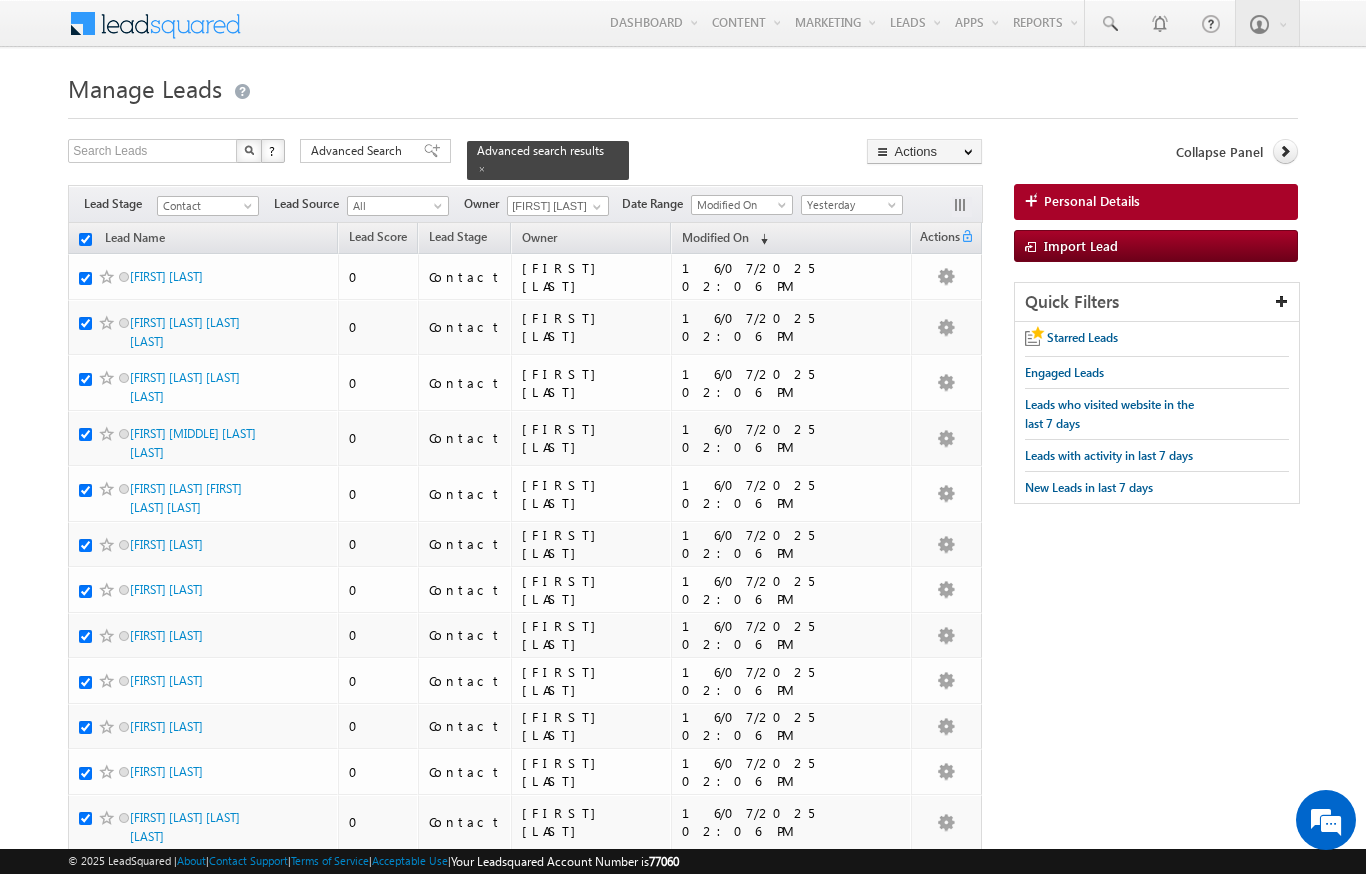 checkbox on "true" 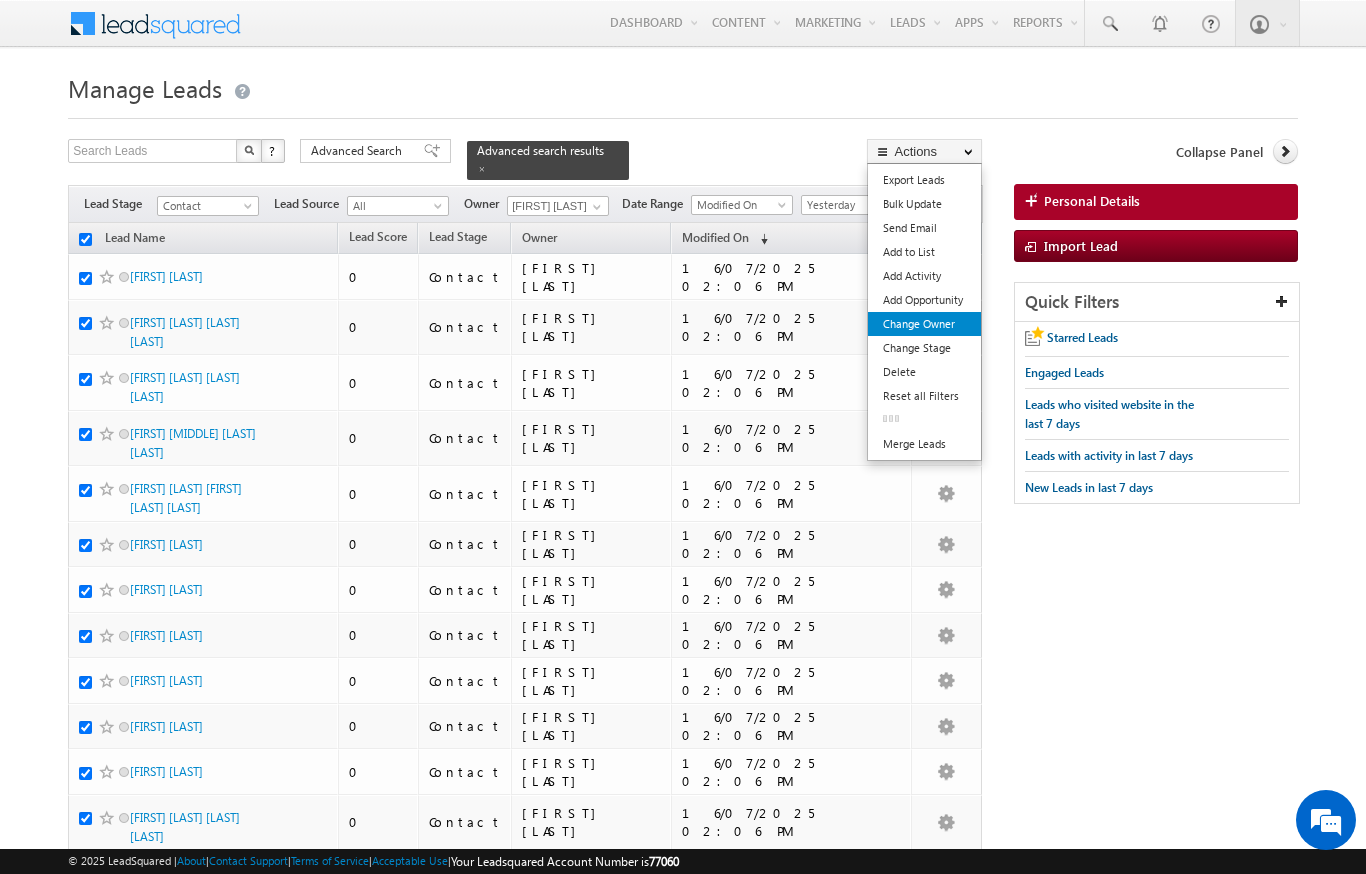 click on "Change Owner" at bounding box center (924, 324) 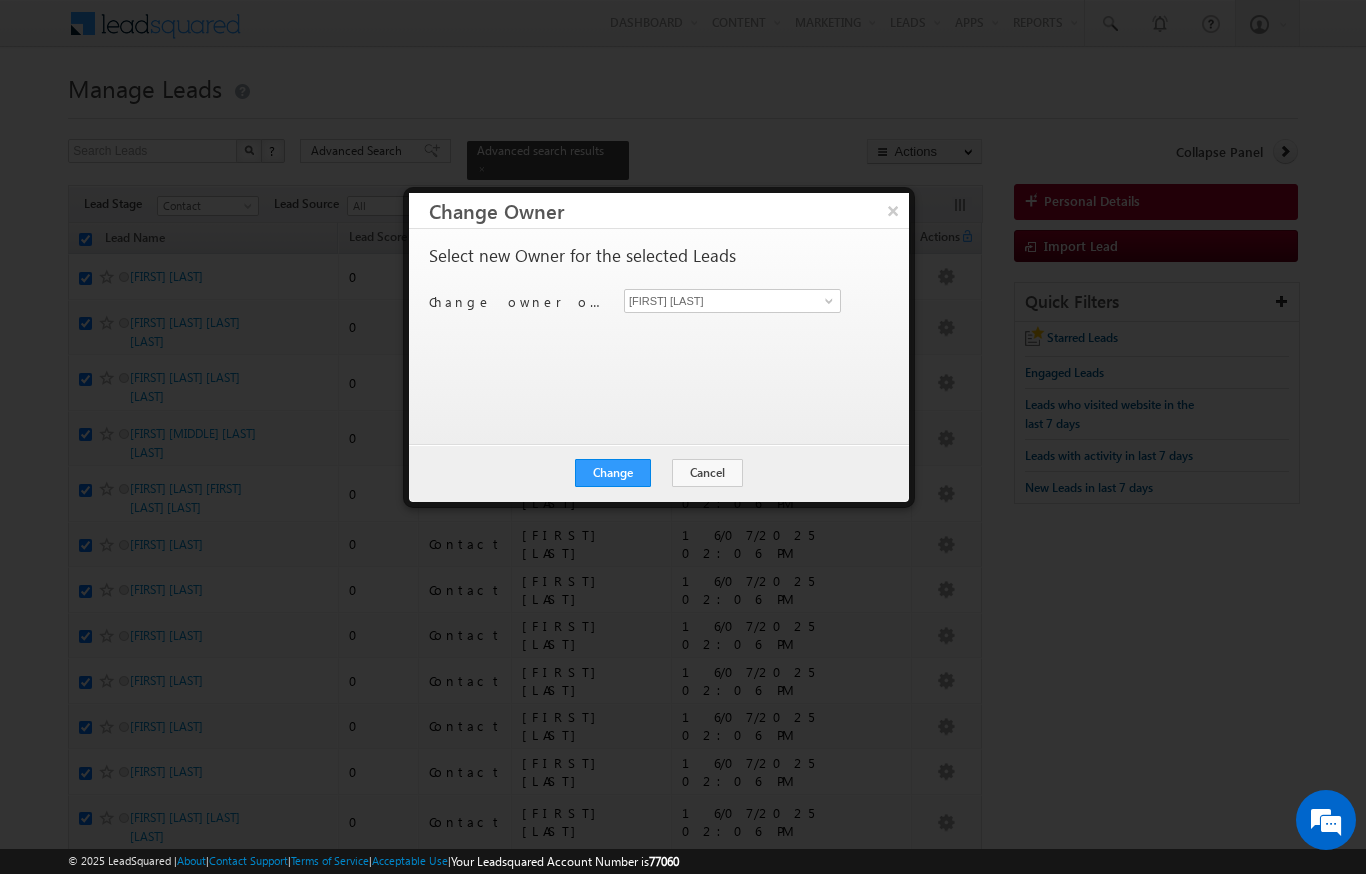 click on "Niraj Upadhyay Niraj Upadhyay" at bounding box center (744, 301) 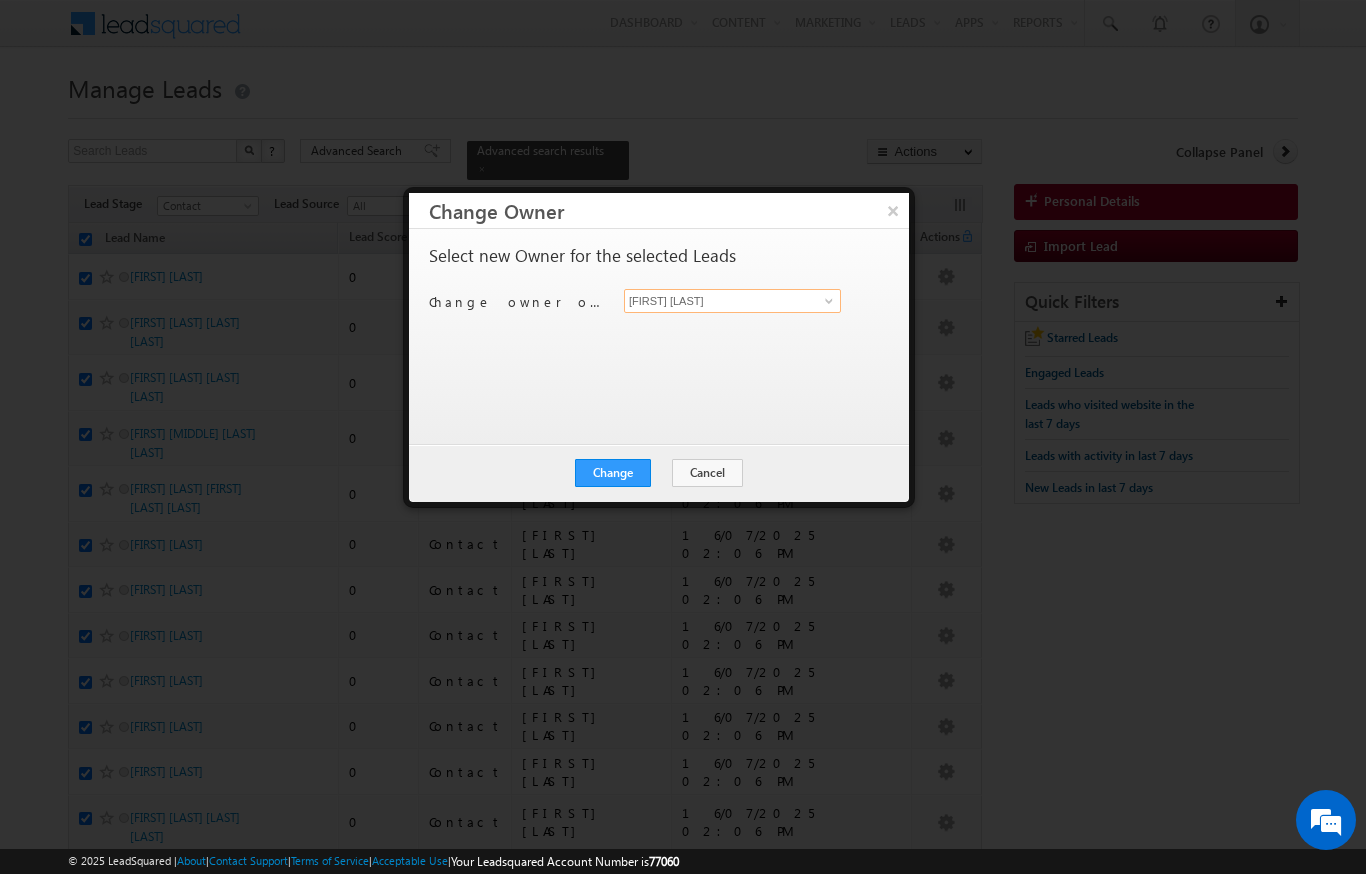 click on "[FIRST] [LAST]" at bounding box center (732, 301) 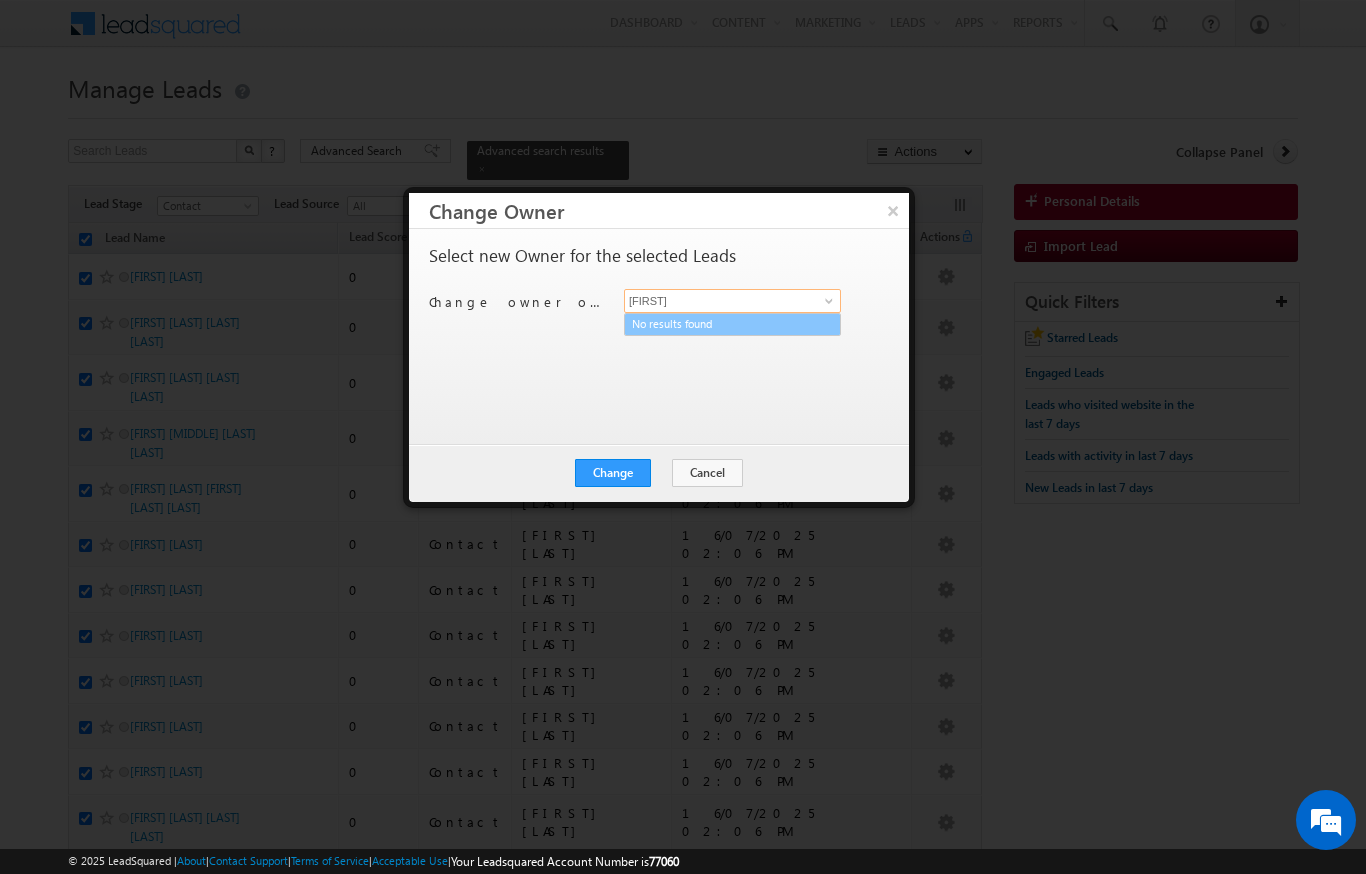 click on "No results found" at bounding box center (732, 324) 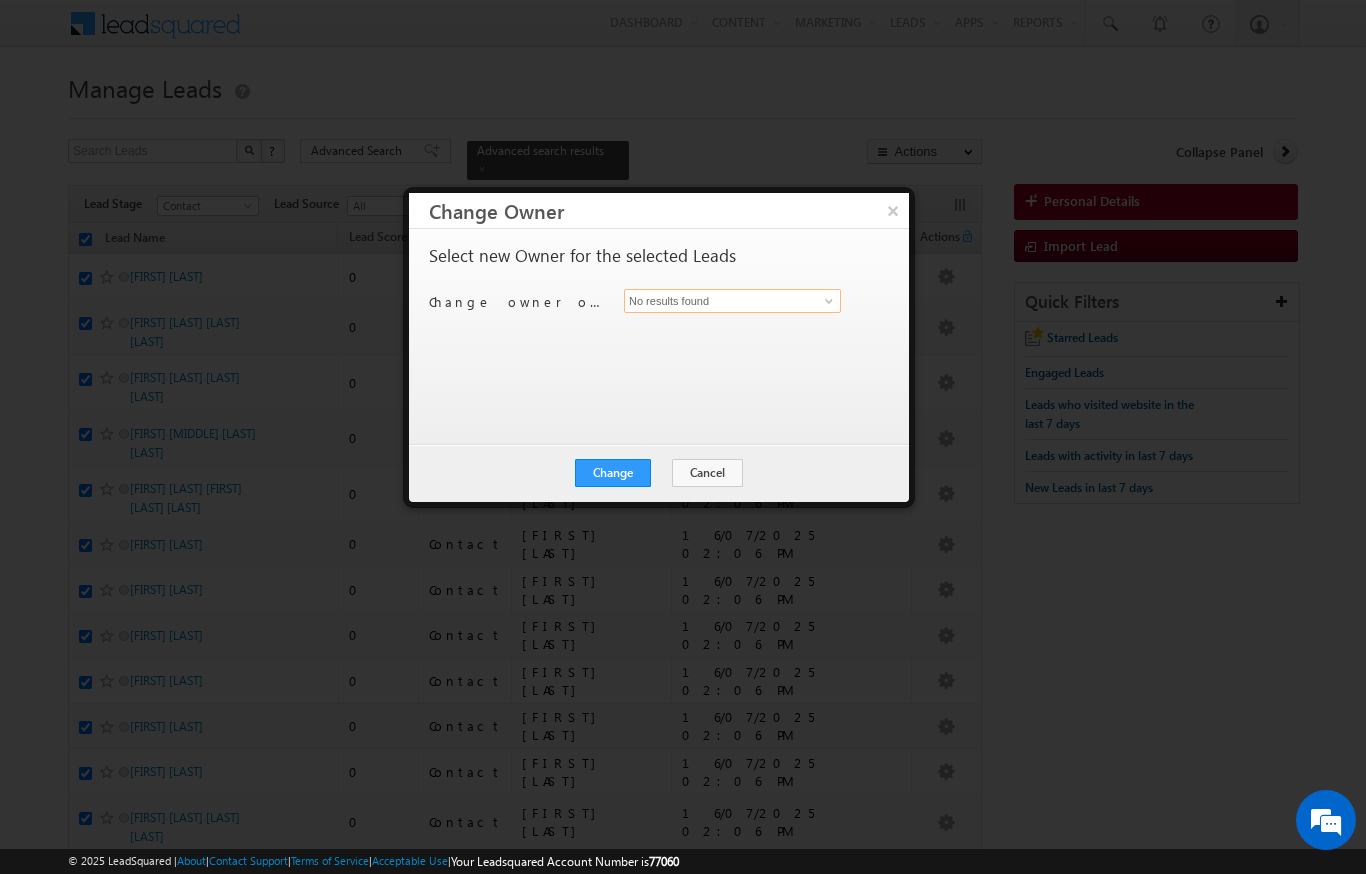 click on "No results found" at bounding box center (732, 301) 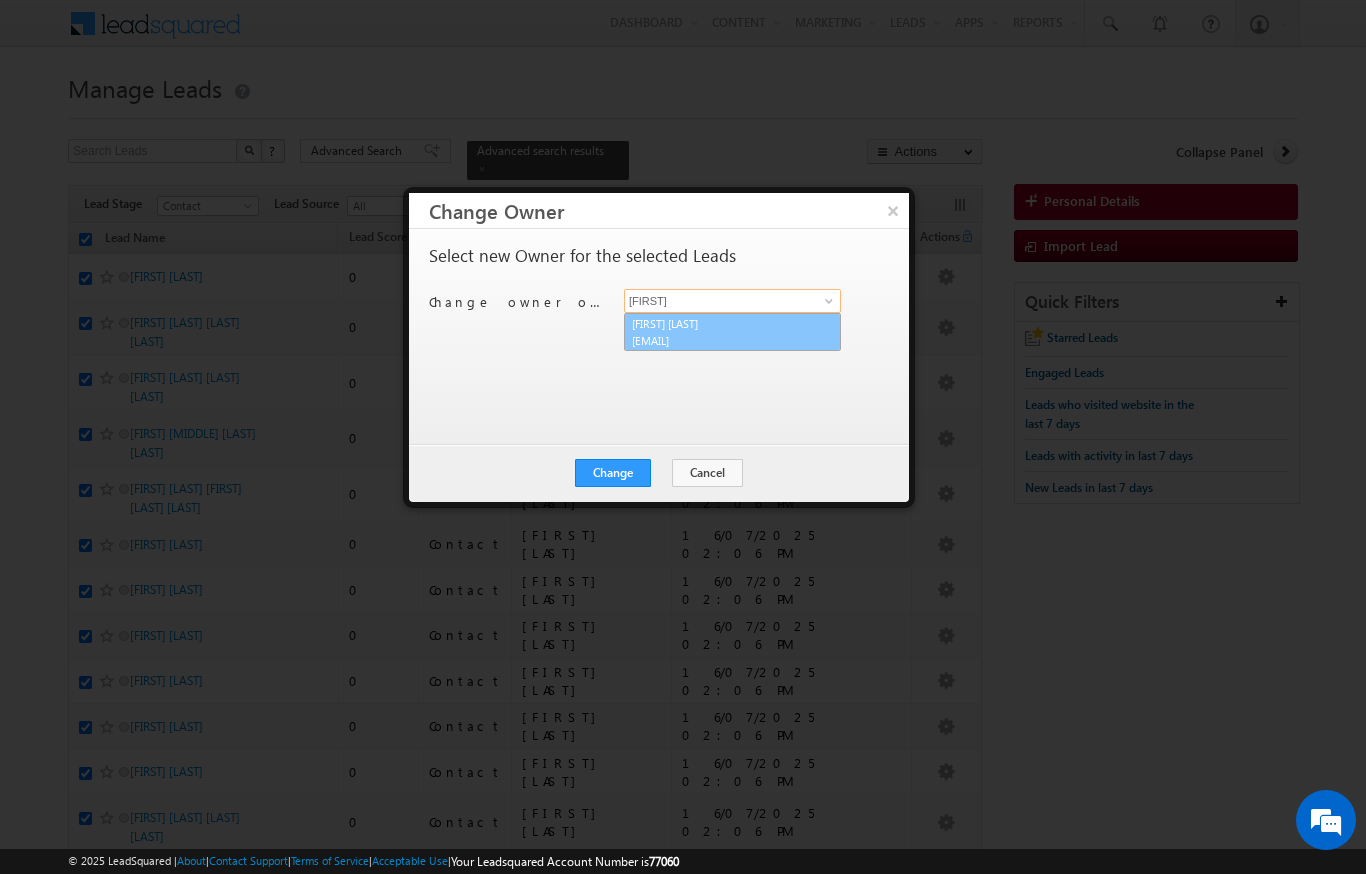click on "sandeep.skumar@indglobal.ae" at bounding box center (722, 340) 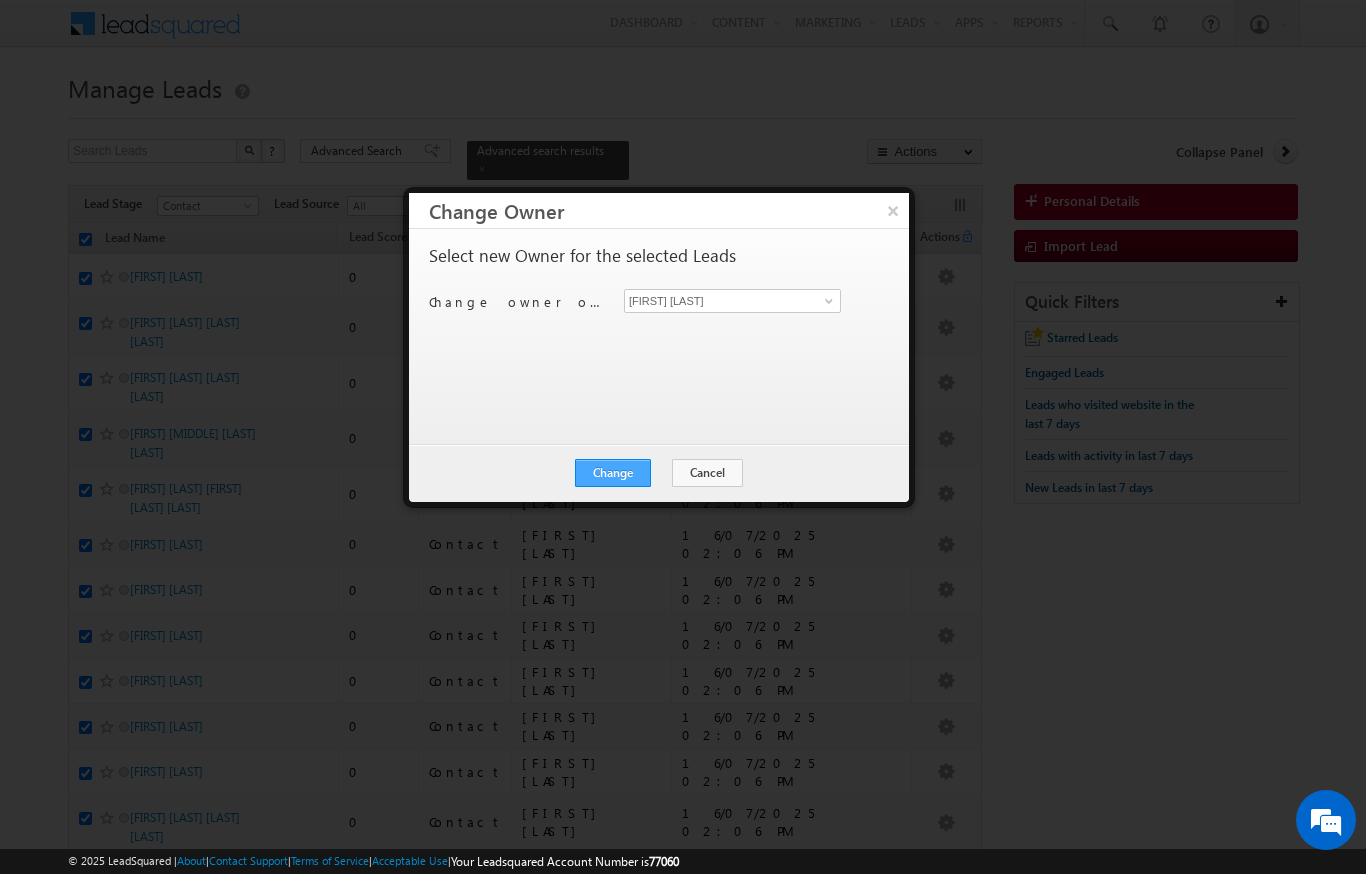 click on "Change" at bounding box center (613, 473) 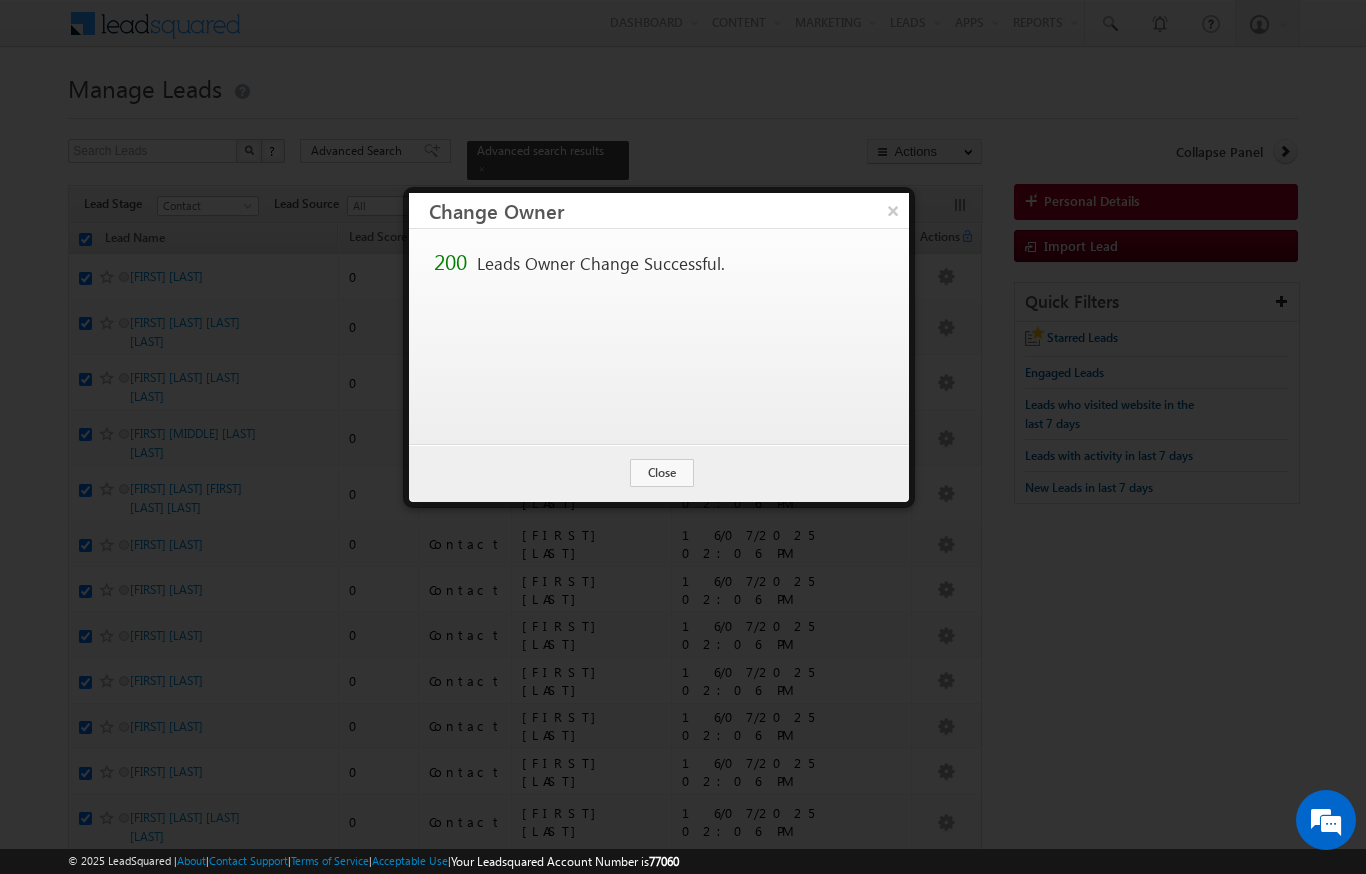 click on "Change
Cancel
Close" at bounding box center (659, 473) 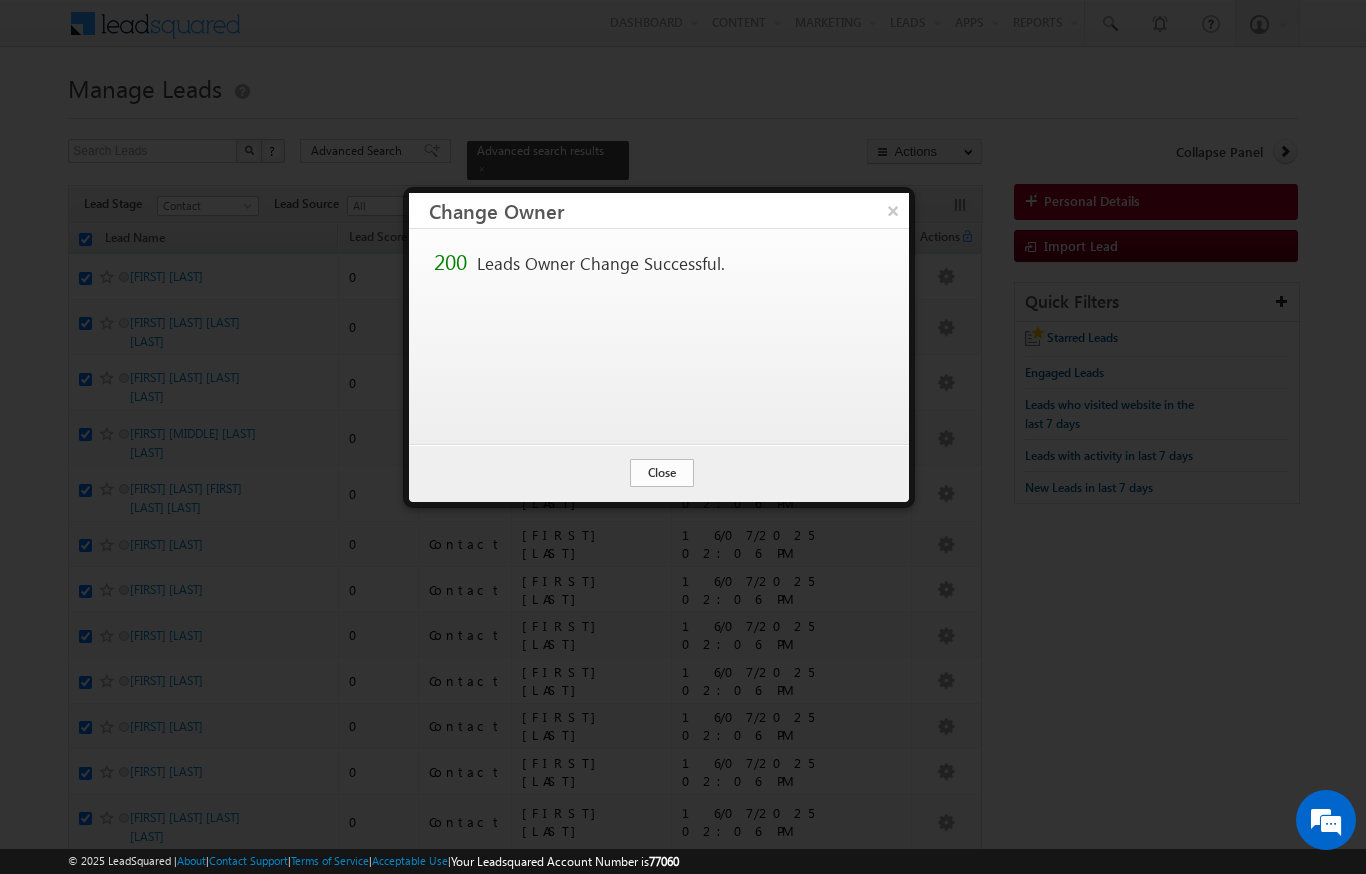 click on "Close" at bounding box center [662, 473] 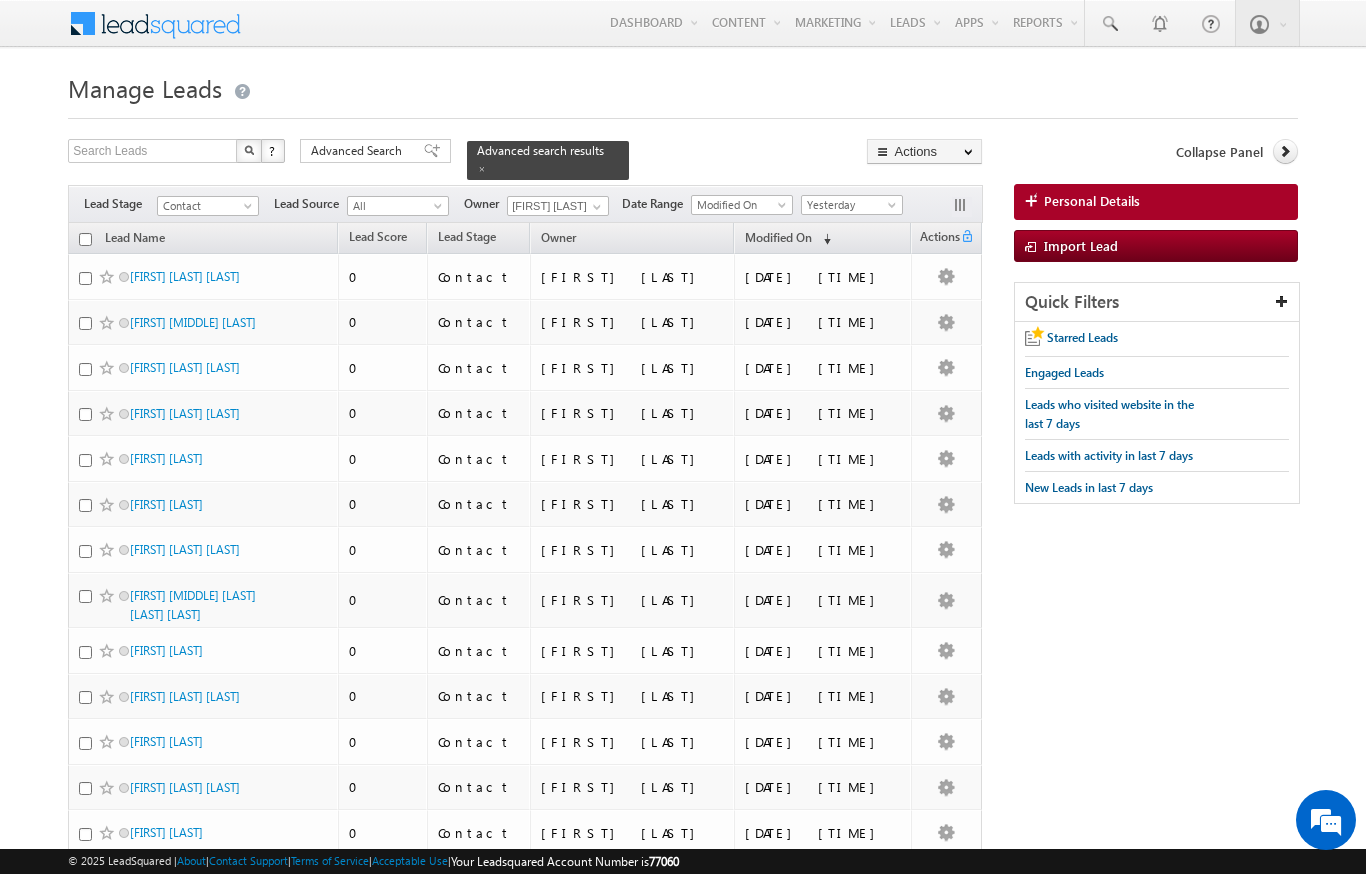 click at bounding box center (85, 239) 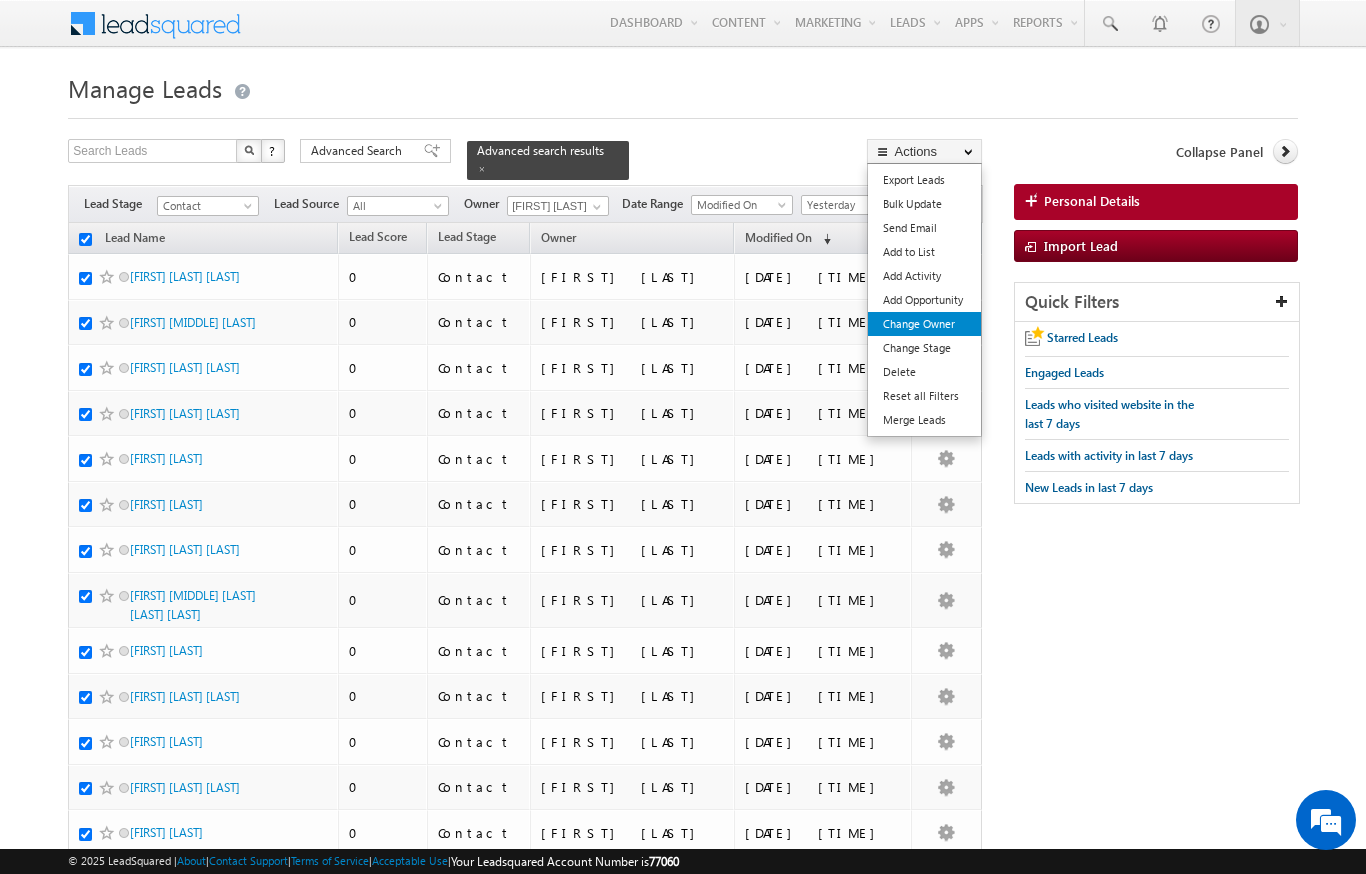 click on "Change Owner" at bounding box center [924, 324] 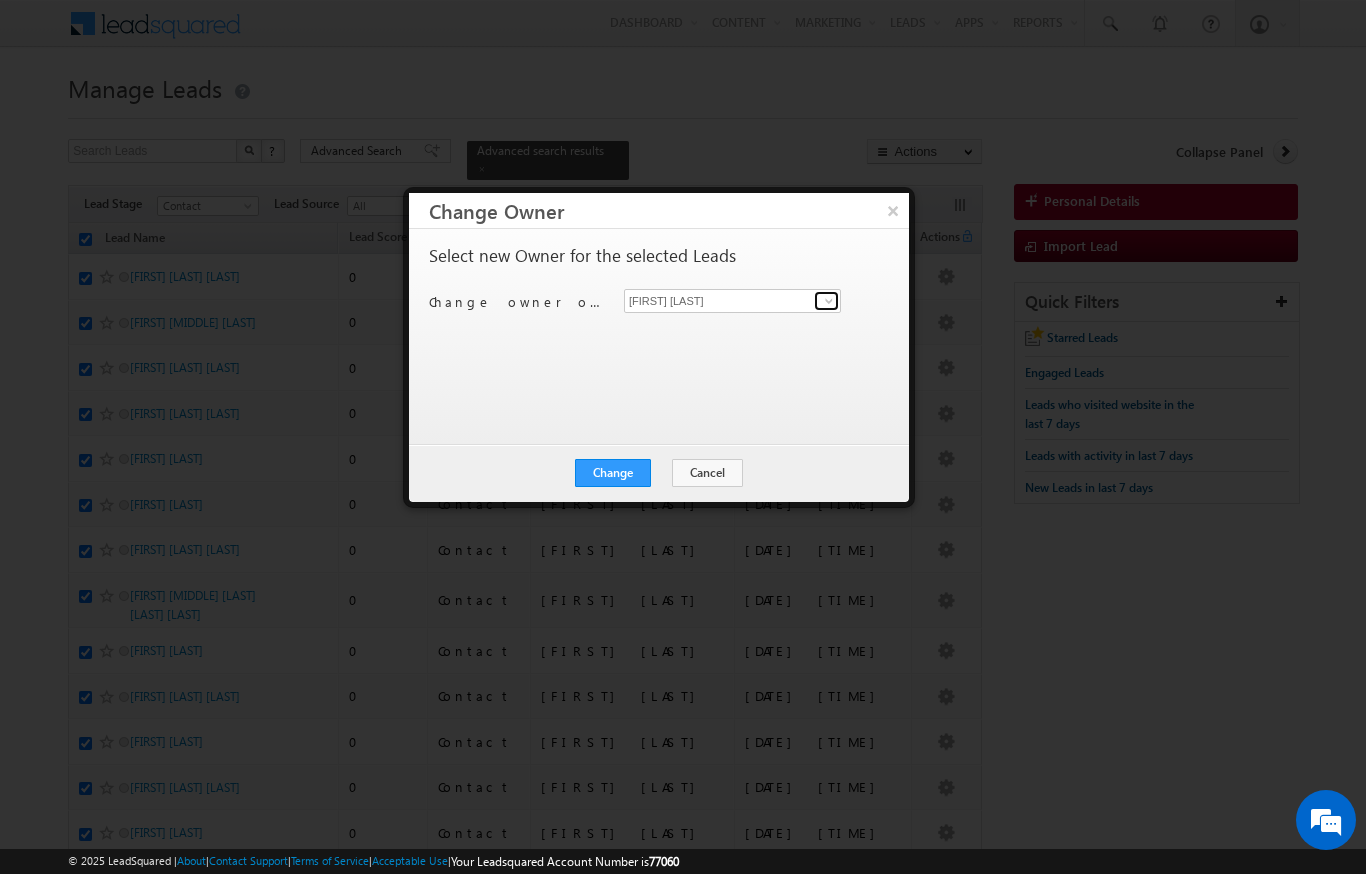 click at bounding box center (826, 301) 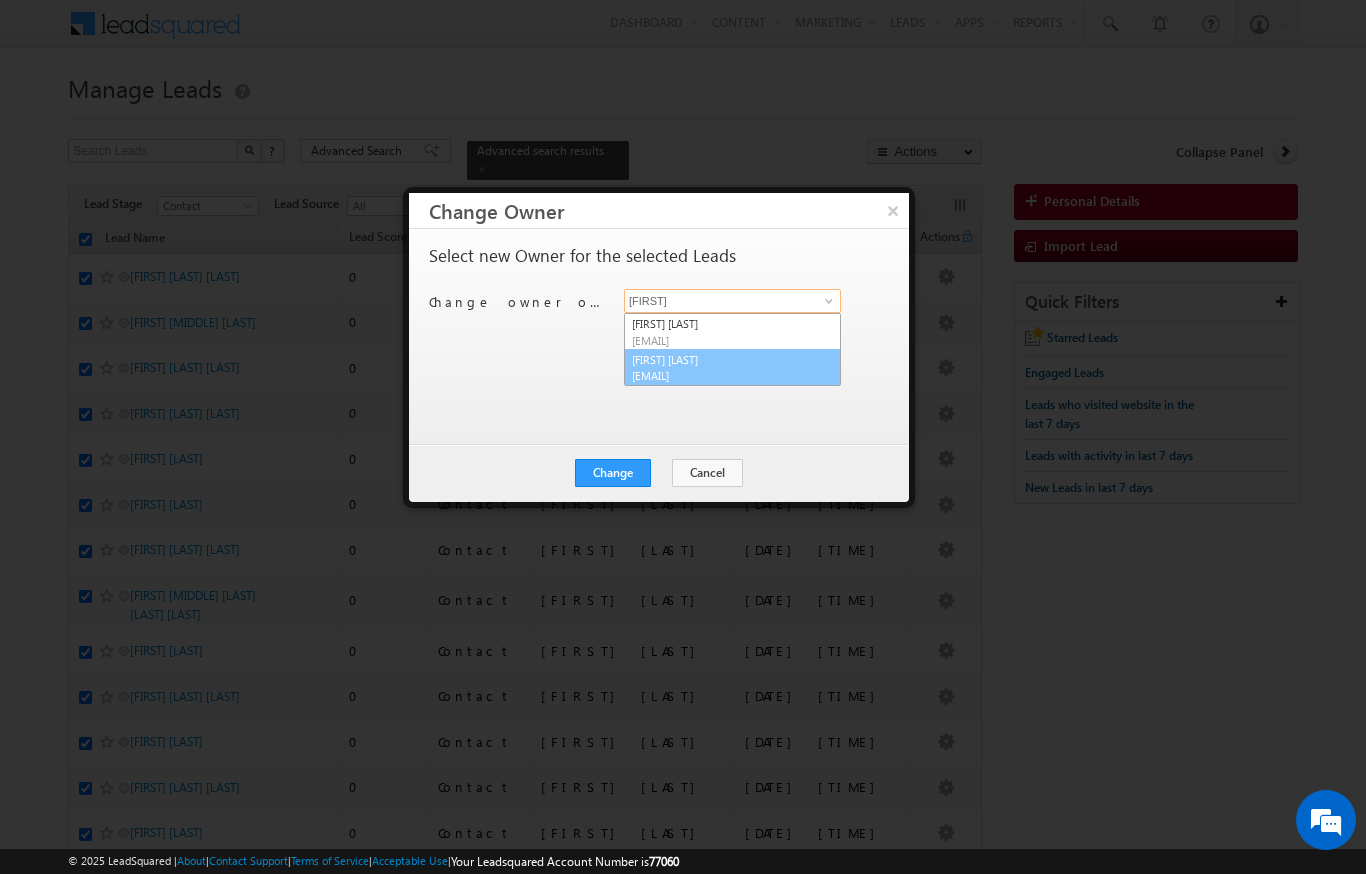 click on "Ankita Dumbre   ankita.dumbre@indglobal.ae" at bounding box center [732, 368] 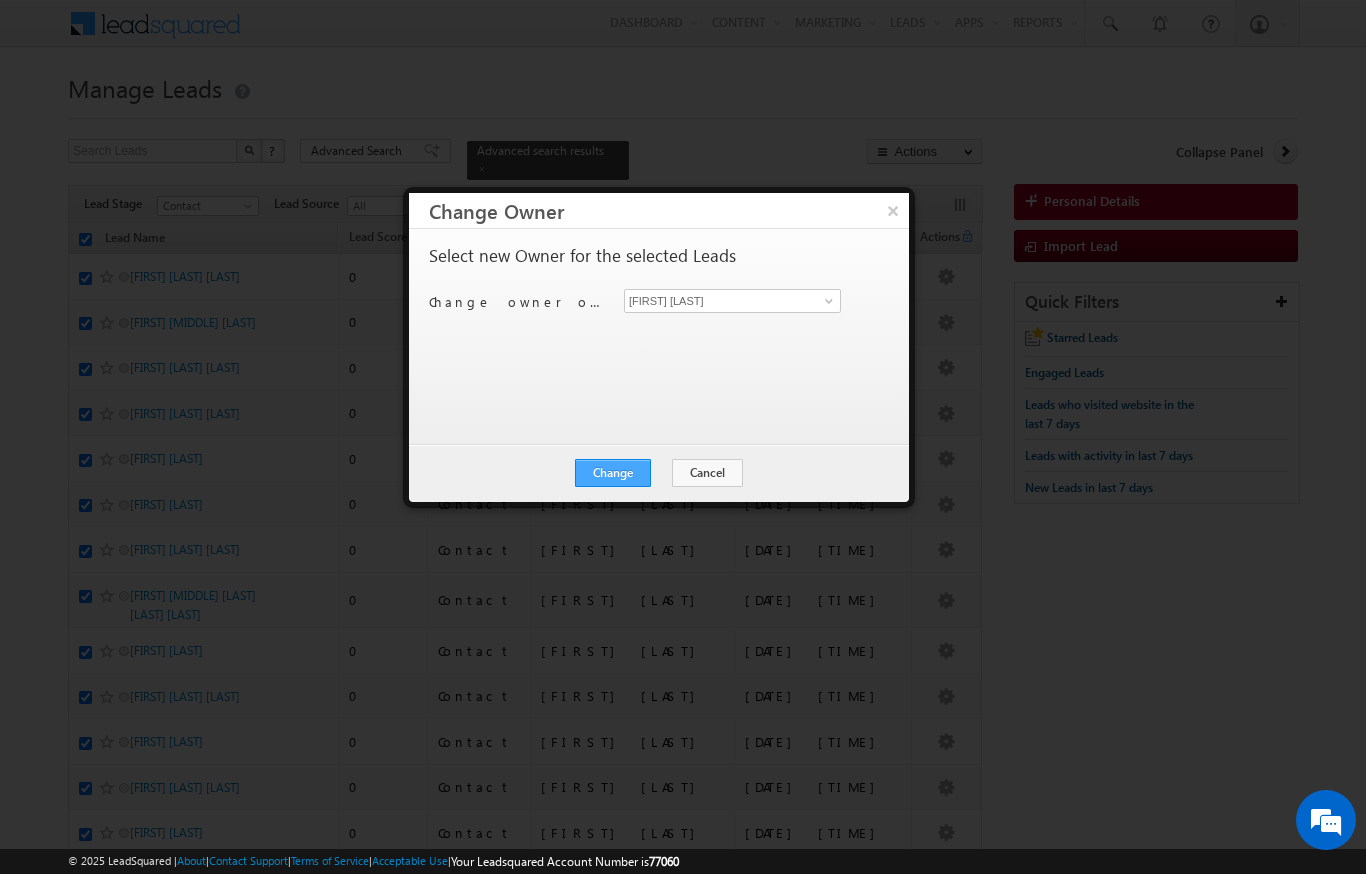 click on "Change" at bounding box center (613, 473) 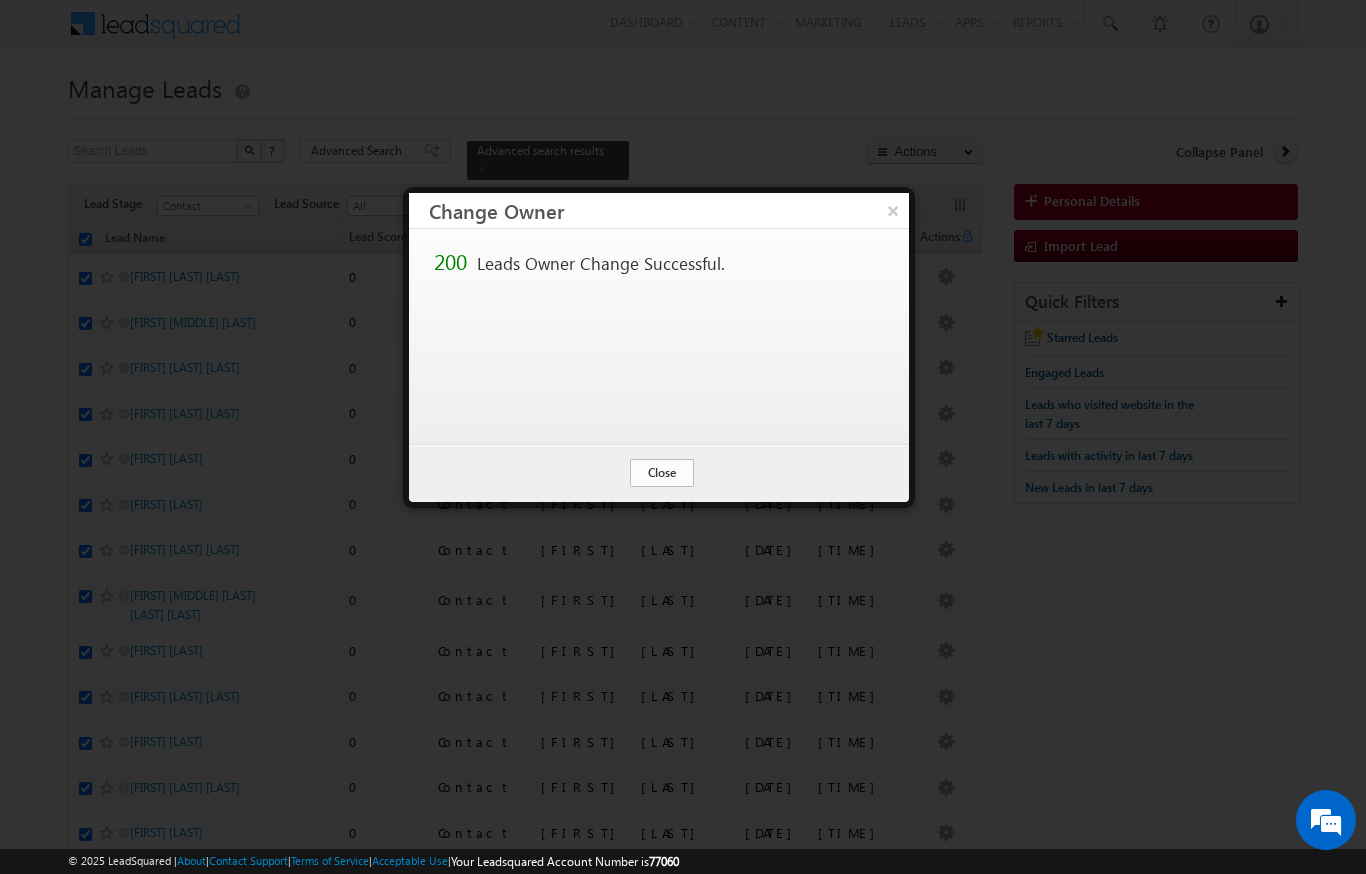 click on "Close" at bounding box center [662, 473] 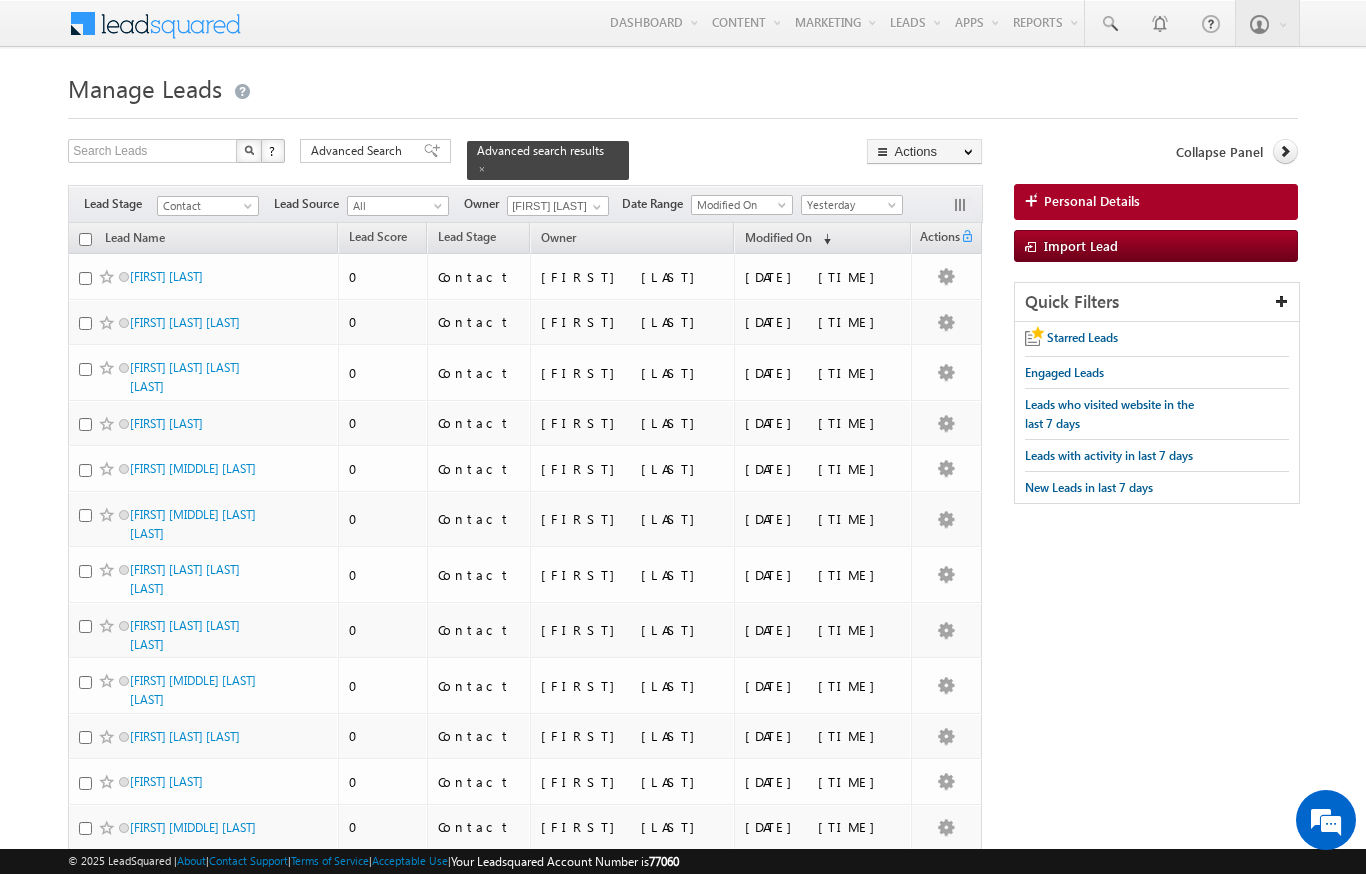 click at bounding box center [85, 239] 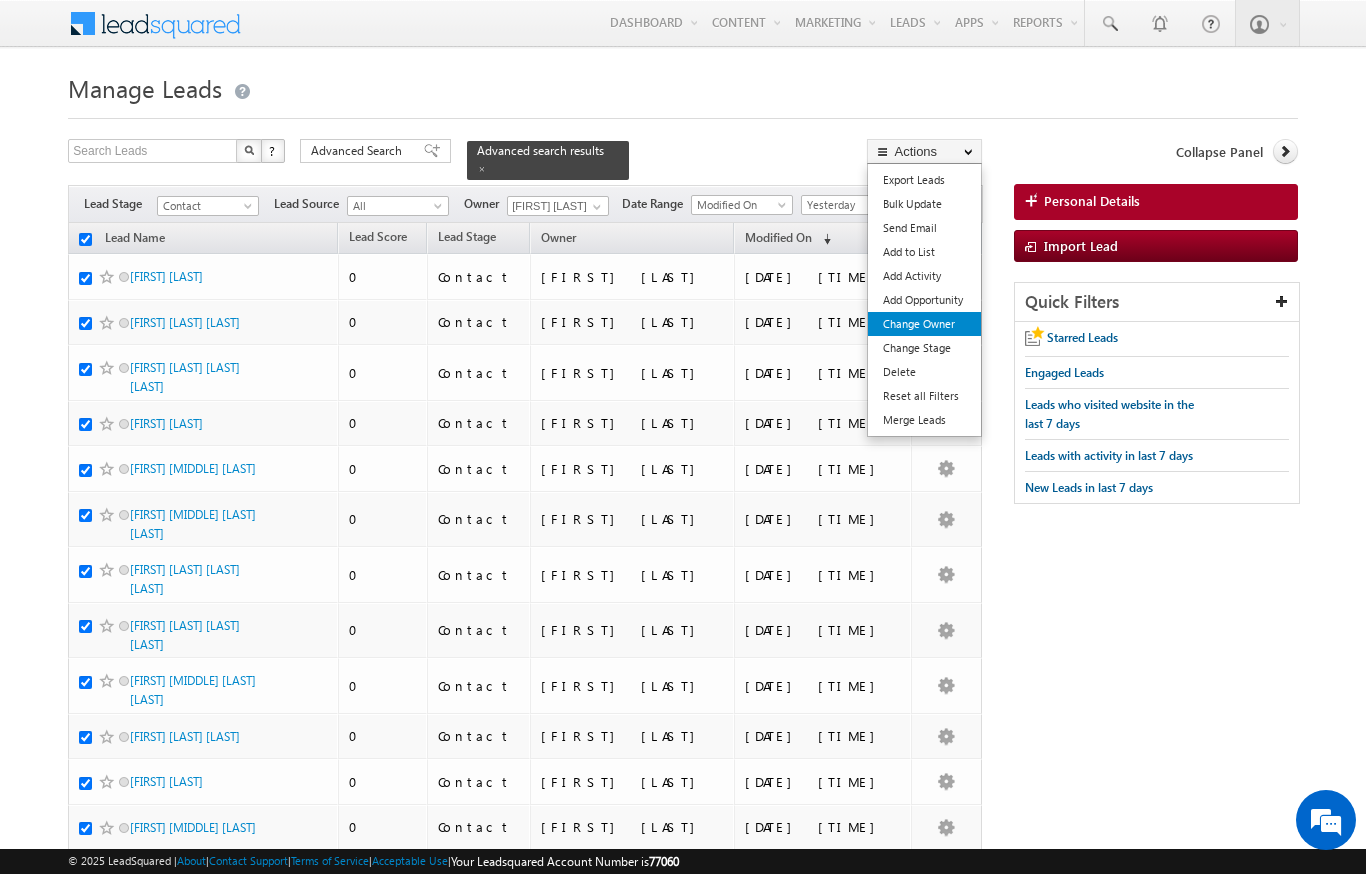 click on "Change Owner" at bounding box center (924, 324) 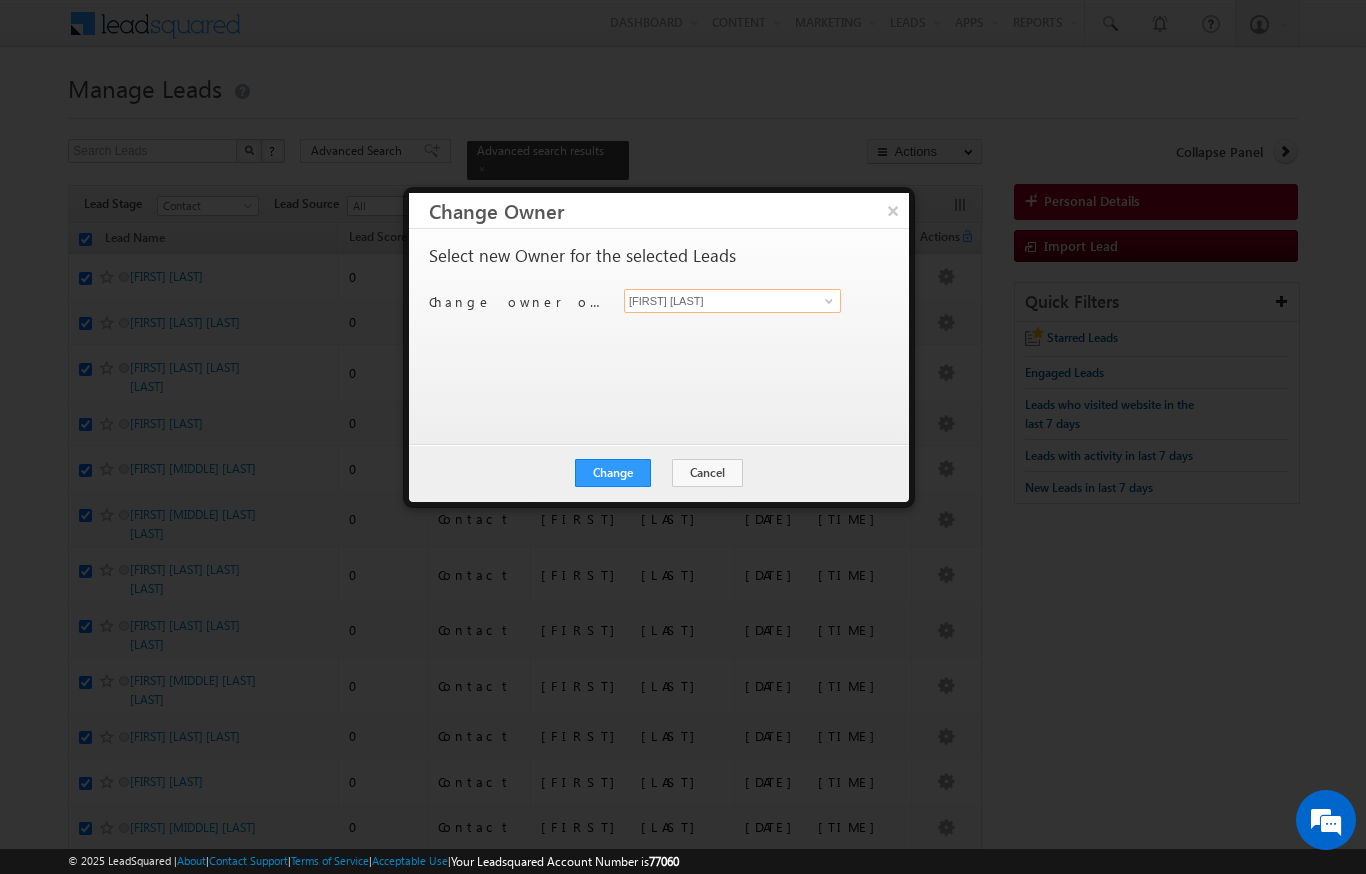 click on "[FIRST] [LAST]" at bounding box center (732, 301) 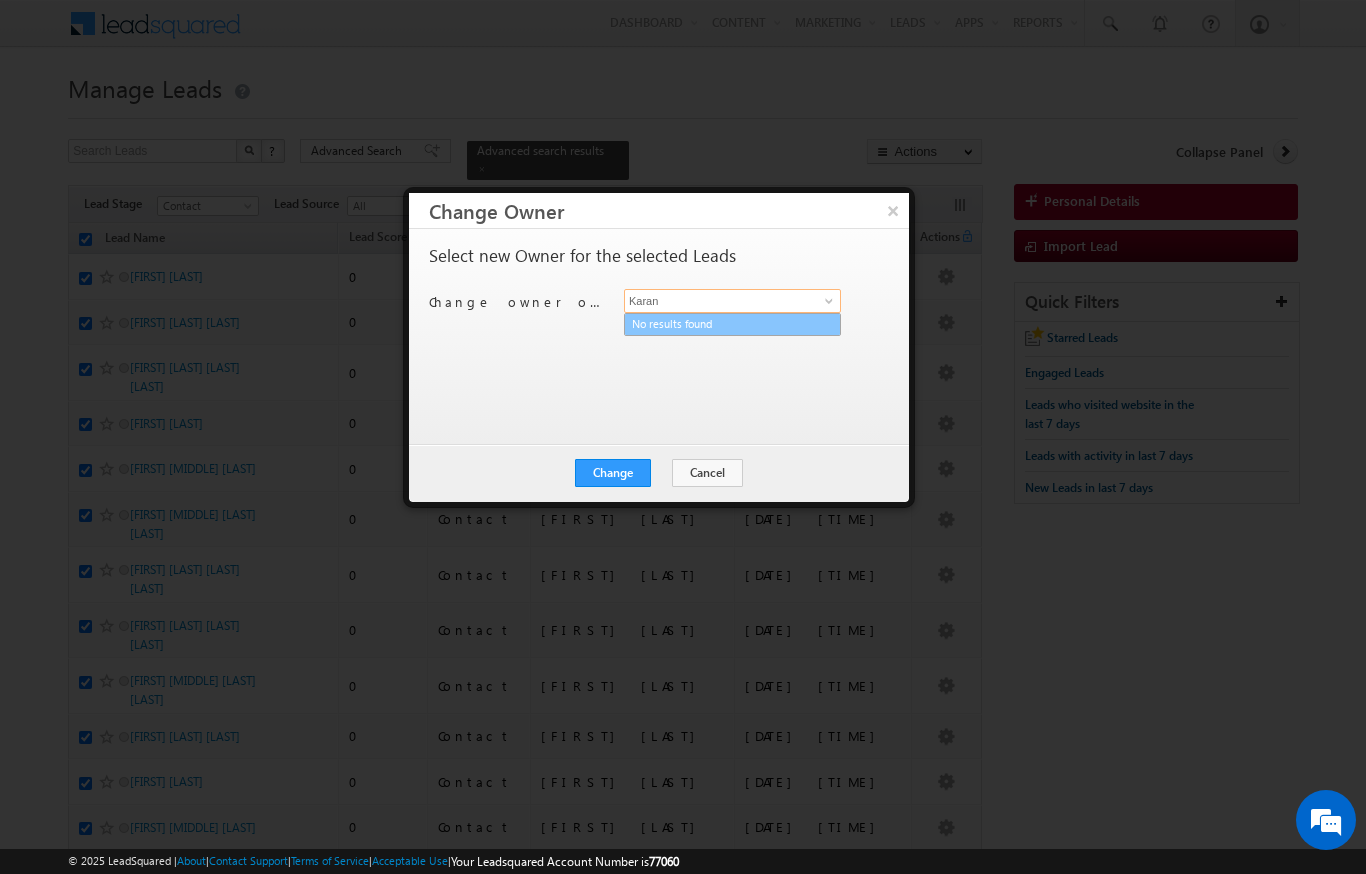 click on "No results found" at bounding box center (732, 324) 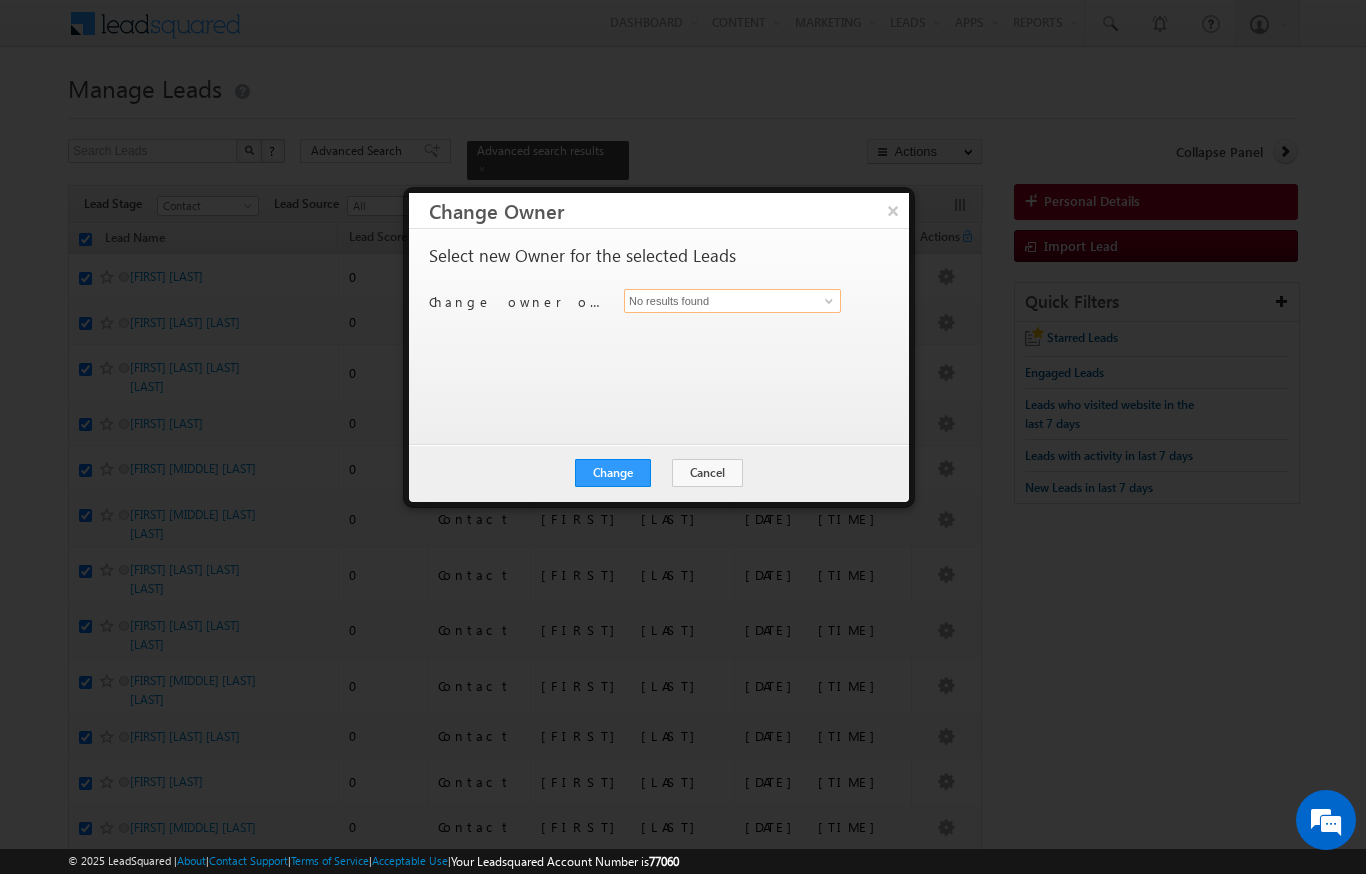 click on "No results found" at bounding box center [732, 301] 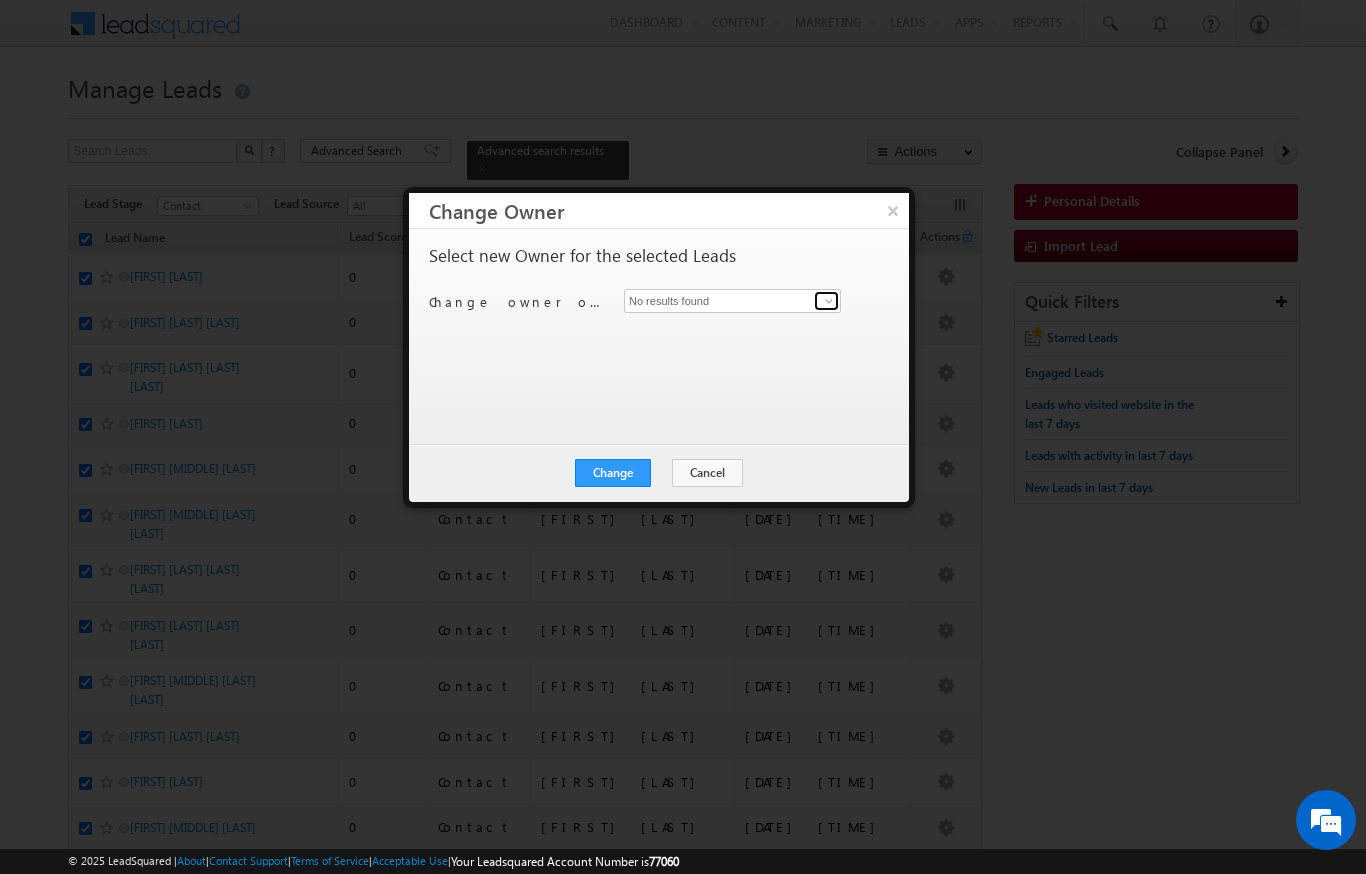 click at bounding box center (826, 301) 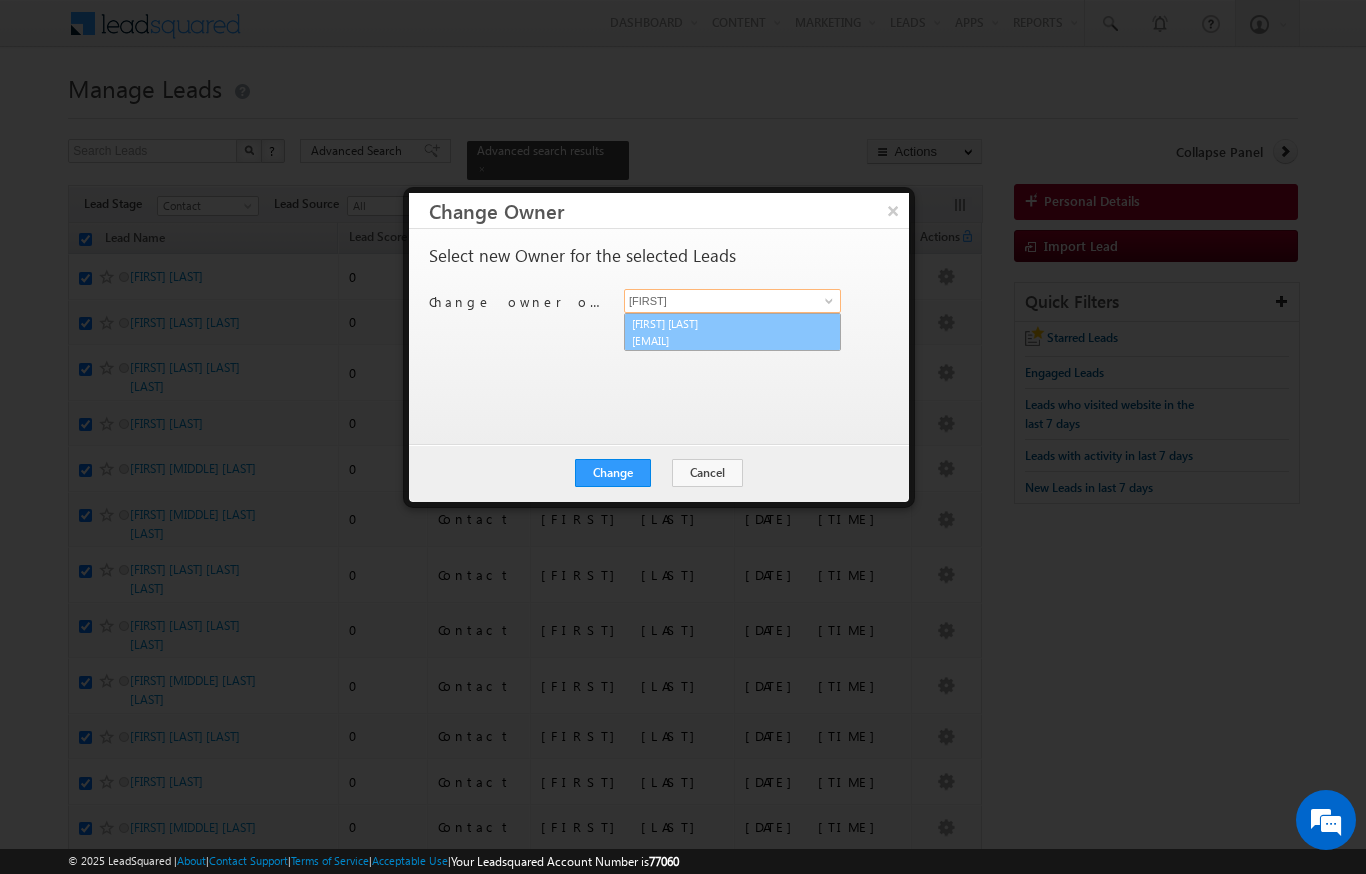 click on "Diksha Dubey   diksha.dubey@indglobal.ae" at bounding box center (732, 332) 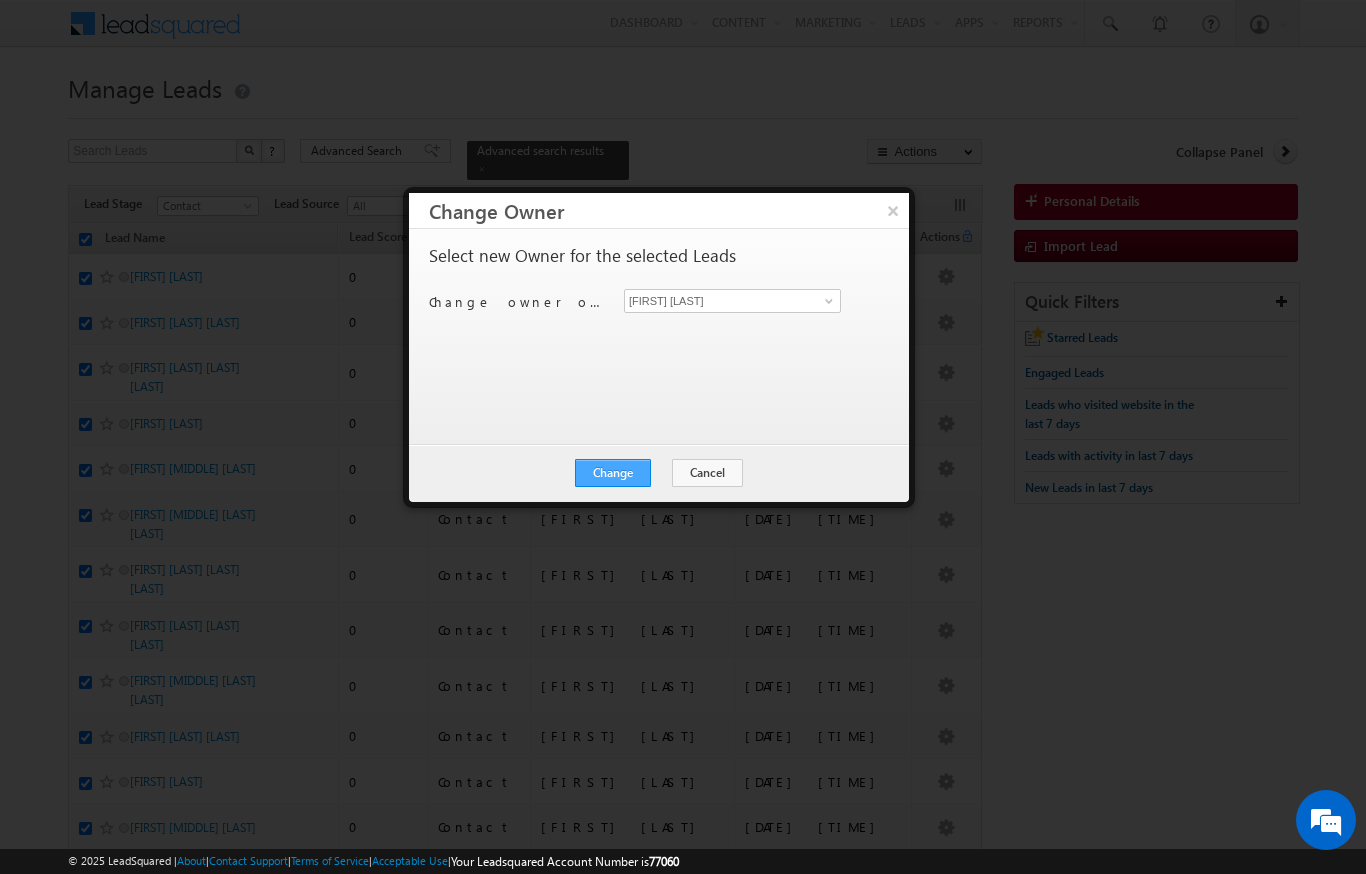 click on "Change" at bounding box center (613, 473) 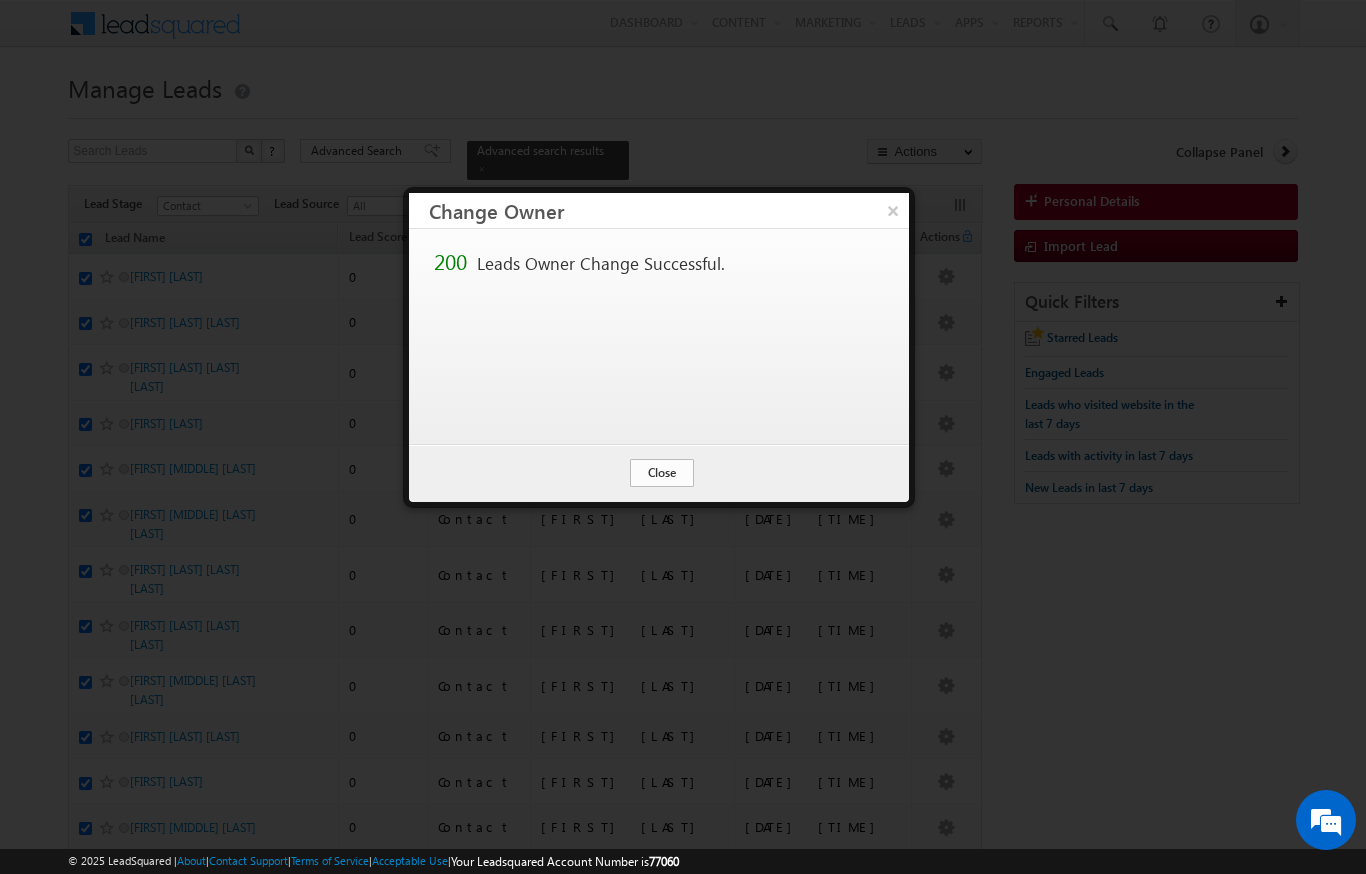 click on "Close" at bounding box center [662, 473] 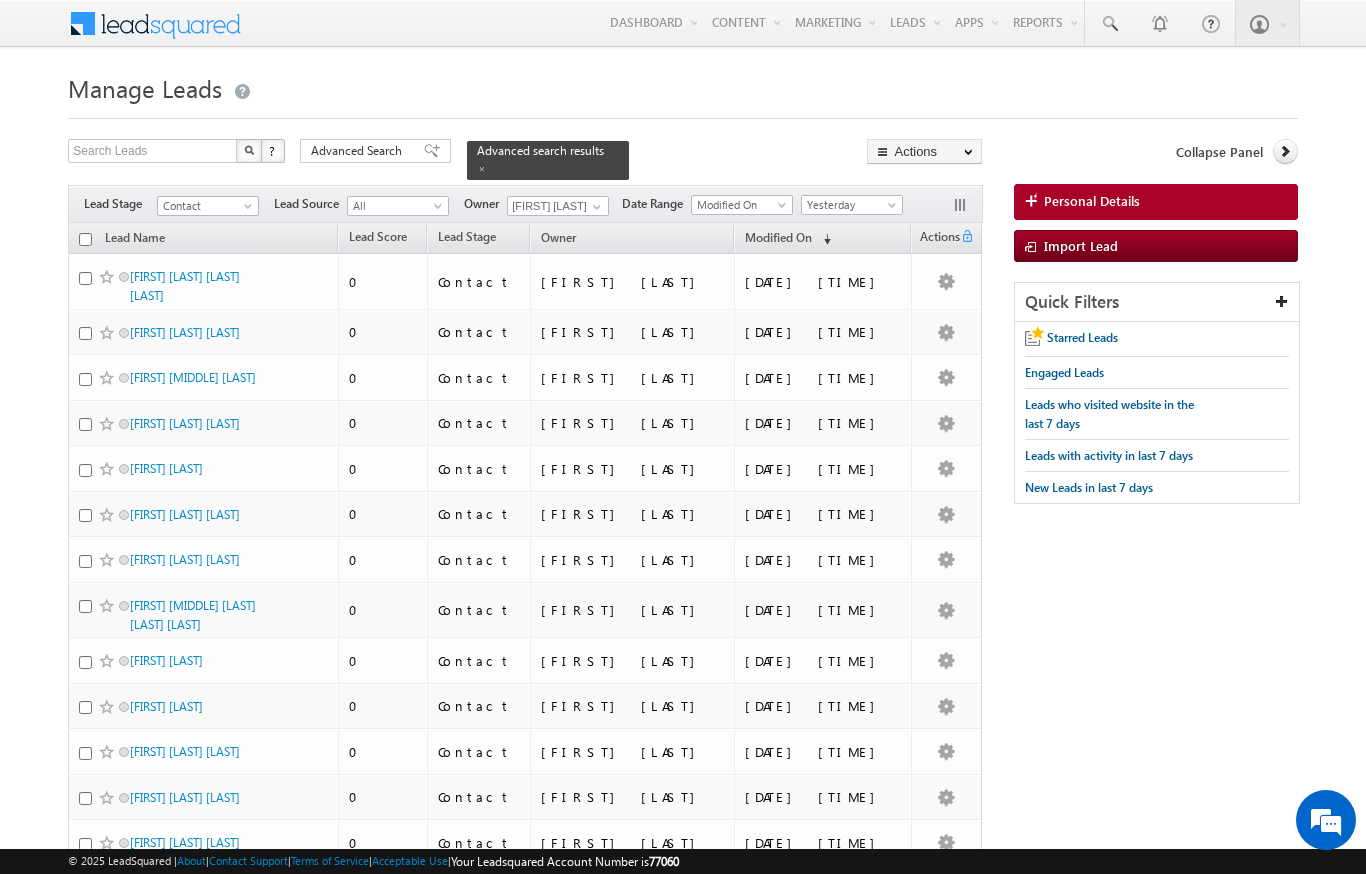 click on "Contact" at bounding box center [205, 206] 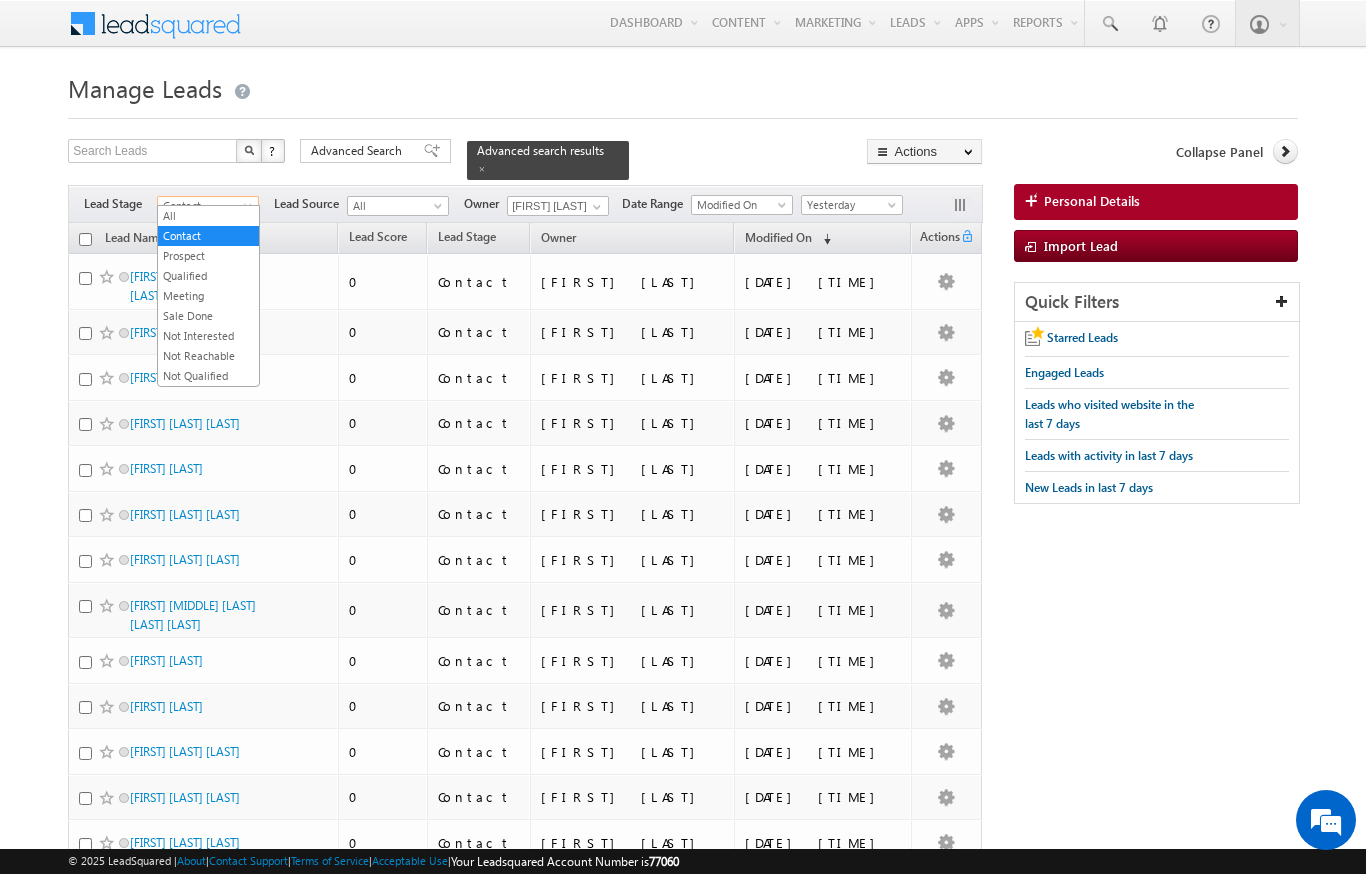 click on "Prospect" at bounding box center (208, 256) 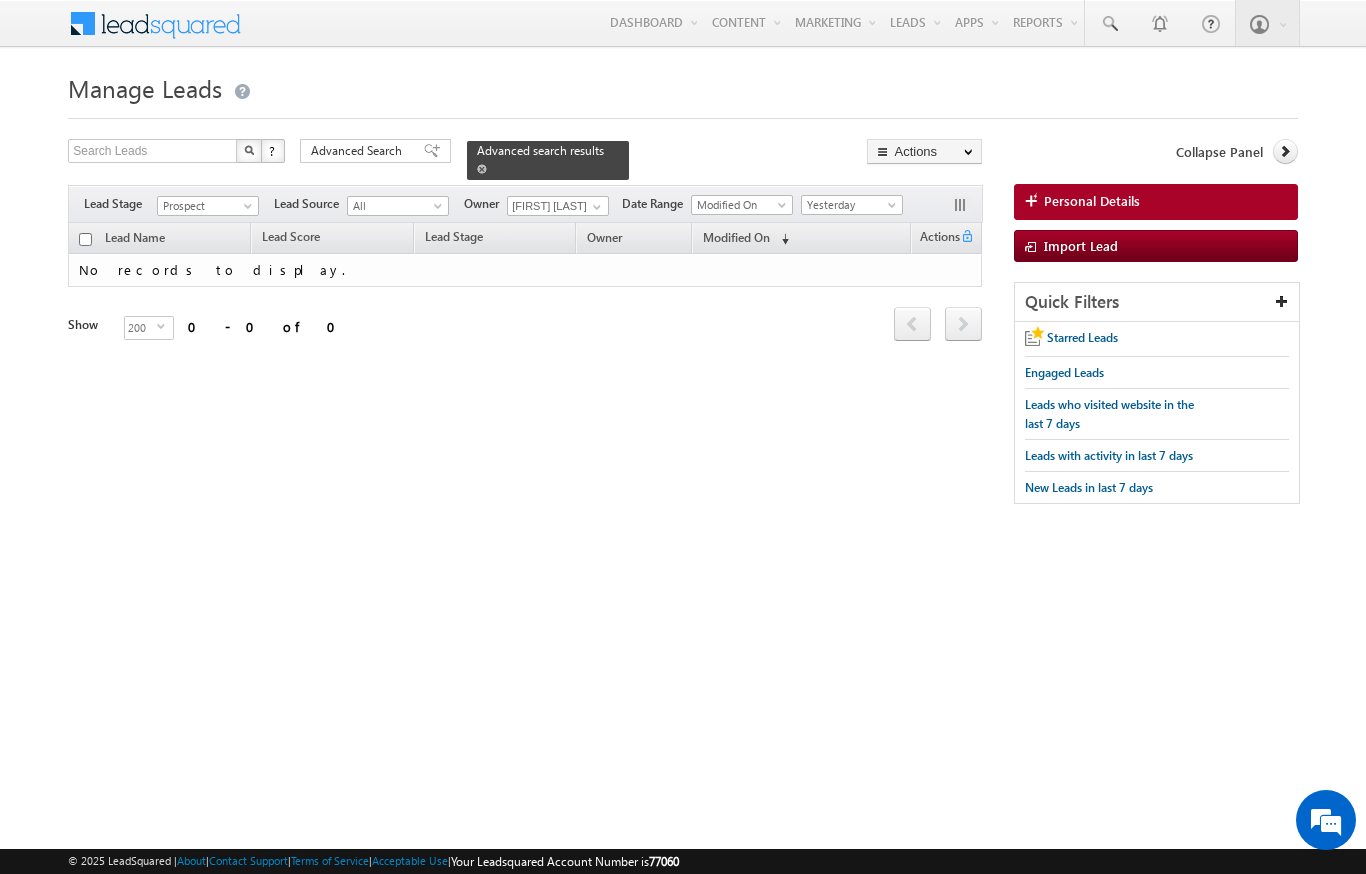 click at bounding box center [482, 169] 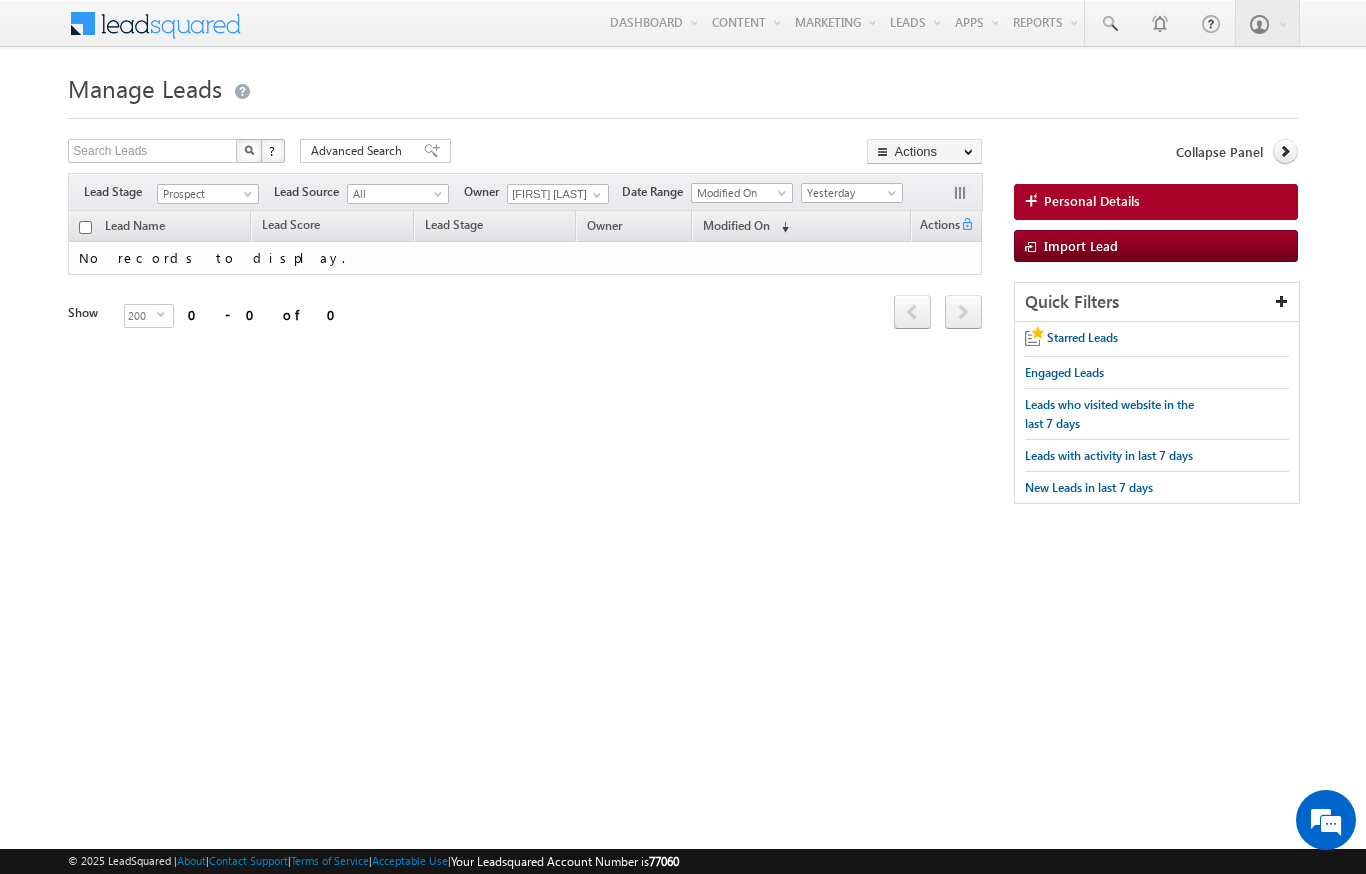 click on "Filters
Lead Stage
All Contact Prospect Qualified Meeting Sale Done Not Interested Not Reachable Not Qualified Prospect
Lead Source
All 2025 Shiv sir data AbuDhabi-Scl Al Barari,Falcon City Amal Boban Arbaz Data Arpit Data Arpit-Tanya Shangrila Data aziz Banking Booked Meetings SY- Shiv Yogi Chakshu Data Claimed Leads SY- Meet Shah client reference Damac_Marketing_Data Danube_dm_INDG data Data sheet Data Sheet Abhishek Sir Direct Traffic EMAAR" at bounding box center (525, 192) 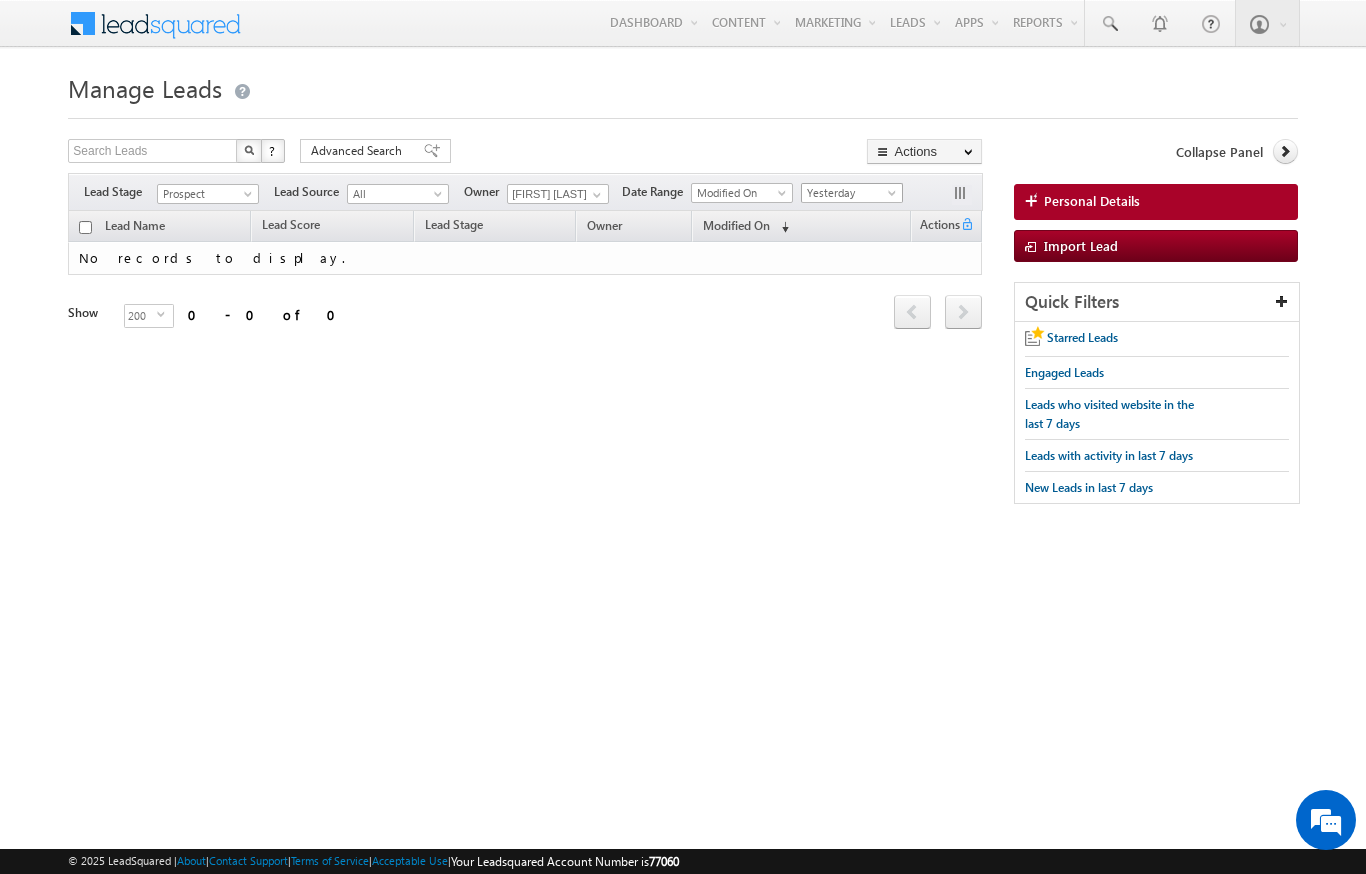 click on "Yesterday" at bounding box center [849, 193] 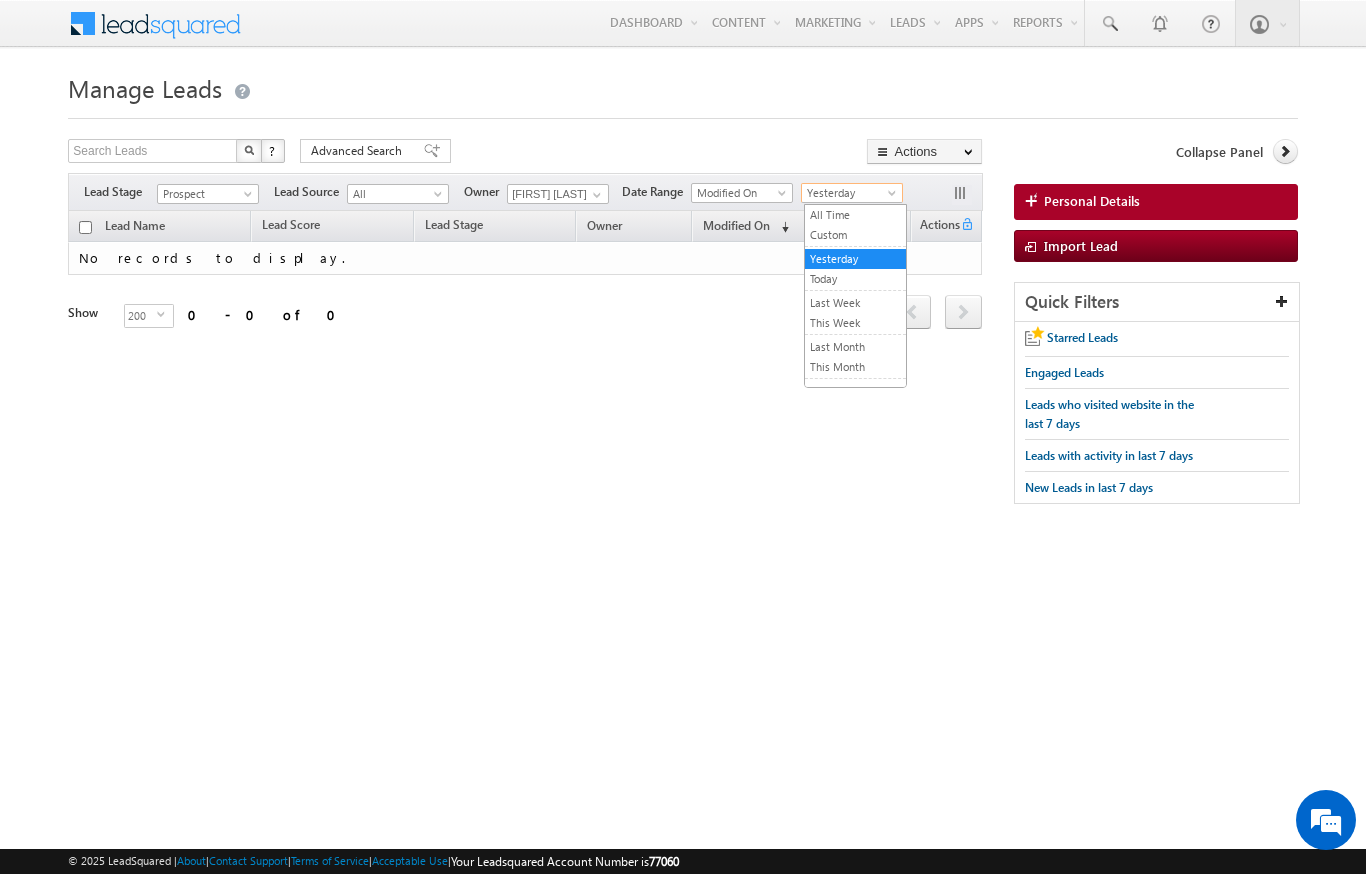 click on "All Time" at bounding box center [855, 215] 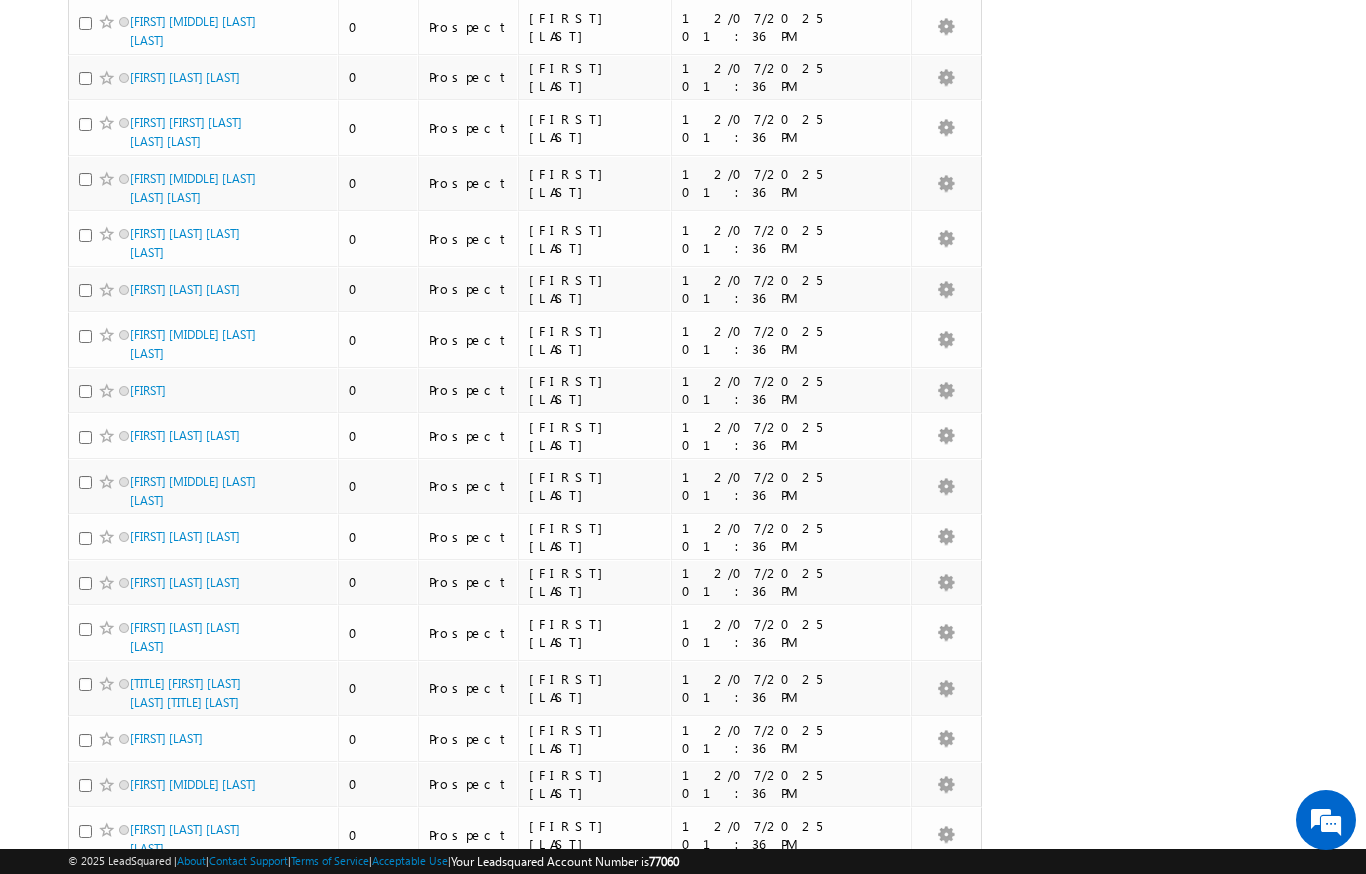 scroll, scrollTop: 0, scrollLeft: 0, axis: both 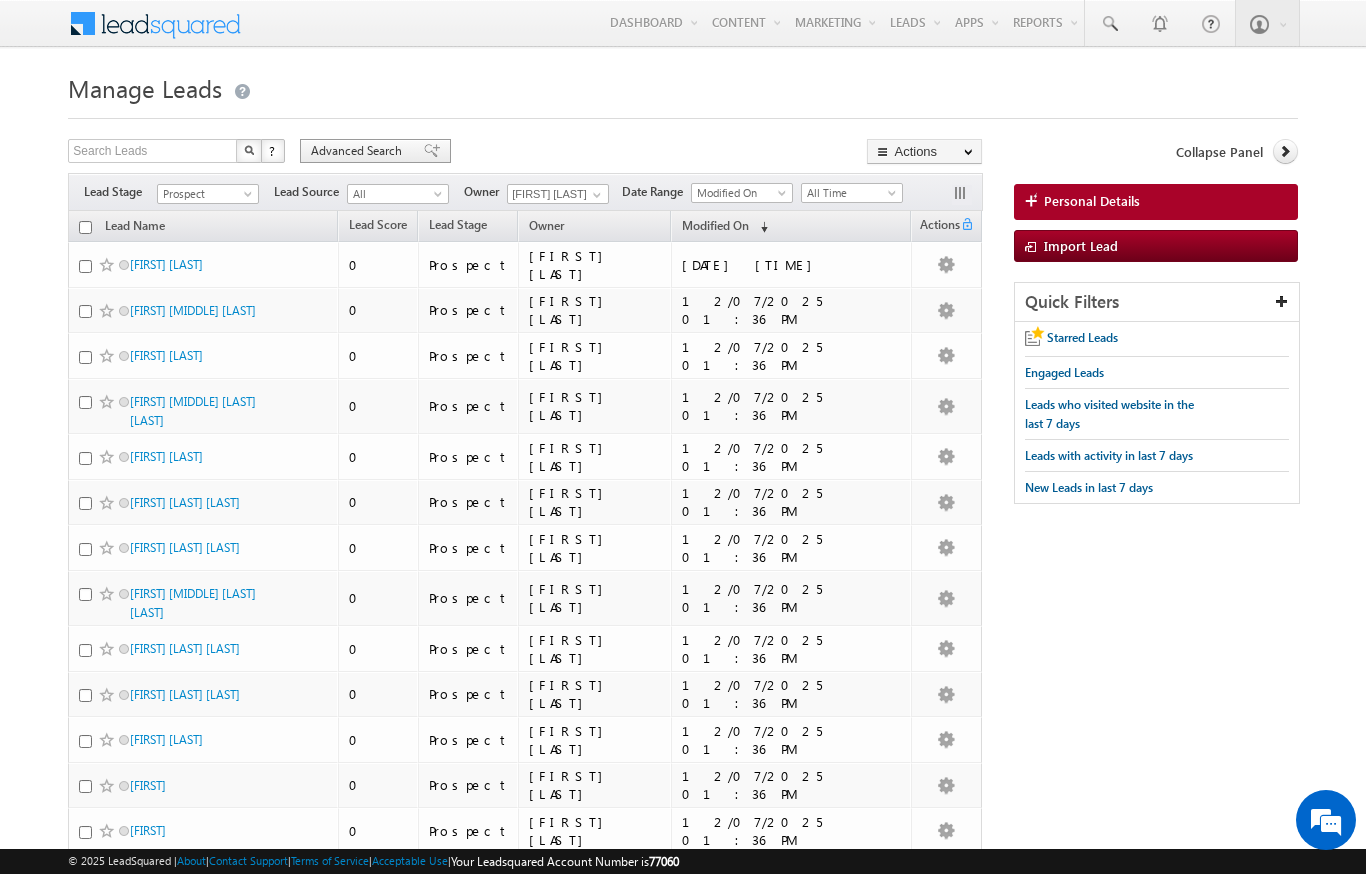 click on "Advanced Search" at bounding box center [359, 151] 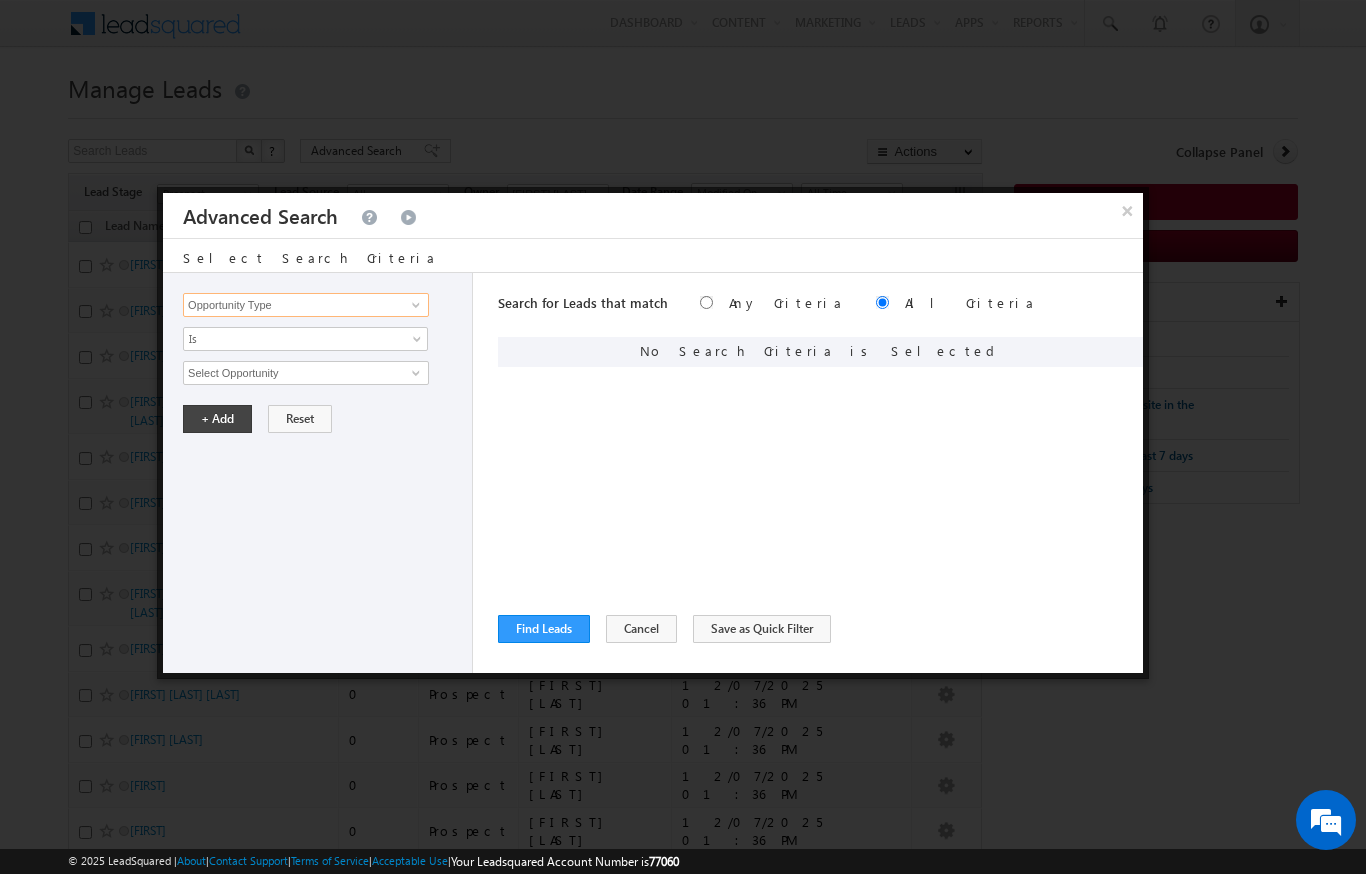 click on "Opportunity Type" at bounding box center (306, 305) 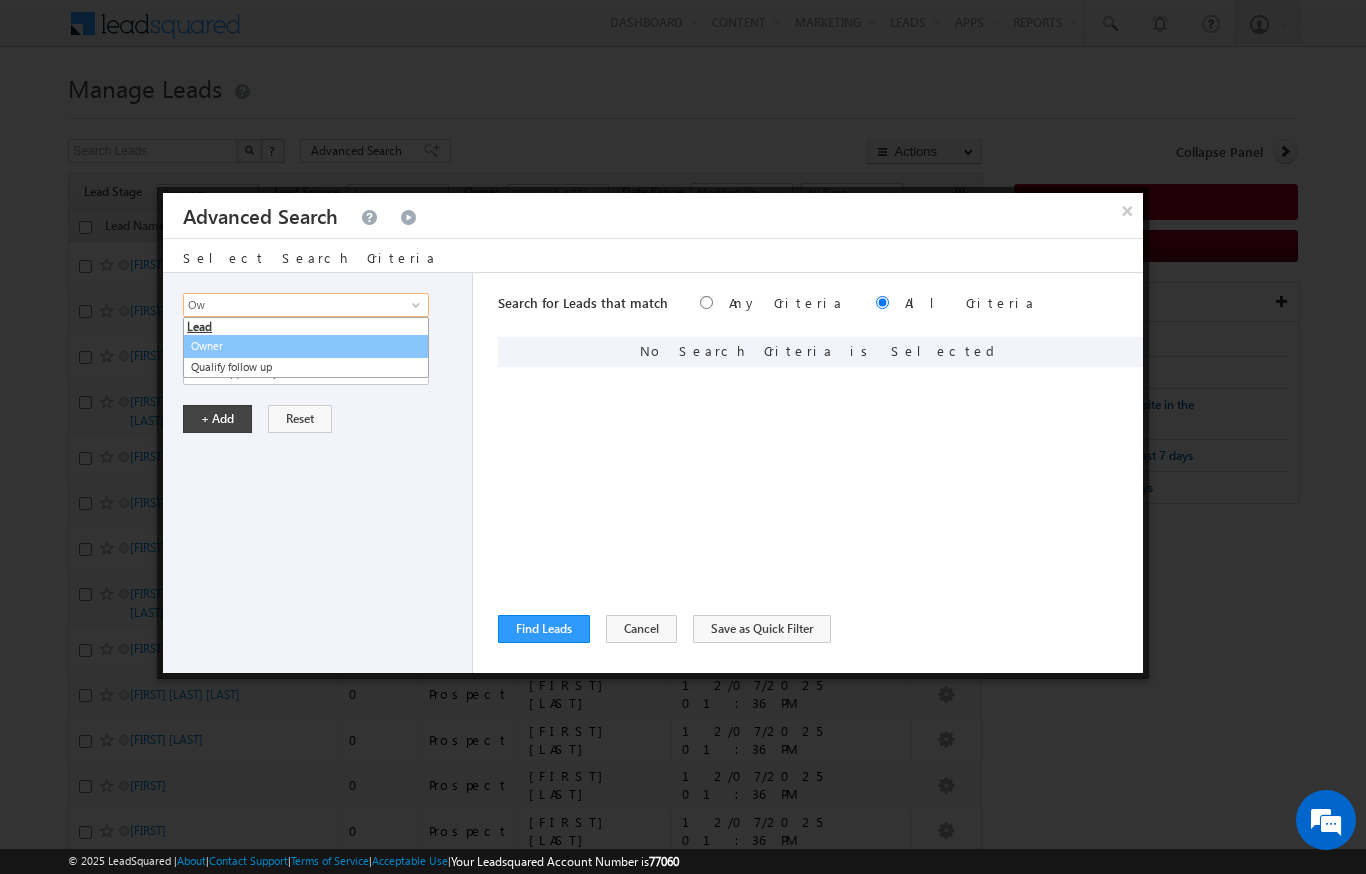 click on "Owner" at bounding box center (306, 346) 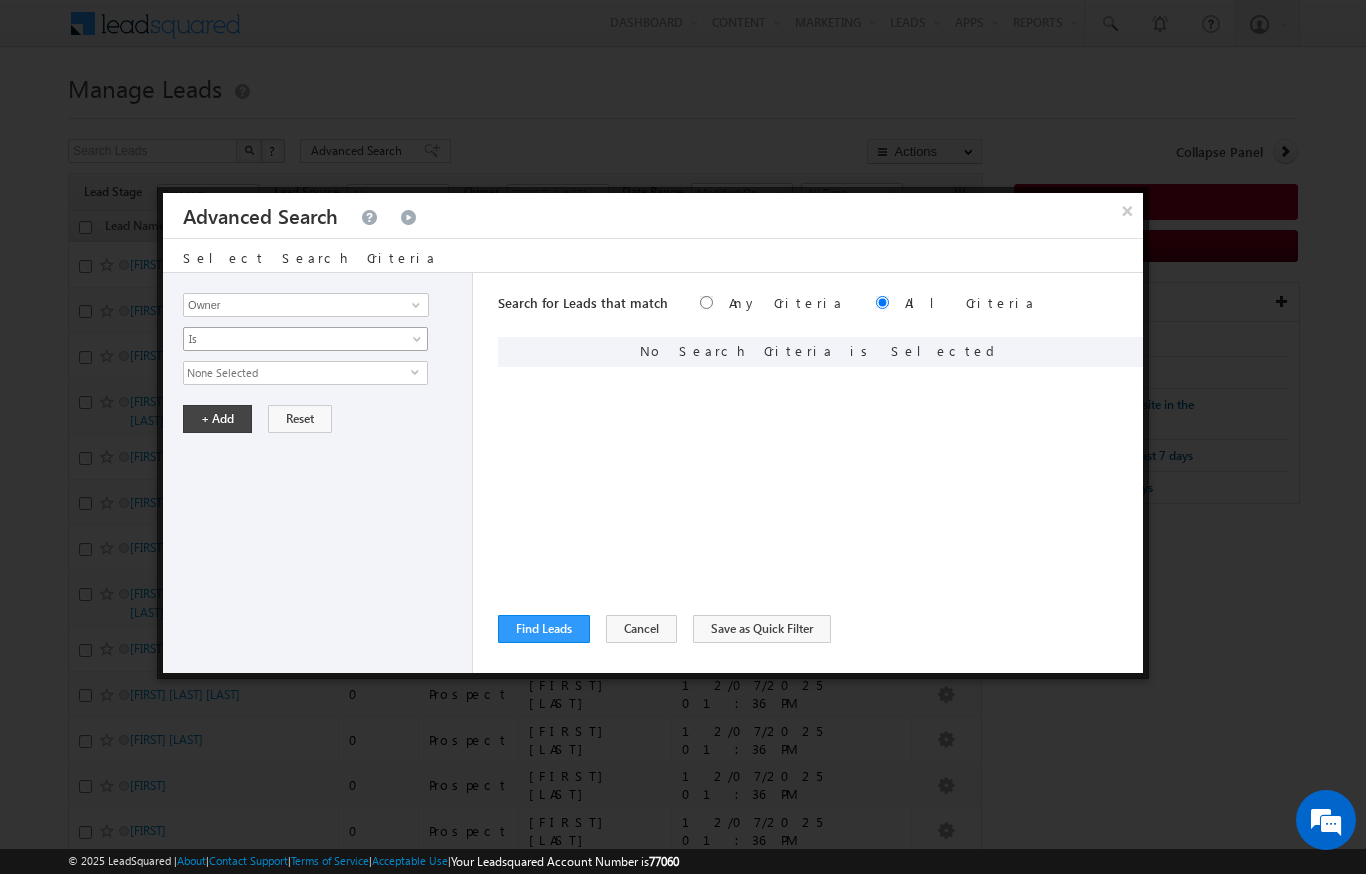 click on "Is" at bounding box center (292, 339) 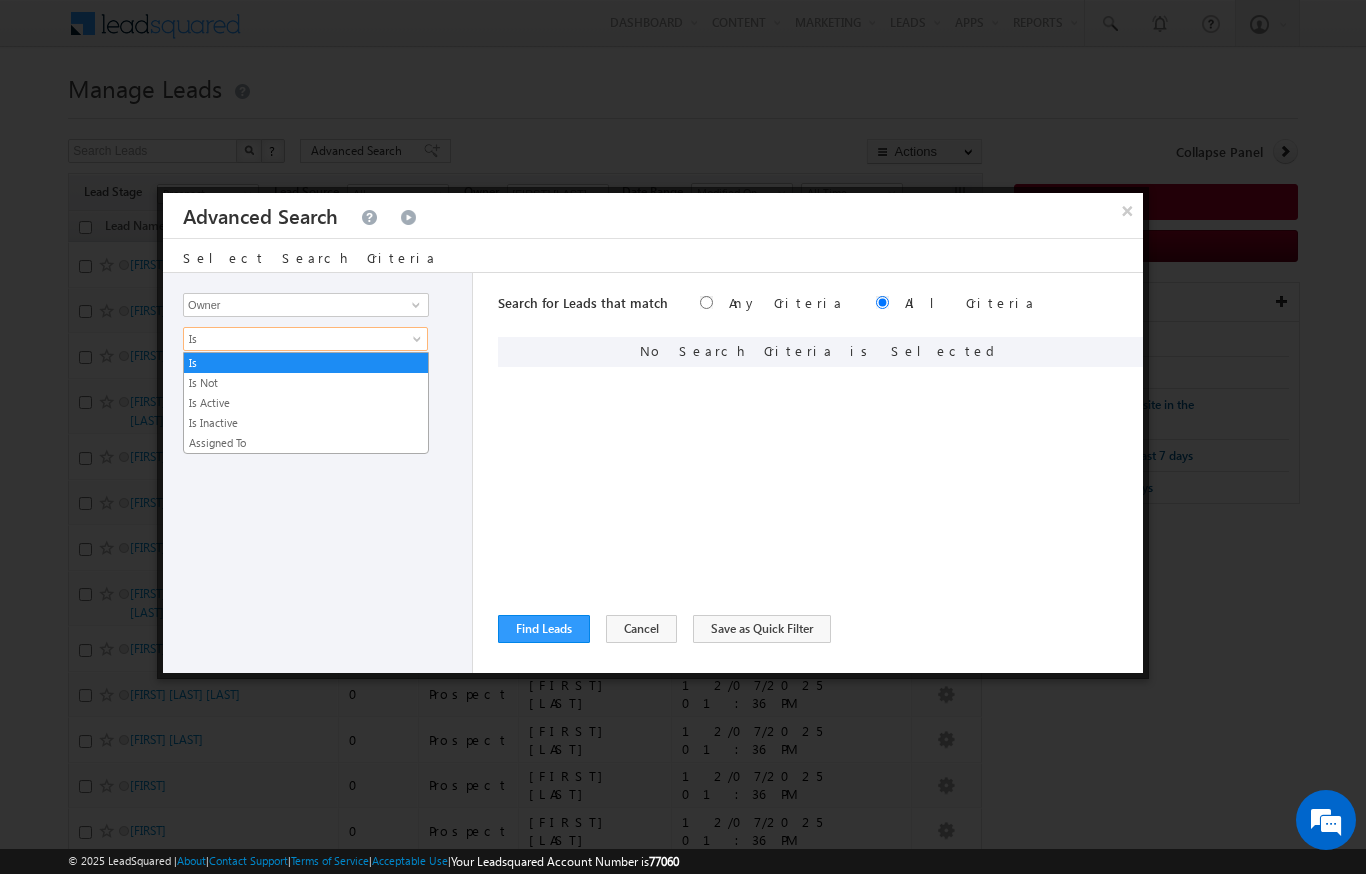 click on "Is Not" at bounding box center [306, 383] 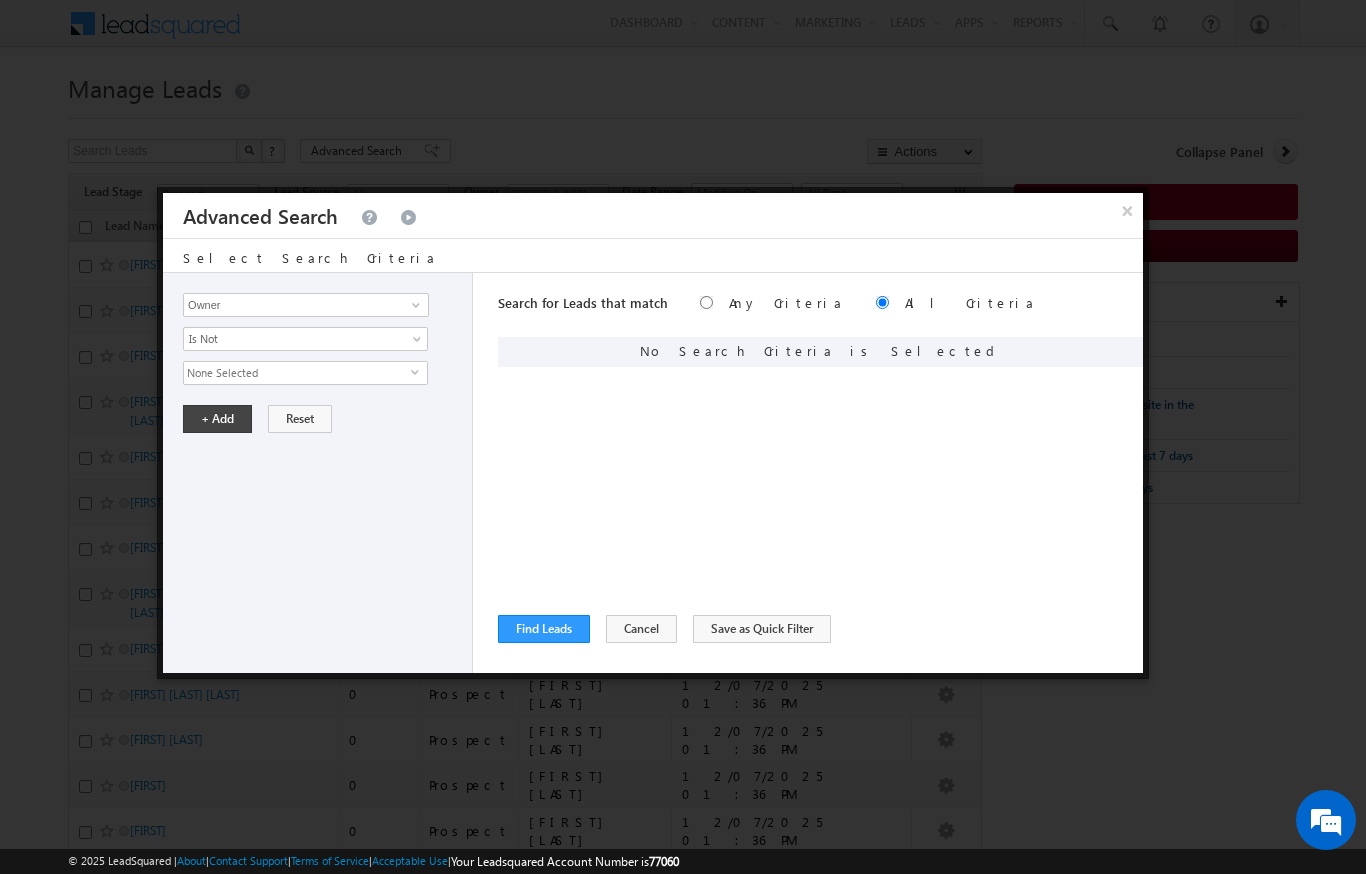 click on "None Selected" at bounding box center [297, 373] 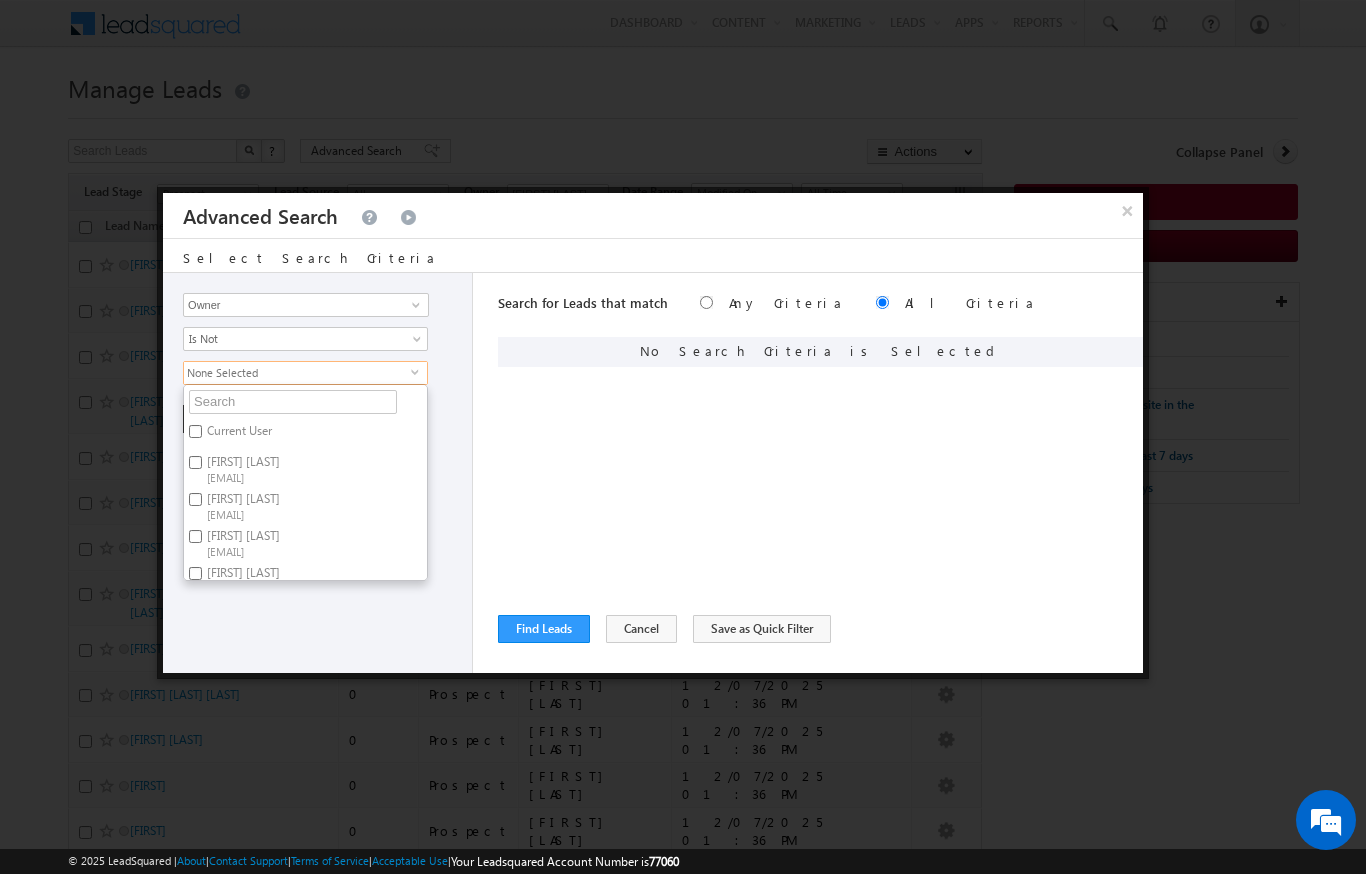 click on "Ankita Dua ankita.dua@indglobal.ae" at bounding box center (195, 462) 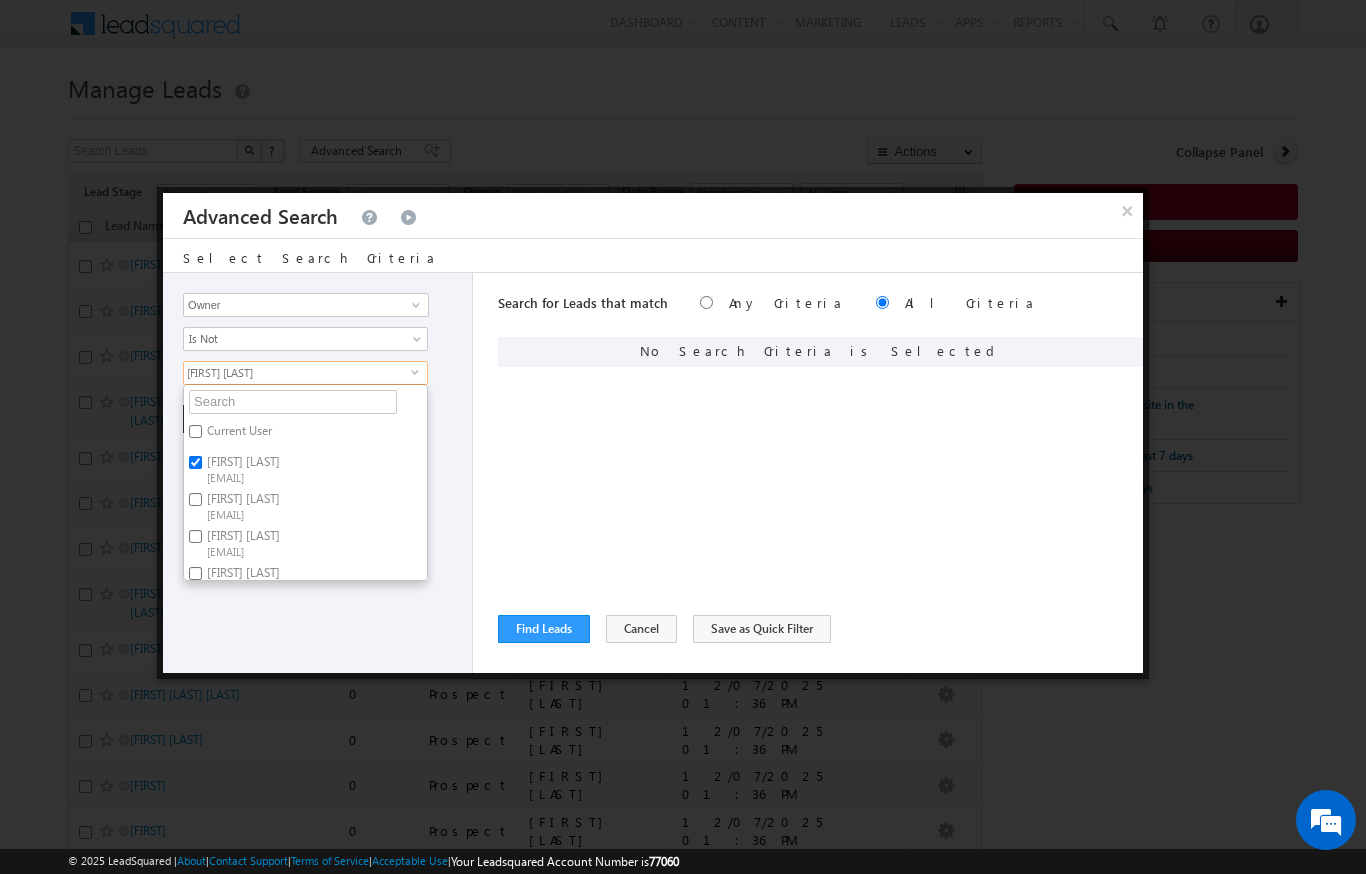click on "Ankita Dumbre ankita.dumbre@indglobal.ae" at bounding box center [195, 499] 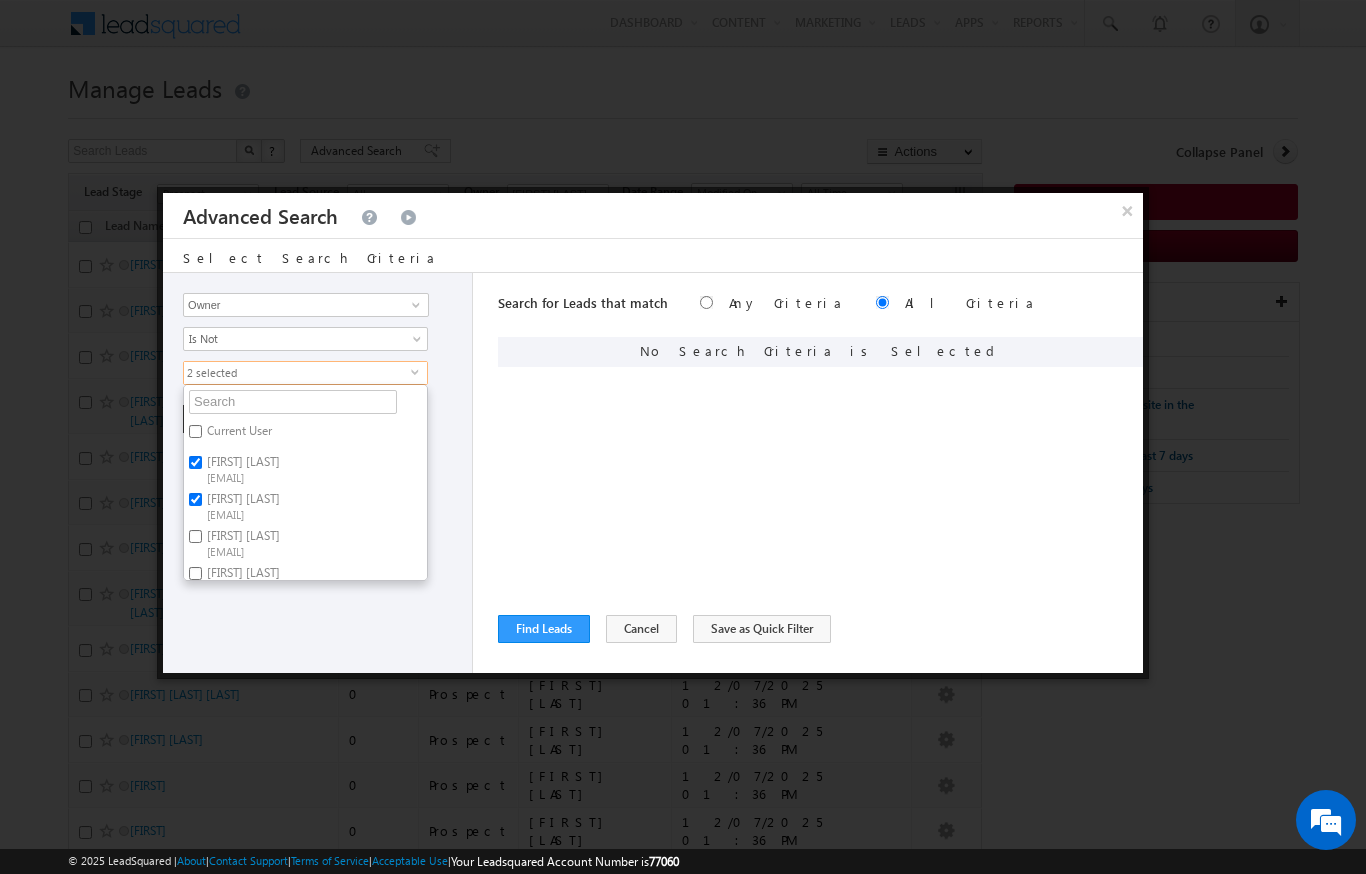 scroll, scrollTop: 76, scrollLeft: 0, axis: vertical 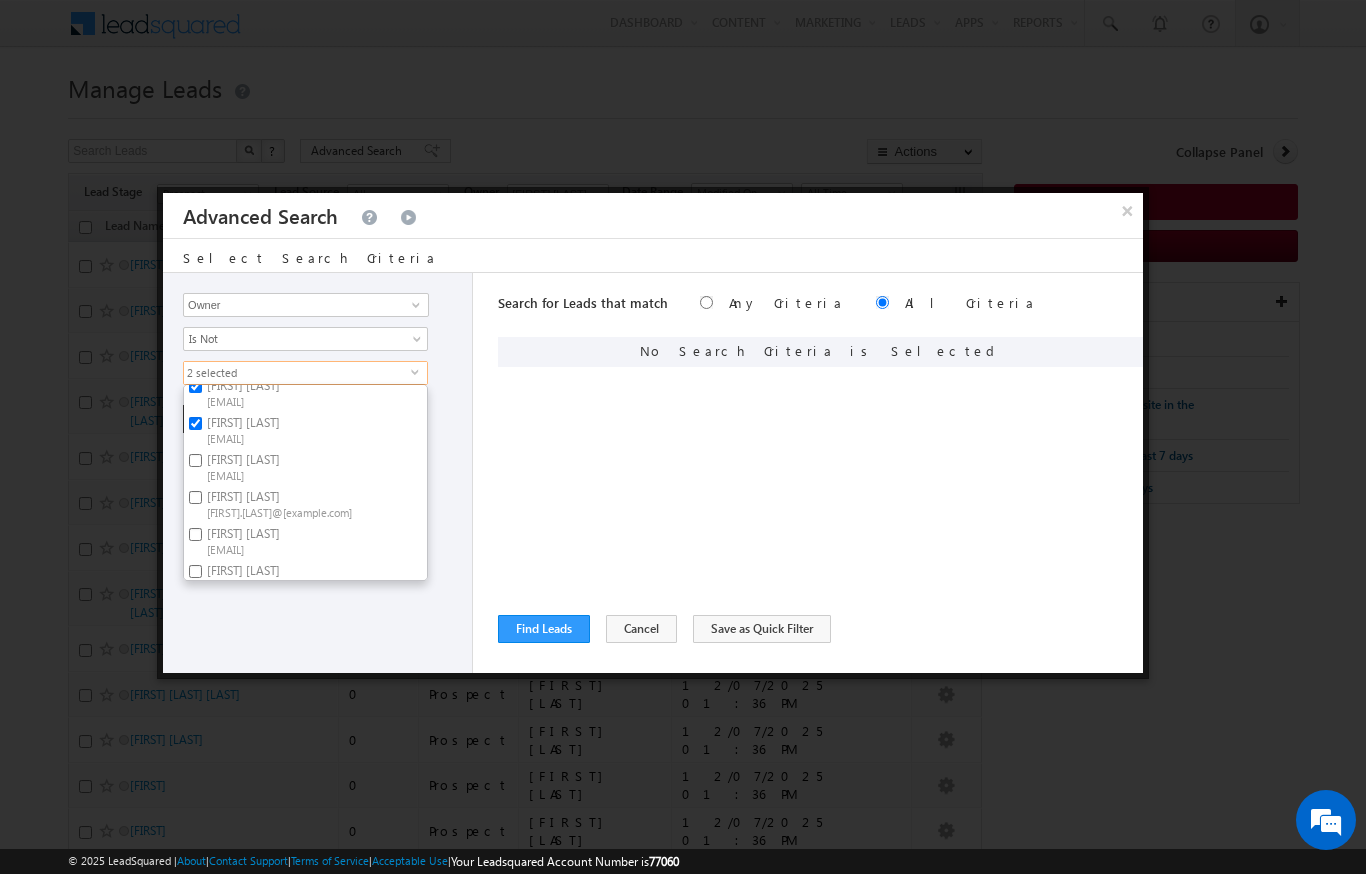 click on "Aswathi Ezhunamannil aswathi.ezhunamannil@indglobal.ae" at bounding box center (195, 460) 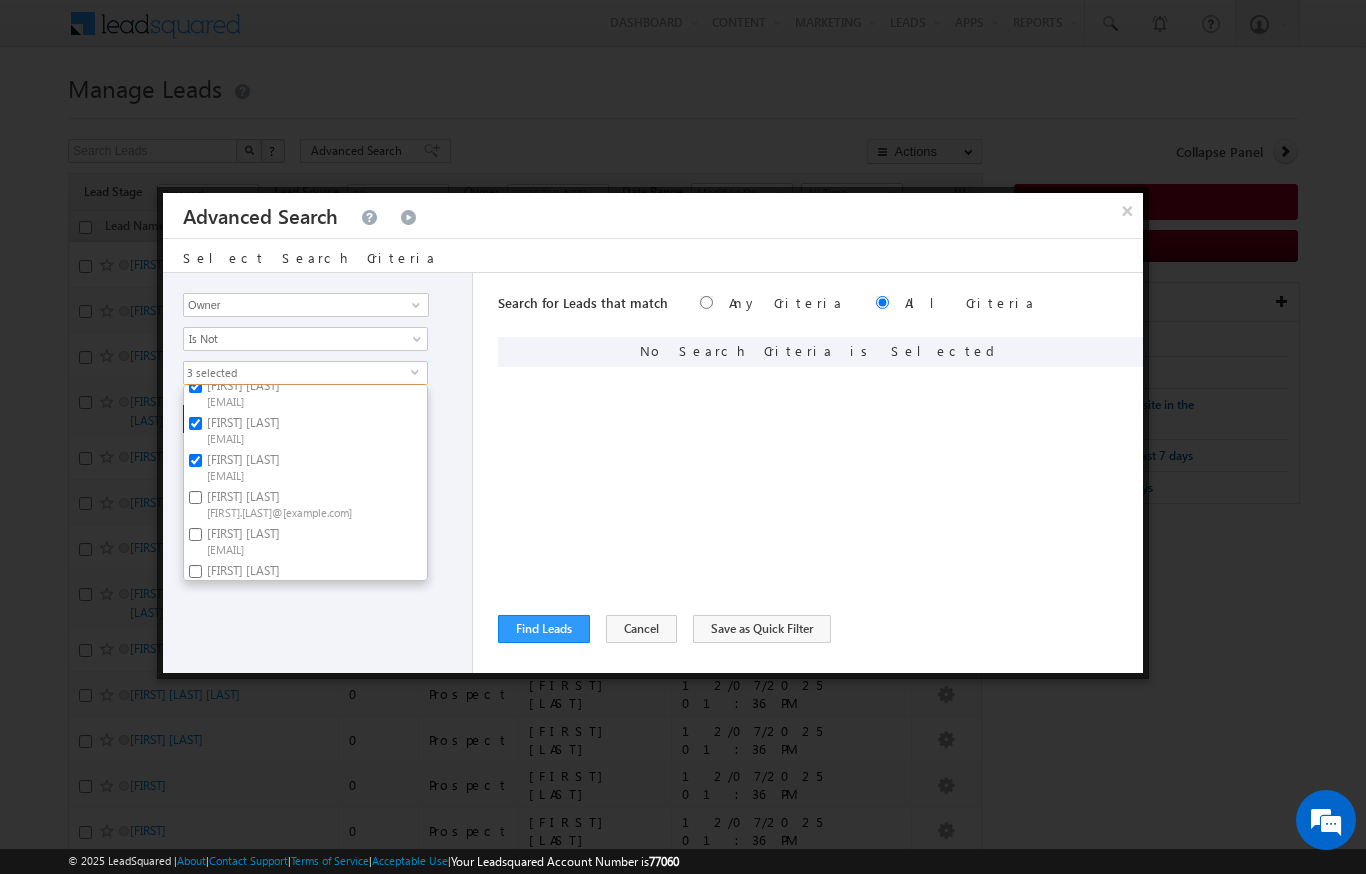 click on "Bhargav Nayak bhargav.nayak@indglobal.ae" at bounding box center [195, 497] 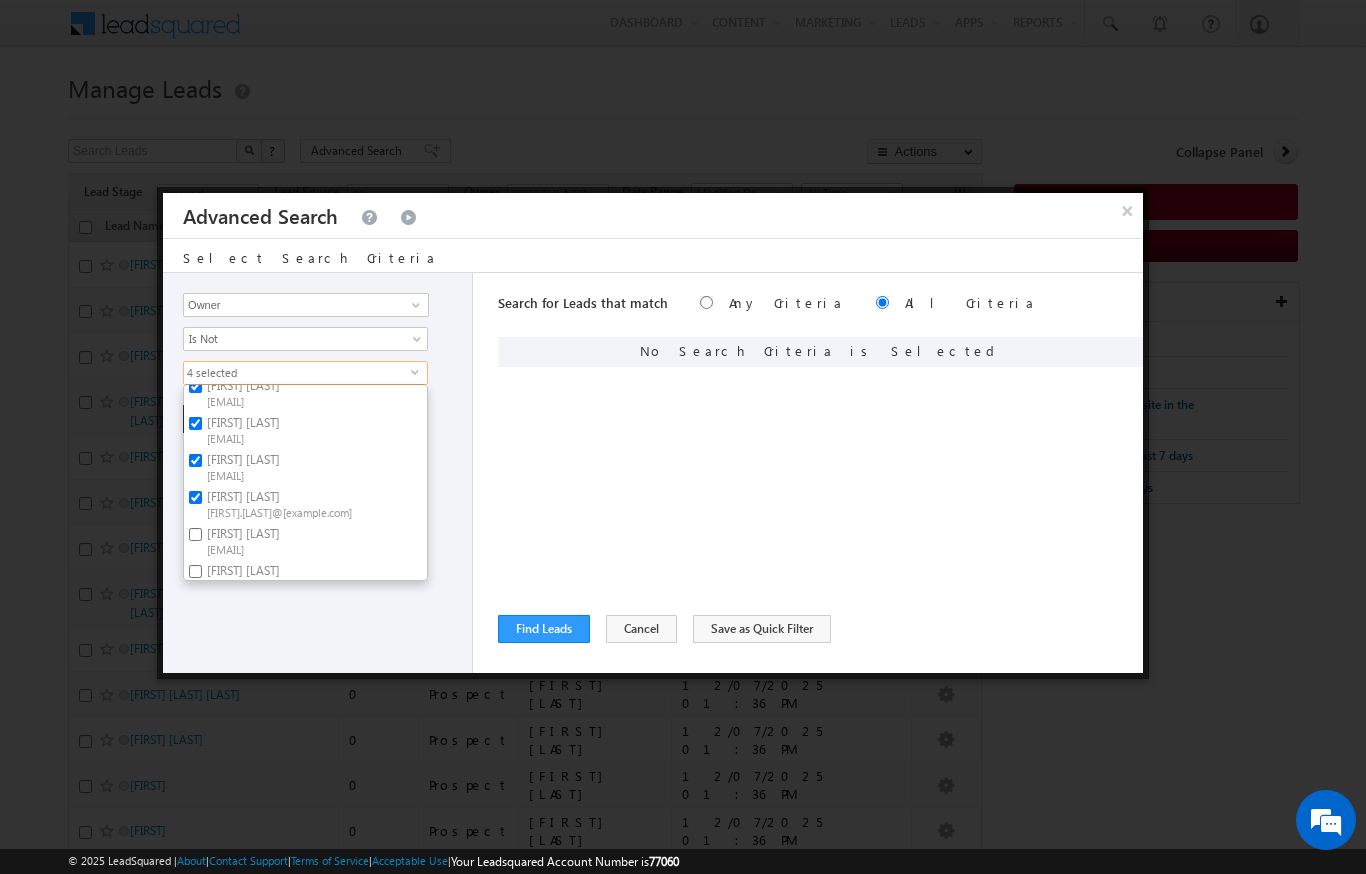 click on "Diksha Dubey diksha.dubey@indglobal.ae" at bounding box center [195, 534] 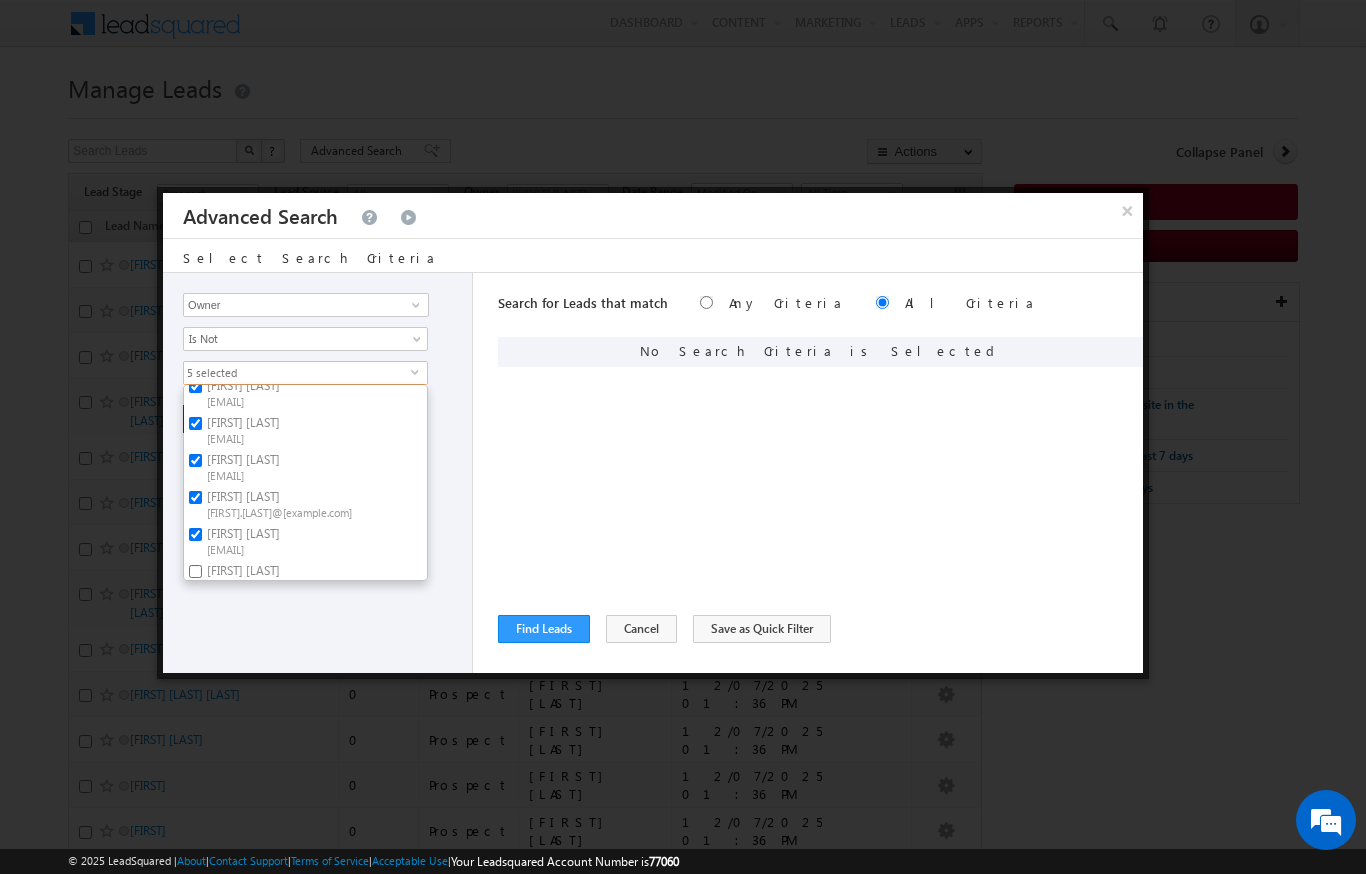 scroll, scrollTop: 162, scrollLeft: 0, axis: vertical 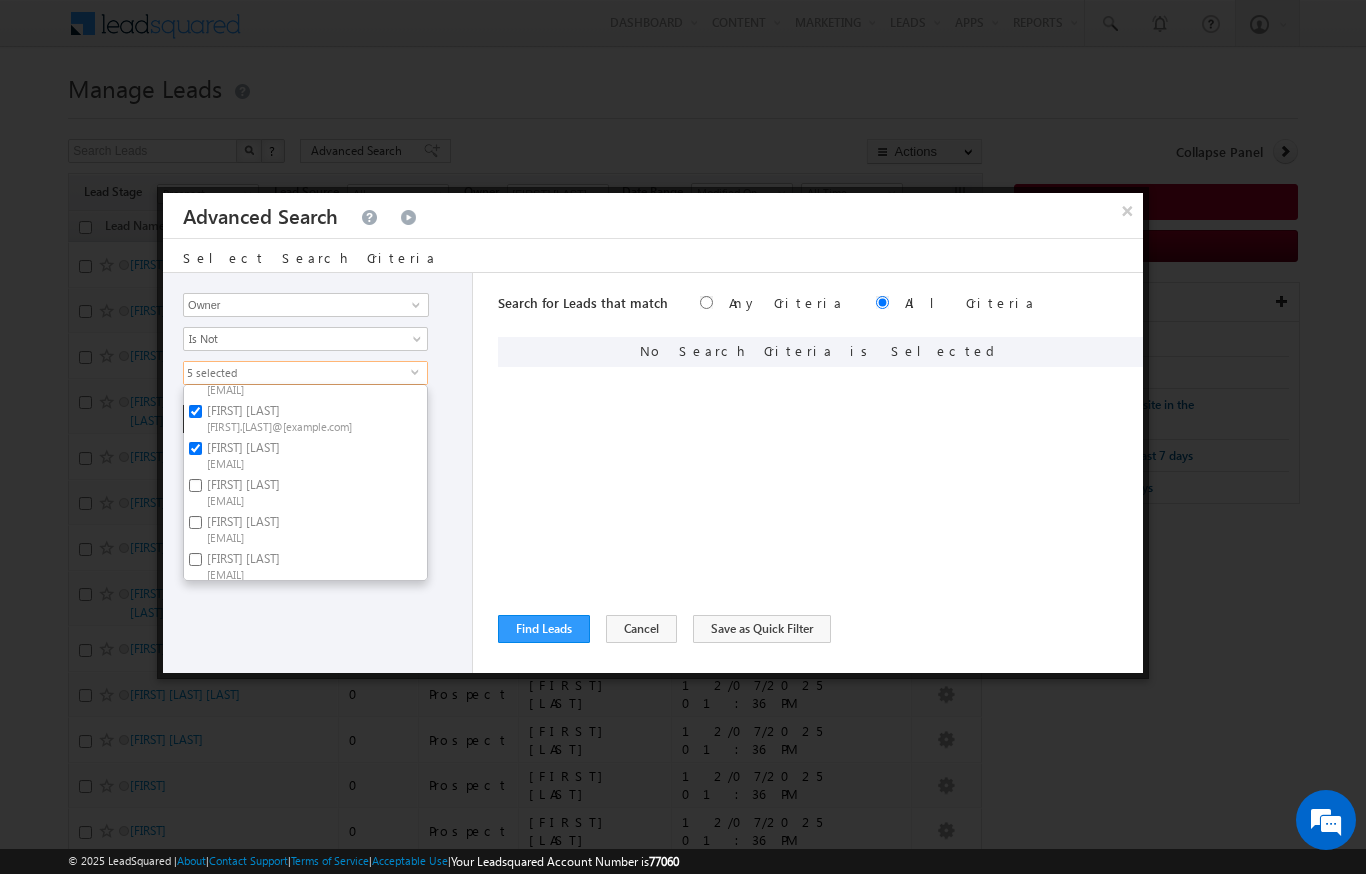 click on "Ekta Verhani ekta.verhani@indglobal.ae" at bounding box center [195, 485] 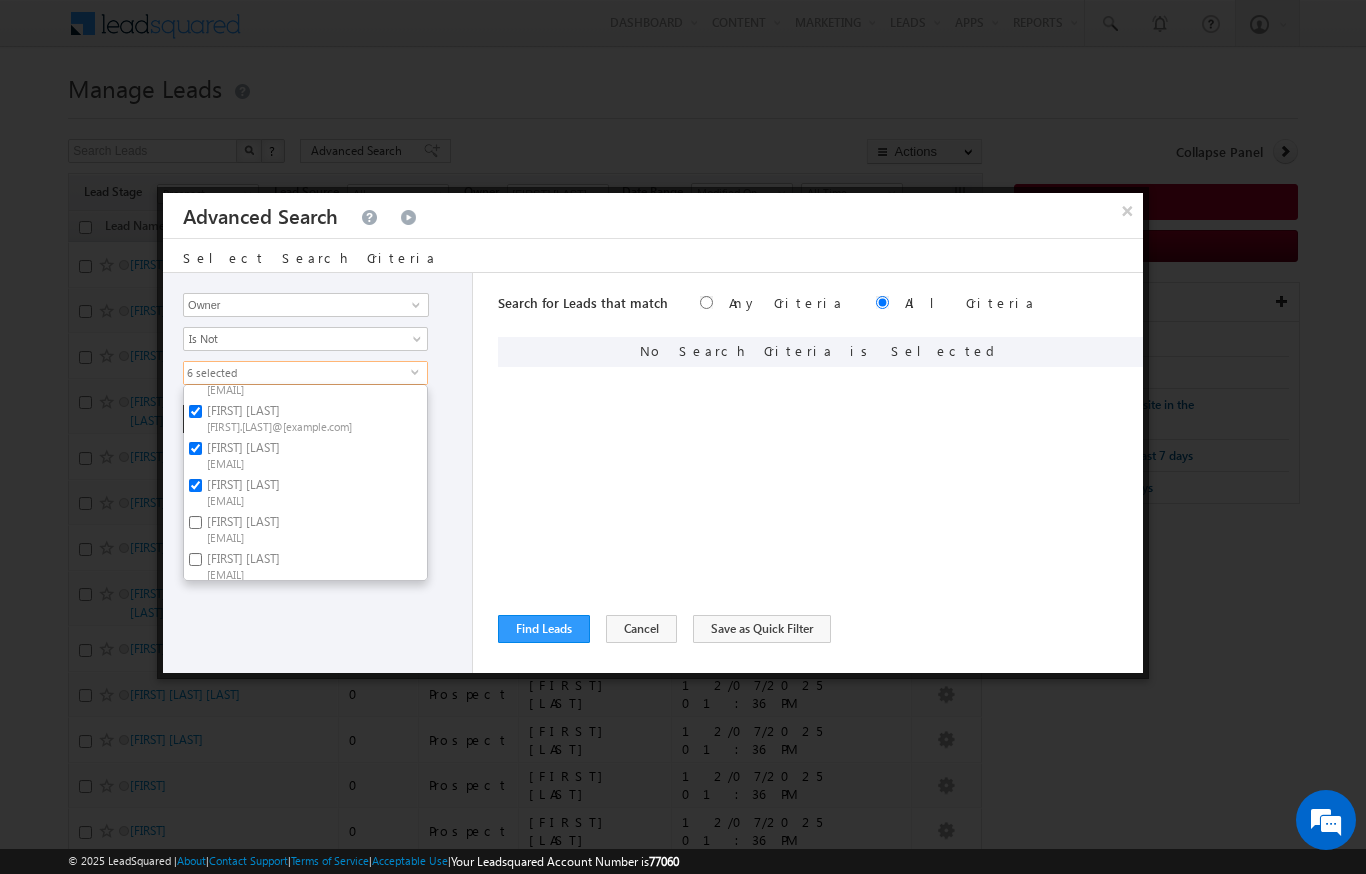 click on "Ekta Verhani ekta.verhani@indglobal.ae" at bounding box center [195, 485] 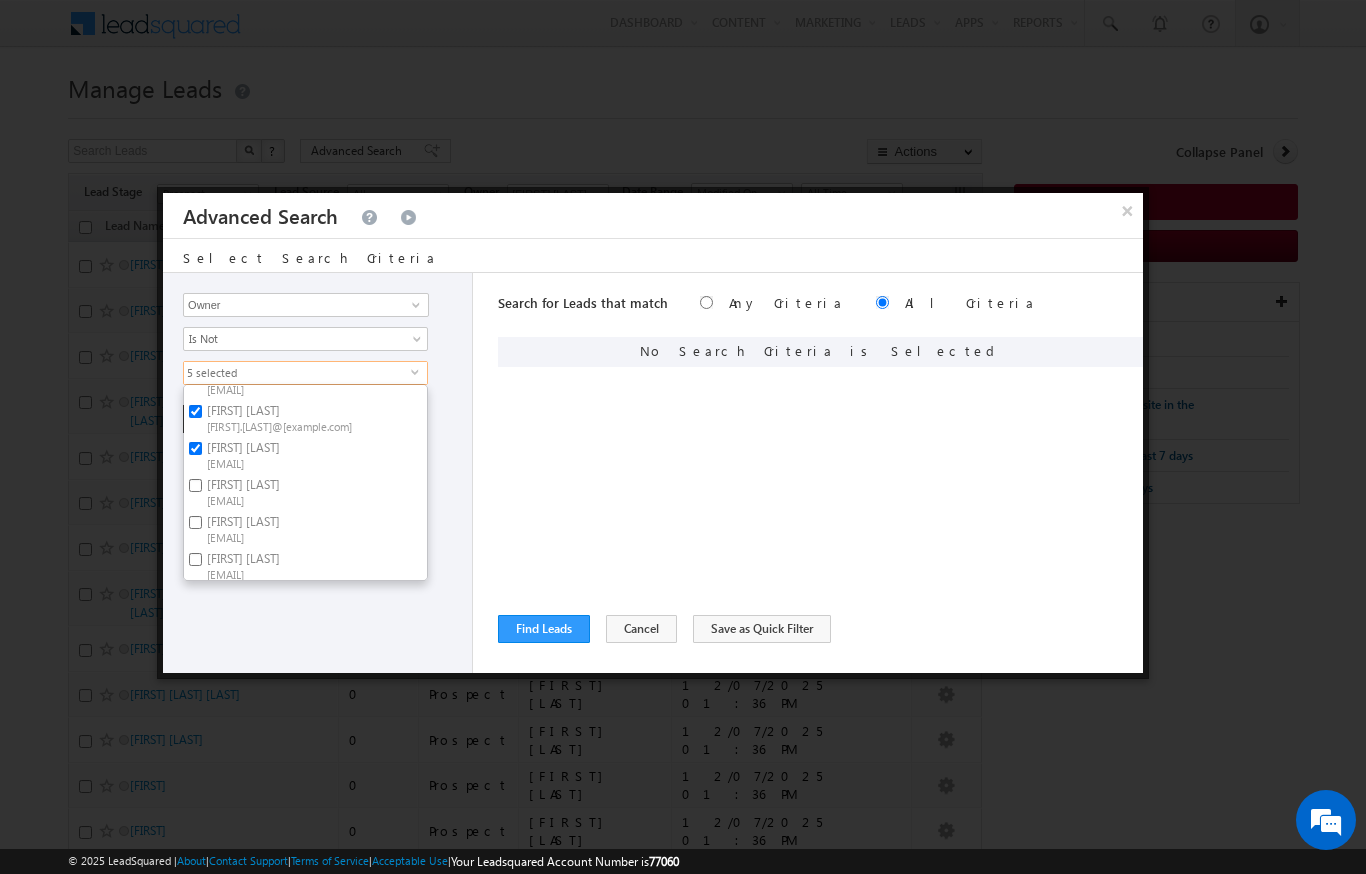 click on "Niraj Upadhyay niraj.upadhyay@indglobal.ae" at bounding box center (195, 559) 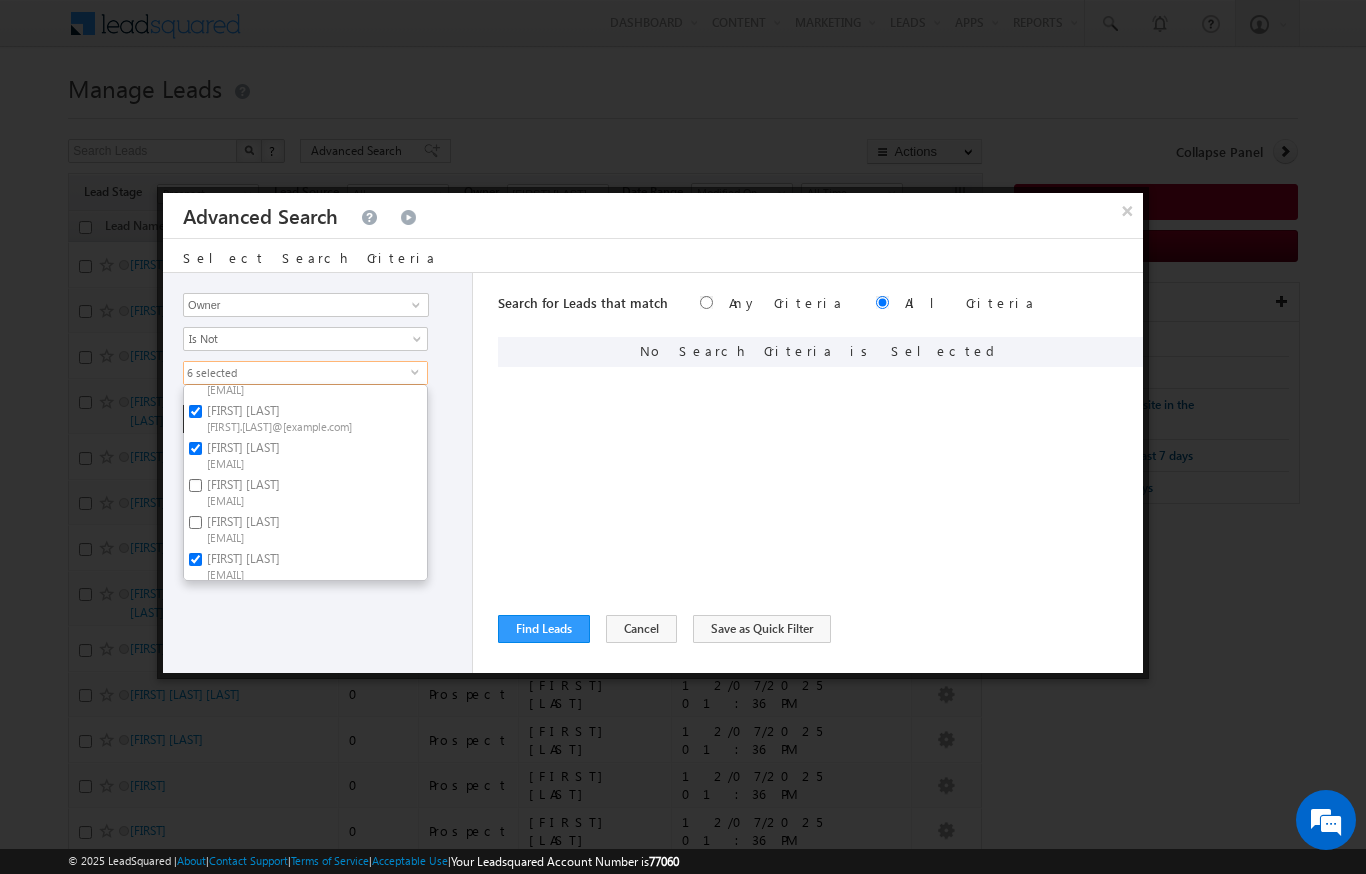 click on "Navdha Kalia navdha.kalia@indglobal.ae" at bounding box center [195, 522] 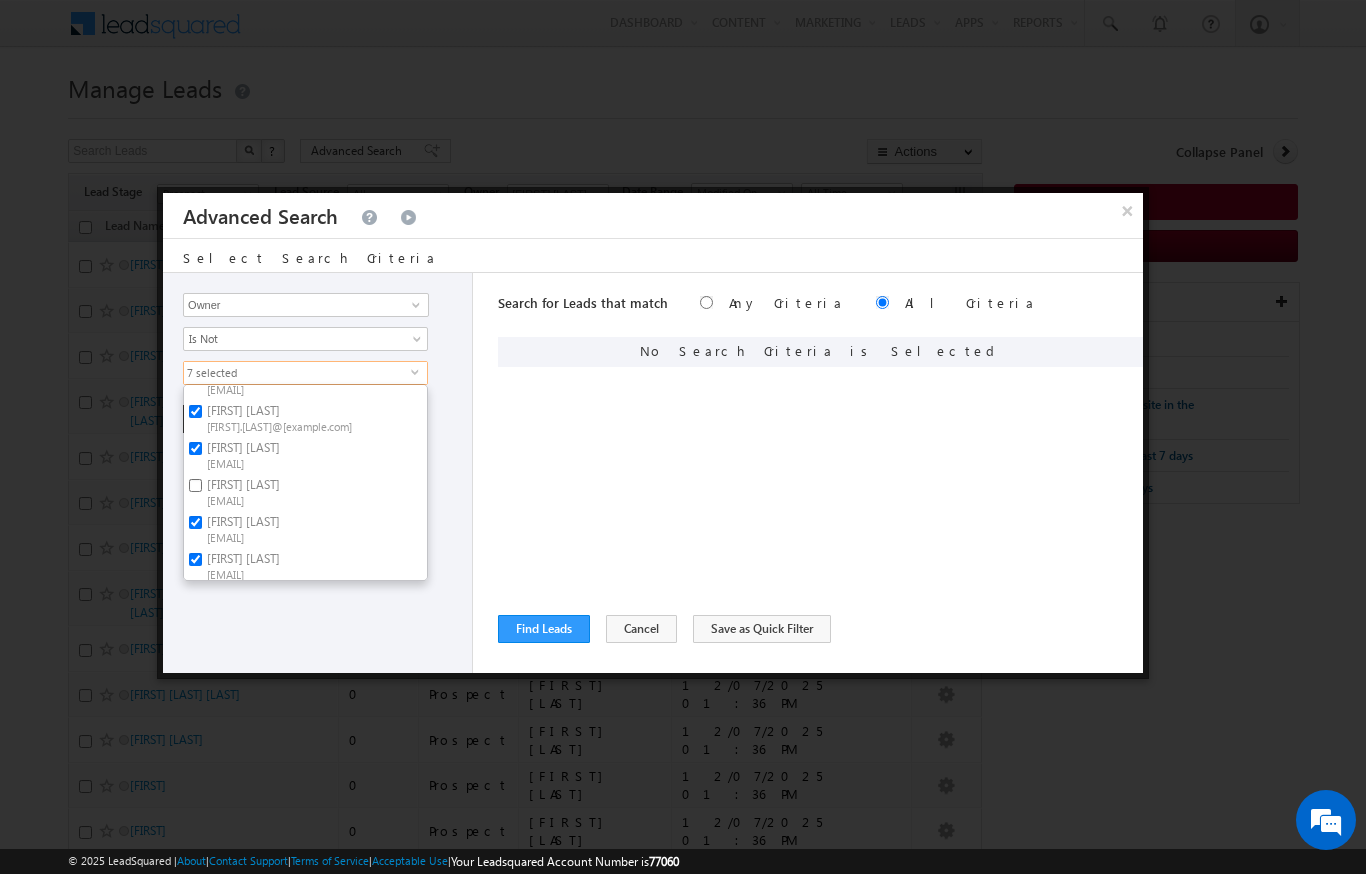 click on "Navdha Kalia navdha.kalia@indglobal.ae" at bounding box center (195, 522) 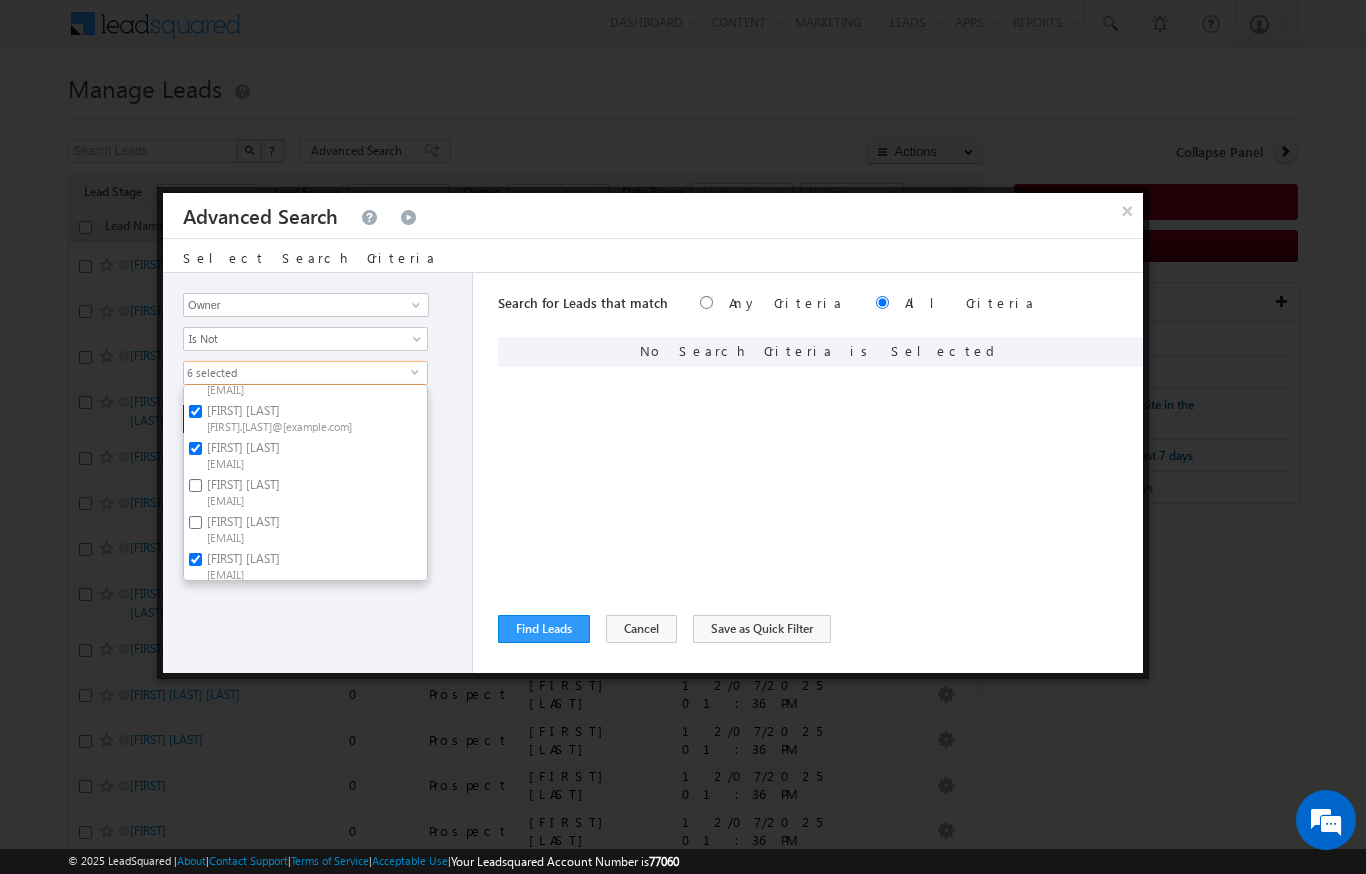 click on "Niraj Upadhyay niraj.upadhyay@indglobal.ae" at bounding box center (195, 559) 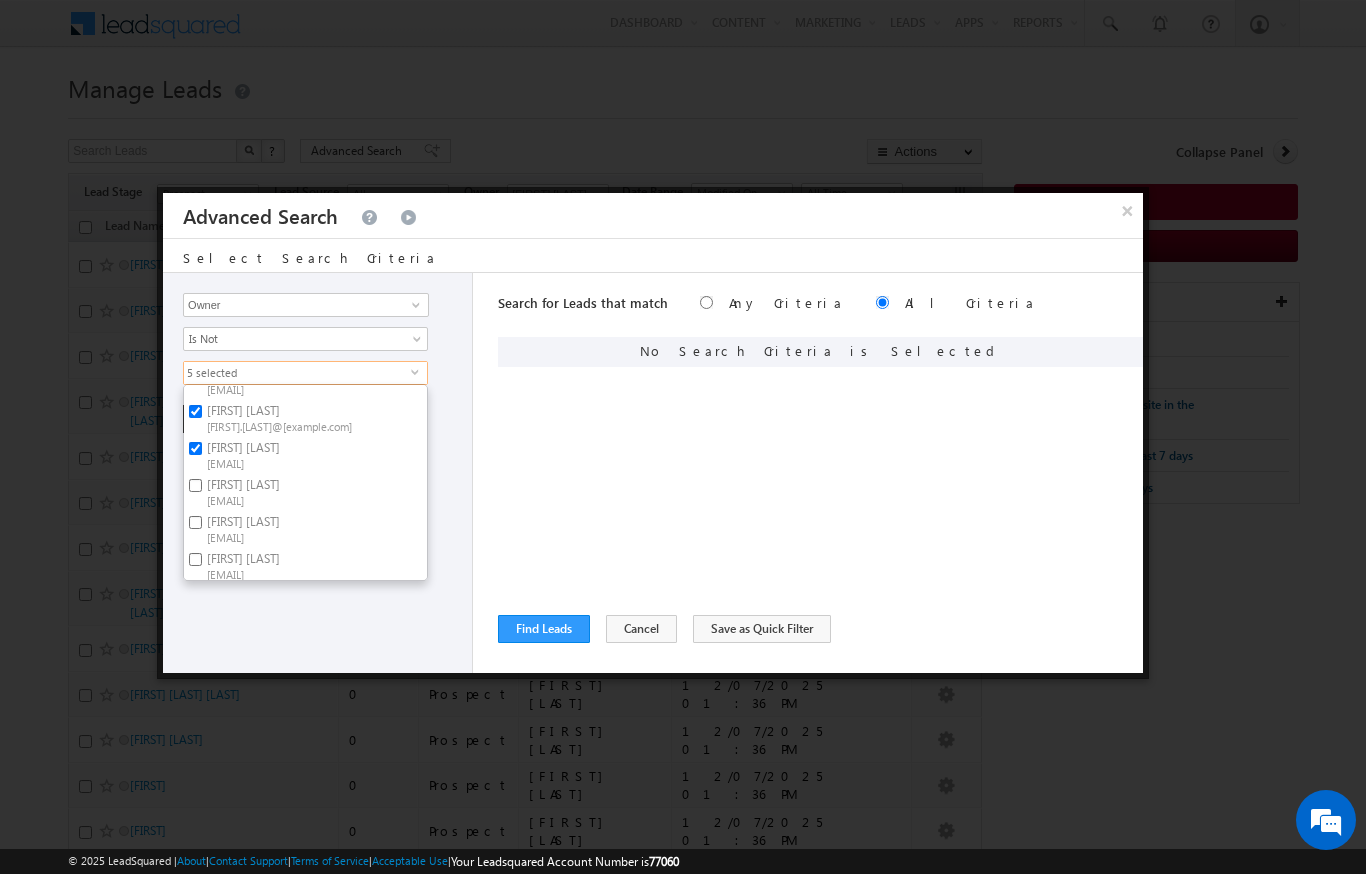 click on "Niraj Upadhyay niraj.upadhyay@indglobal.ae" at bounding box center [295, 565] 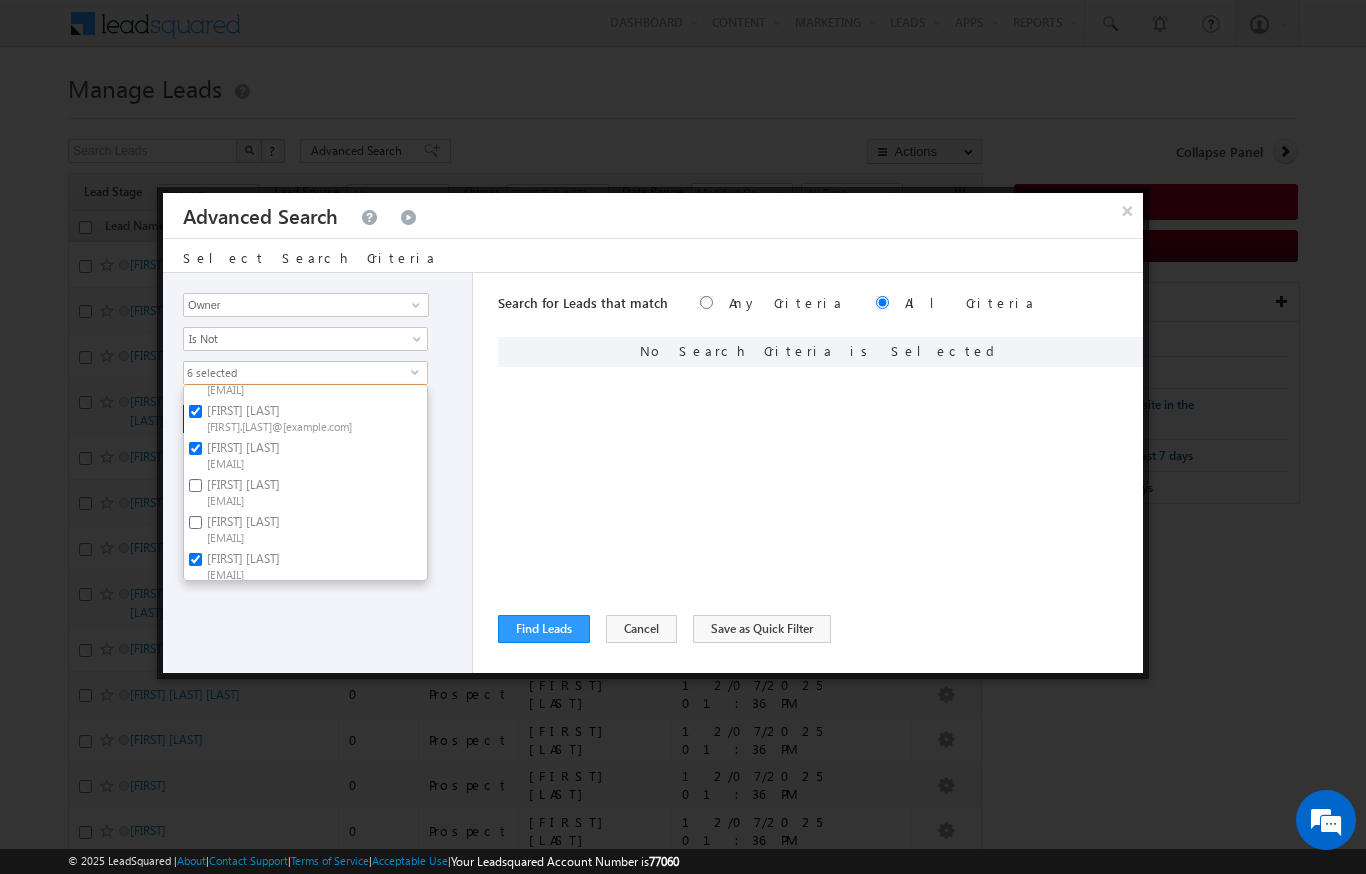 click on "Niraj Upadhyay niraj.upadhyay@indglobal.ae" at bounding box center [295, 565] 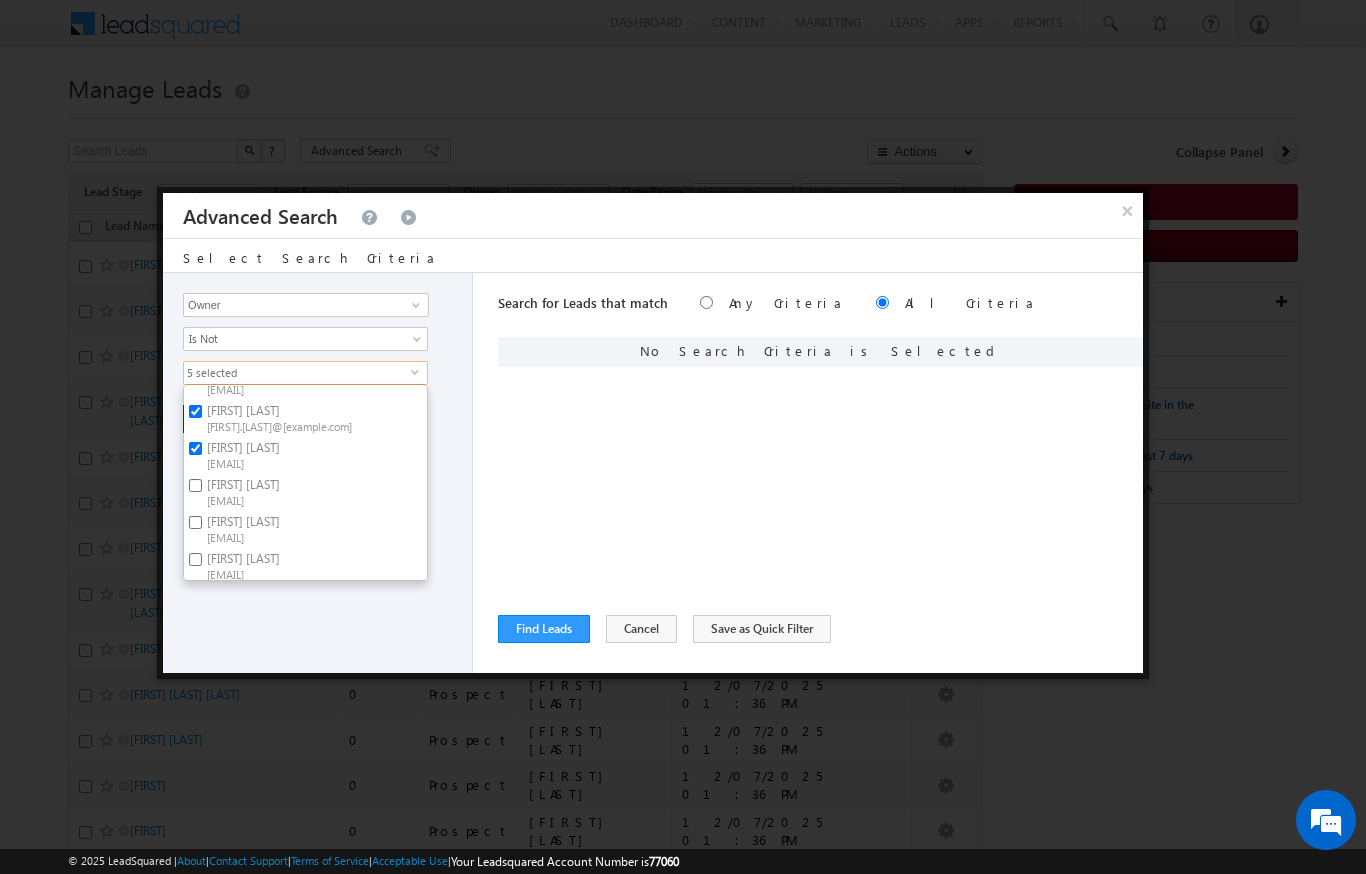 click on "Navdha Kalia navdha.kalia@indglobal.ae" at bounding box center (195, 522) 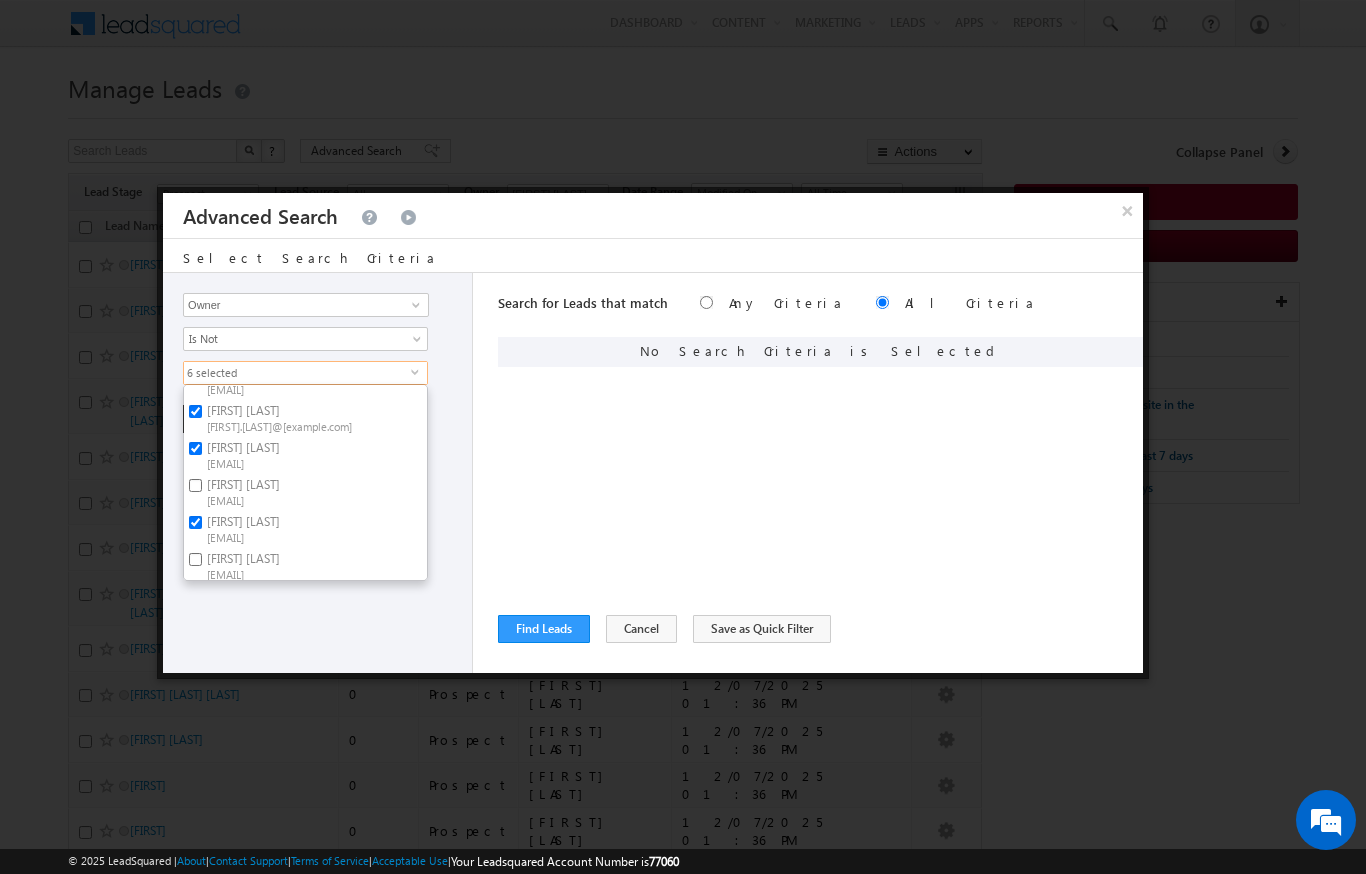 click on "Niraj Upadhyay niraj.upadhyay@indglobal.ae" at bounding box center [195, 559] 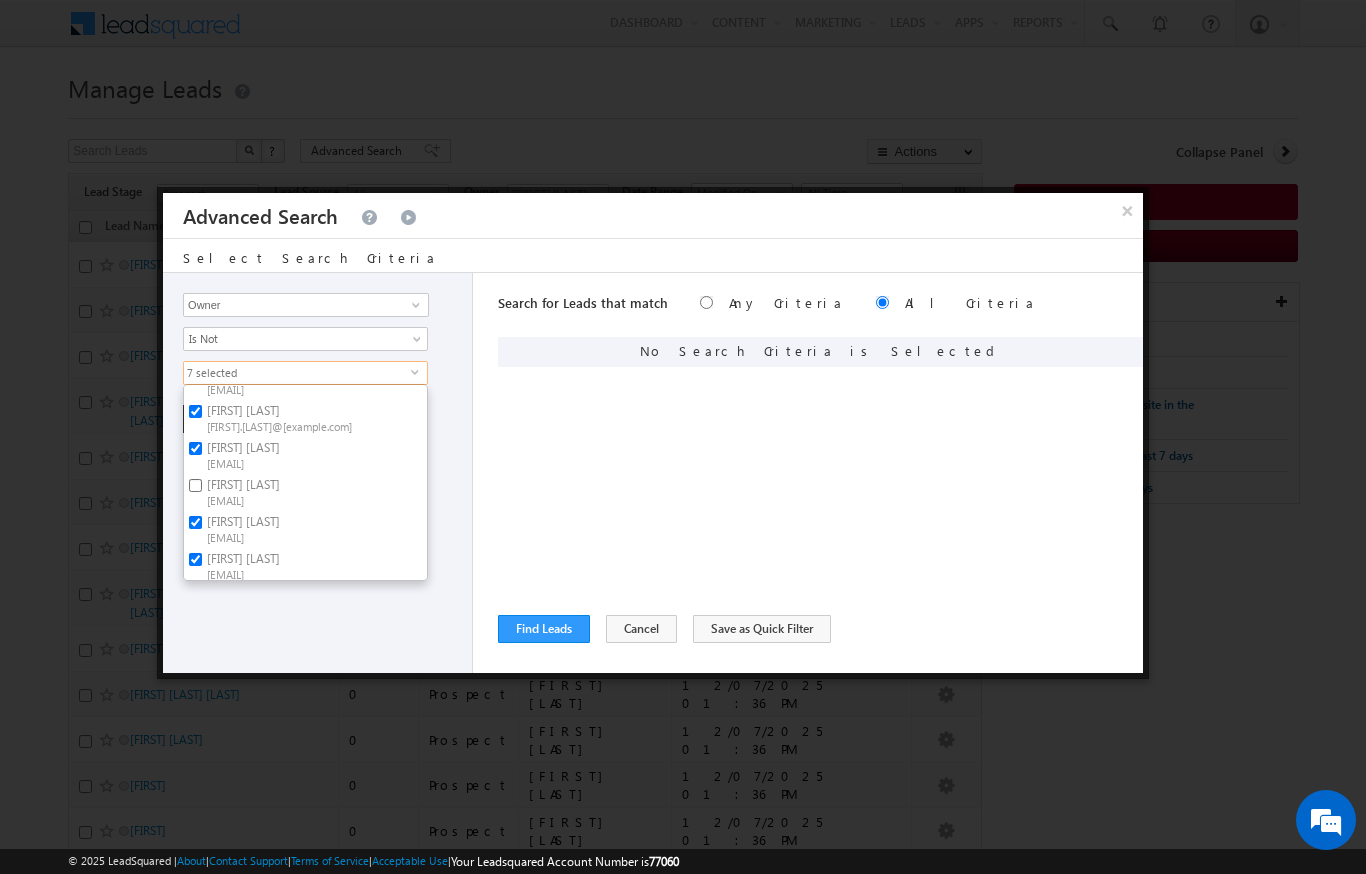 click on "Ekta Verhani ekta.verhani@indglobal.ae" at bounding box center (195, 485) 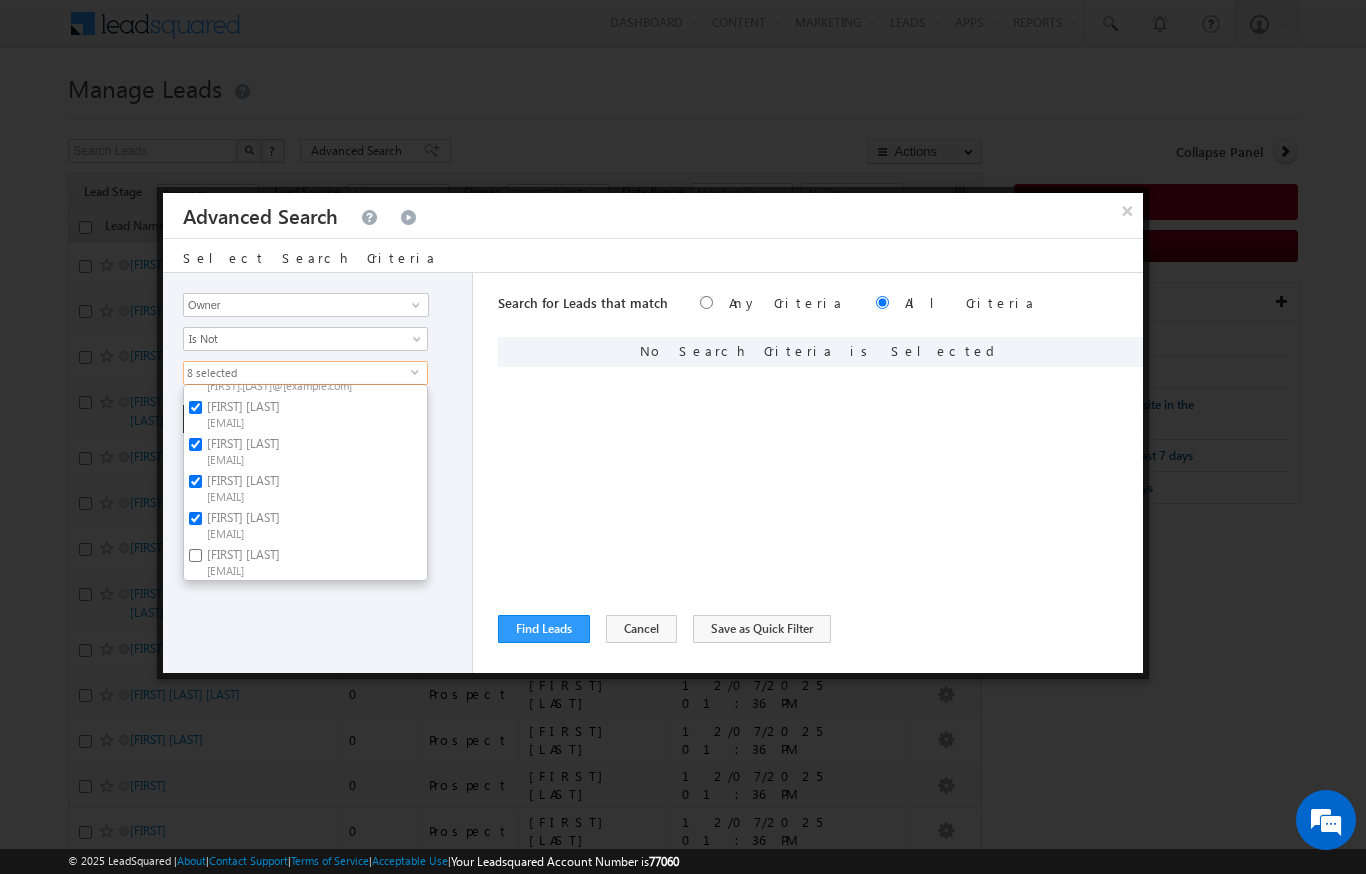 scroll, scrollTop: 203, scrollLeft: 0, axis: vertical 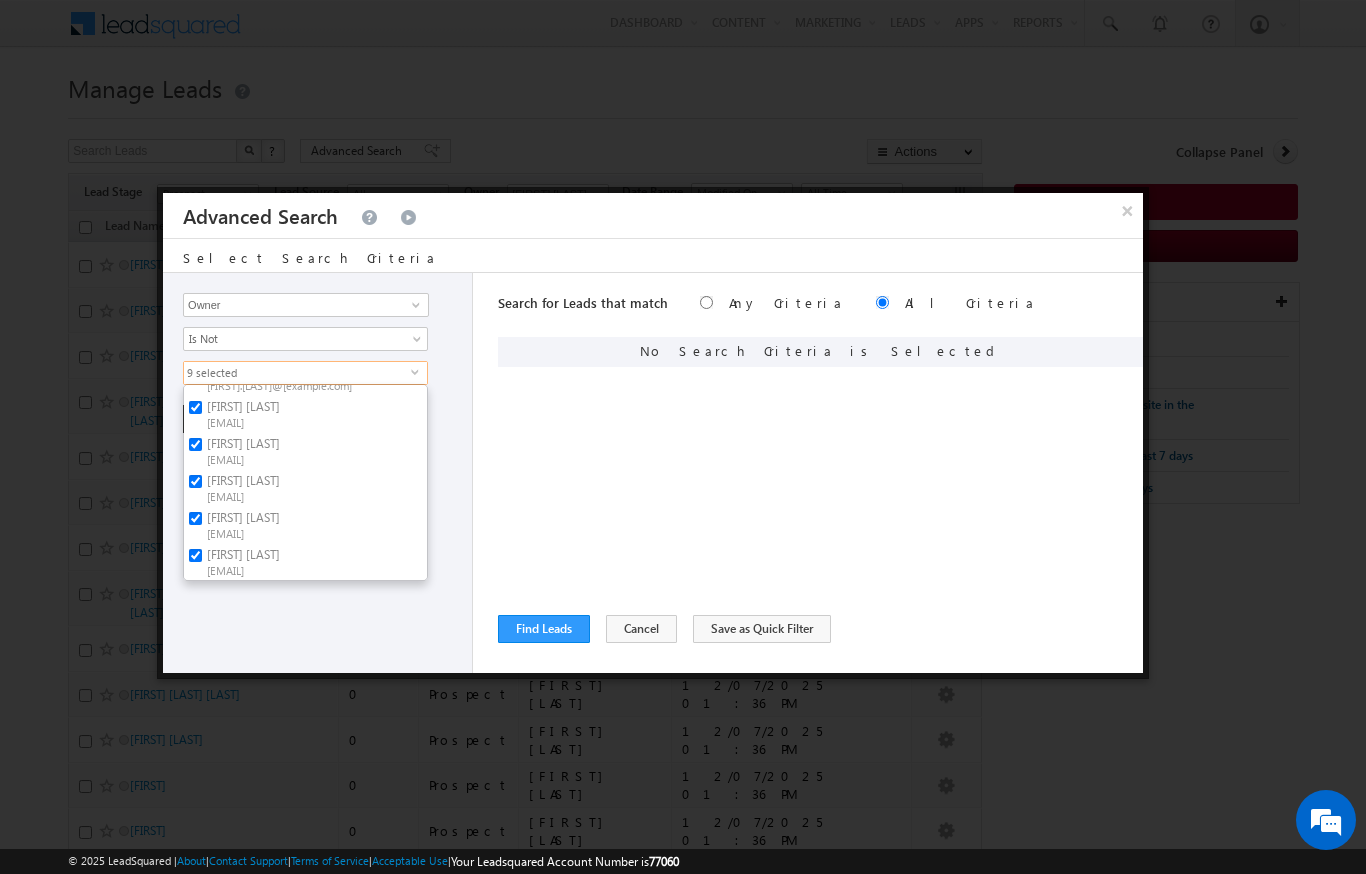 click on "Niraj Upadhyay niraj.upadhyay@indglobal.ae" at bounding box center [195, 518] 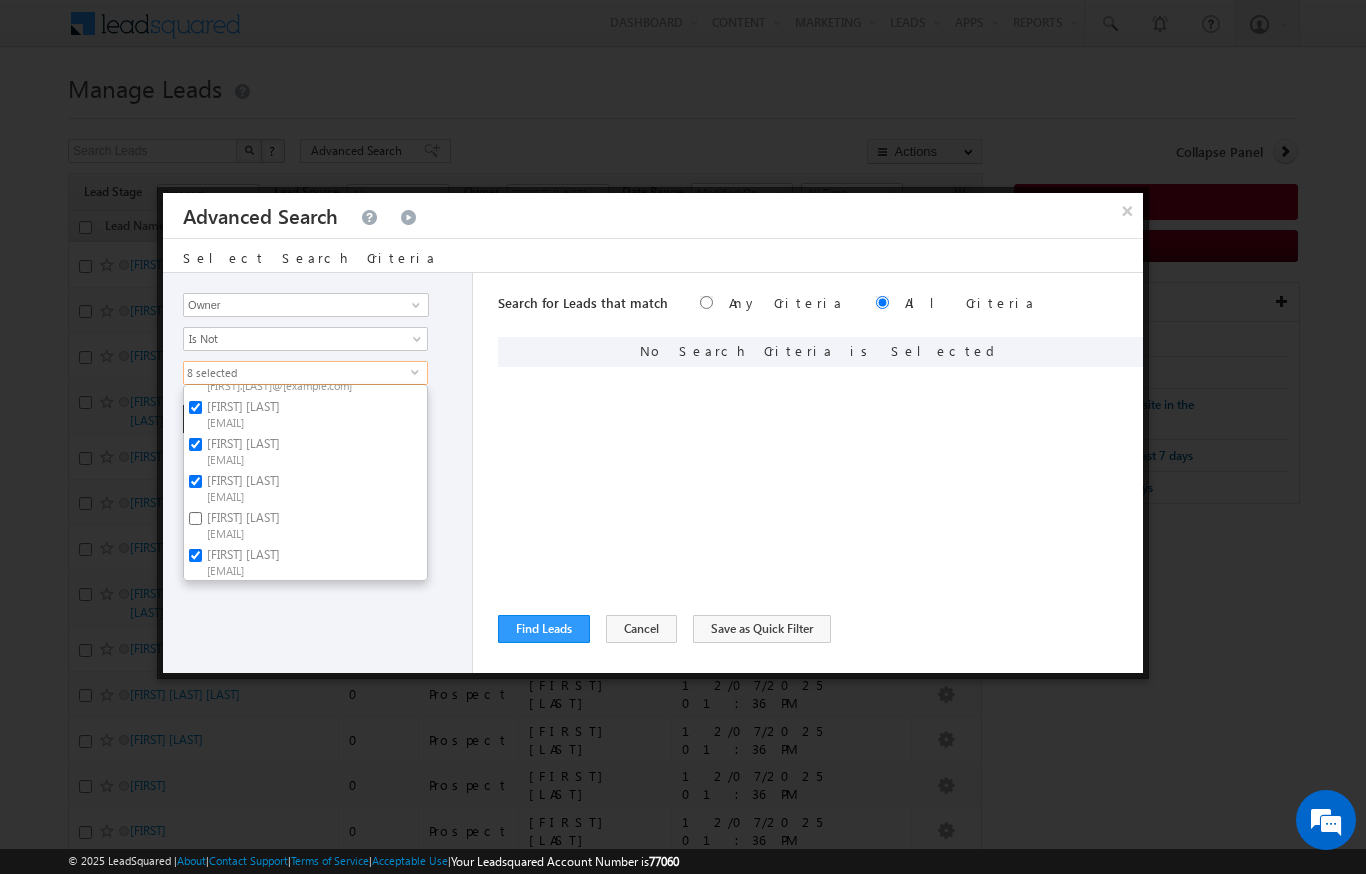 click on "Opportunity Type Lead Activity Task Sales Group  Prospect Id Address 1 Address 2 AML - File Booking Form - File Budget Building Name Buyer Persona Campaign Name Caste City Client Type Company Contact Stage Conversion Referrer URL Country Created By Id Created On Current Opt In Status Customer Type Developer DNCR Status Do Not Call Do Not Email Do Not SMS Do Not Track Do you want to invest in dubai Email Emirate Emirates ID - File Engagement Score Father Name First Name Form Name Grade Job Title Last Activity Last Activity Date Last Name Last Opt In Email Sent Date Latitude Lead Number Lead Origin Lead Remarks Lead Score Lead Source Lead Stage Longitude Master Project meet your team Date Meeting Done Date  Meeting Location Mobile Number Modified By Id Modified On Nationality Not Picked counter Notes Opt In Date Opt In Details Order Value Owner Passport - File Phone Number Plot Area Possession Procedure Name Project Project Name Project Suggested Prospect Creation Date Region Is" at bounding box center (318, 473) 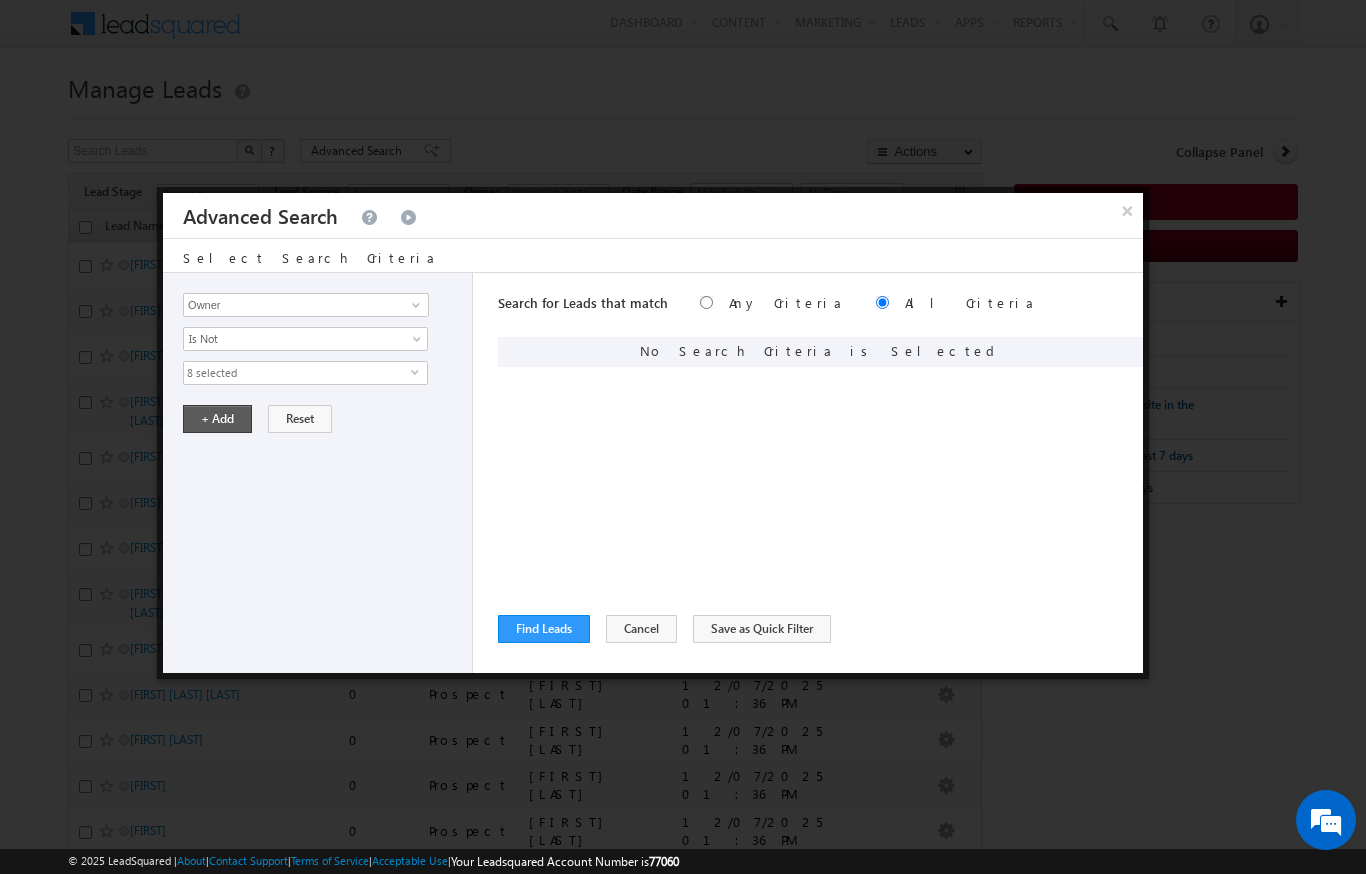 click on "+ Add" at bounding box center (217, 419) 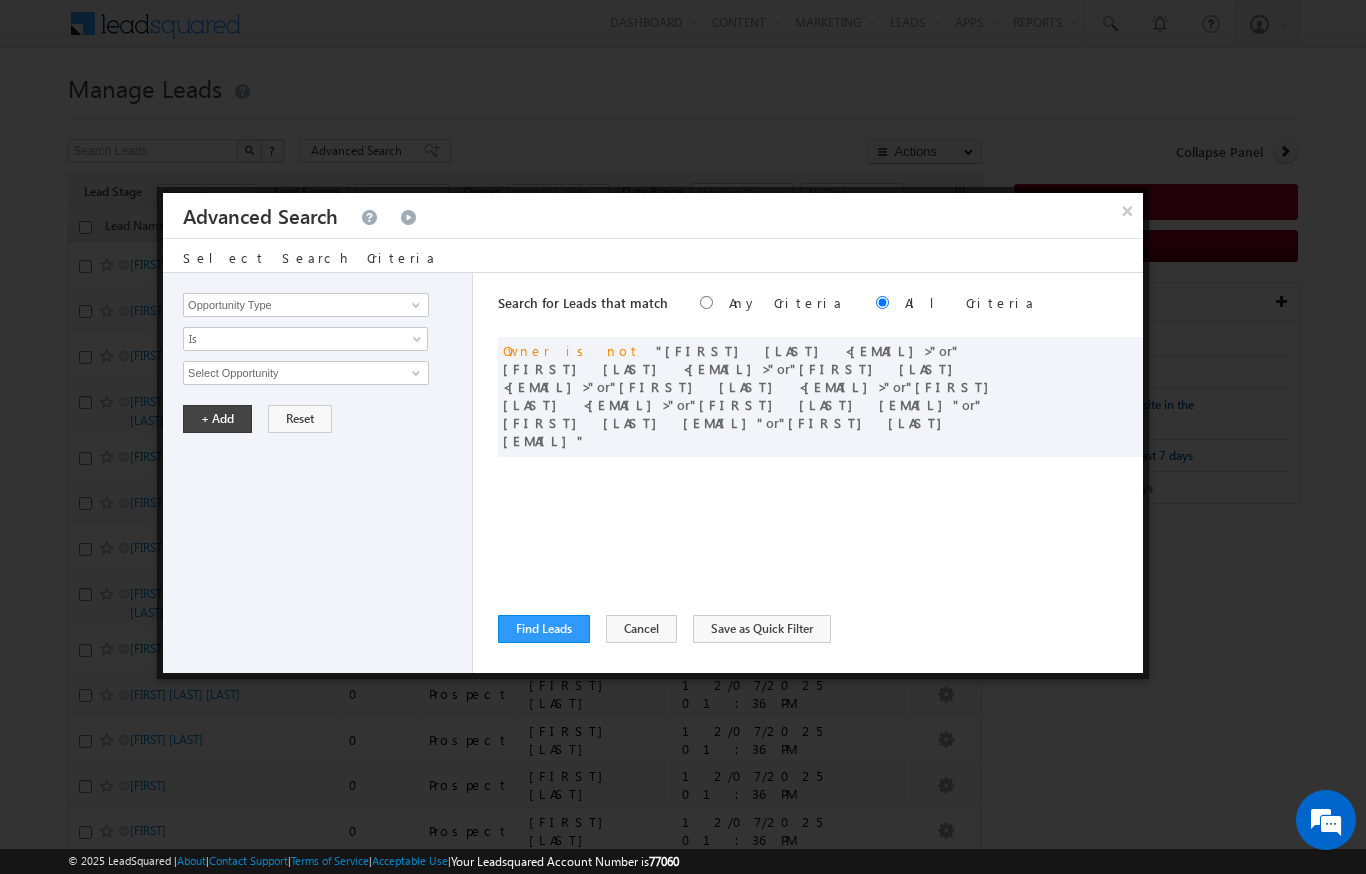click on "Search for Leads that match
Any Criteria
All Criteria
Note that the current triggering entity  is not considered  in the condition
If more than one opportunities are returned, the opportunity which is  most recently created  will be considered.
Descending
Ascending
and  Owner   is not   Ankita Dua <ankita.dua@indglobal.ae>" at bounding box center [820, 473] 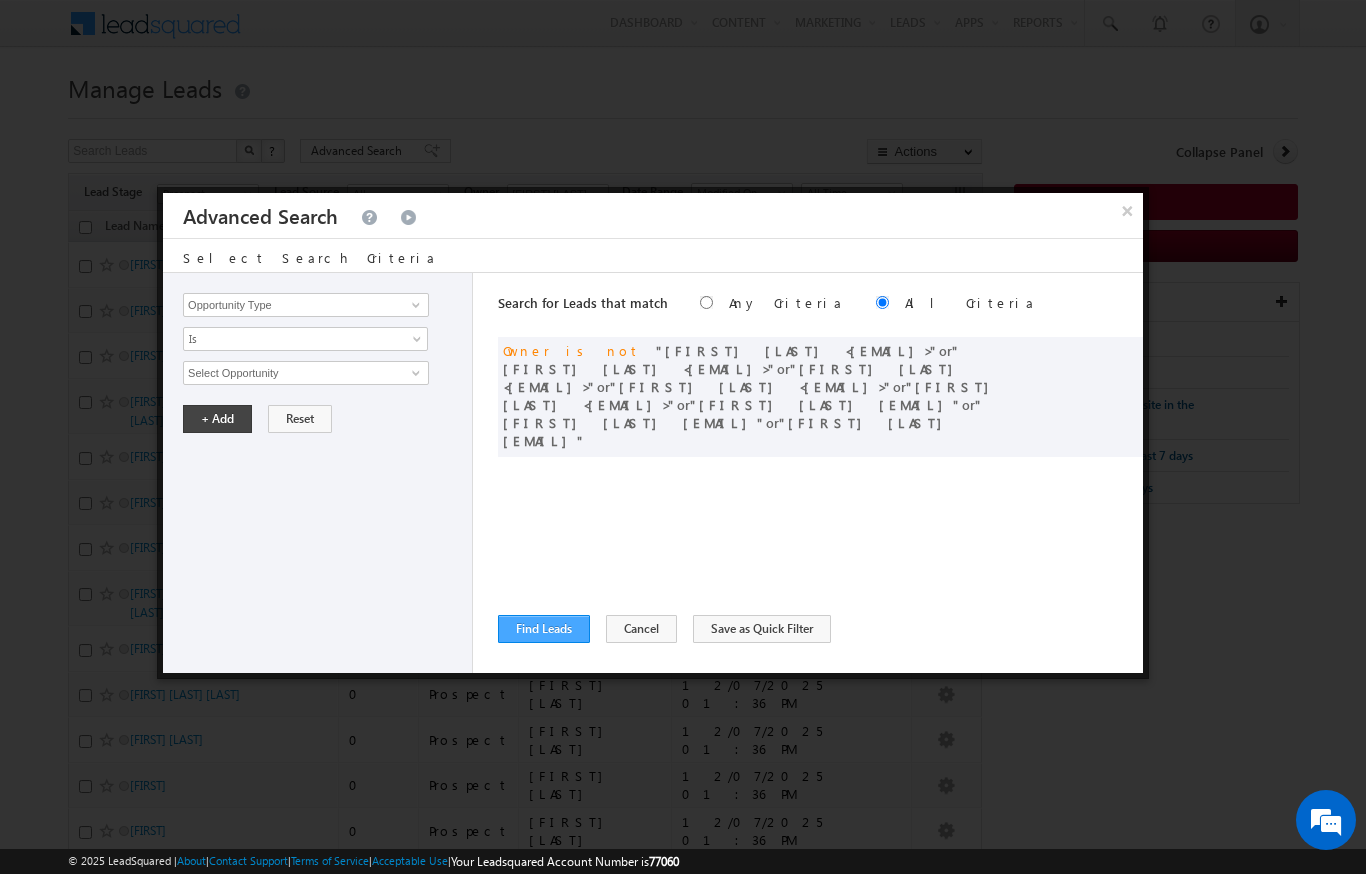 click on "Find Leads" at bounding box center [544, 629] 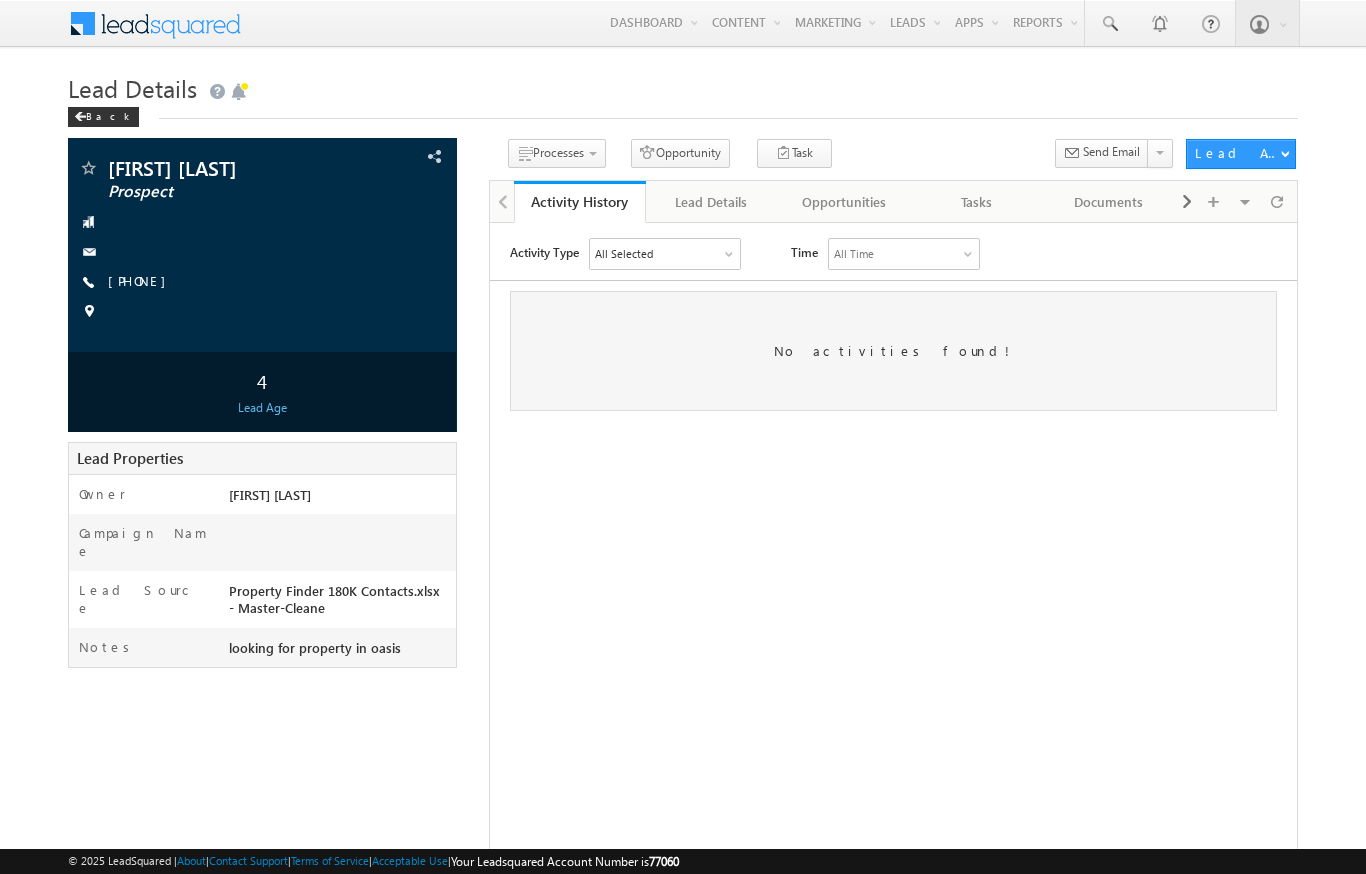scroll, scrollTop: 0, scrollLeft: 0, axis: both 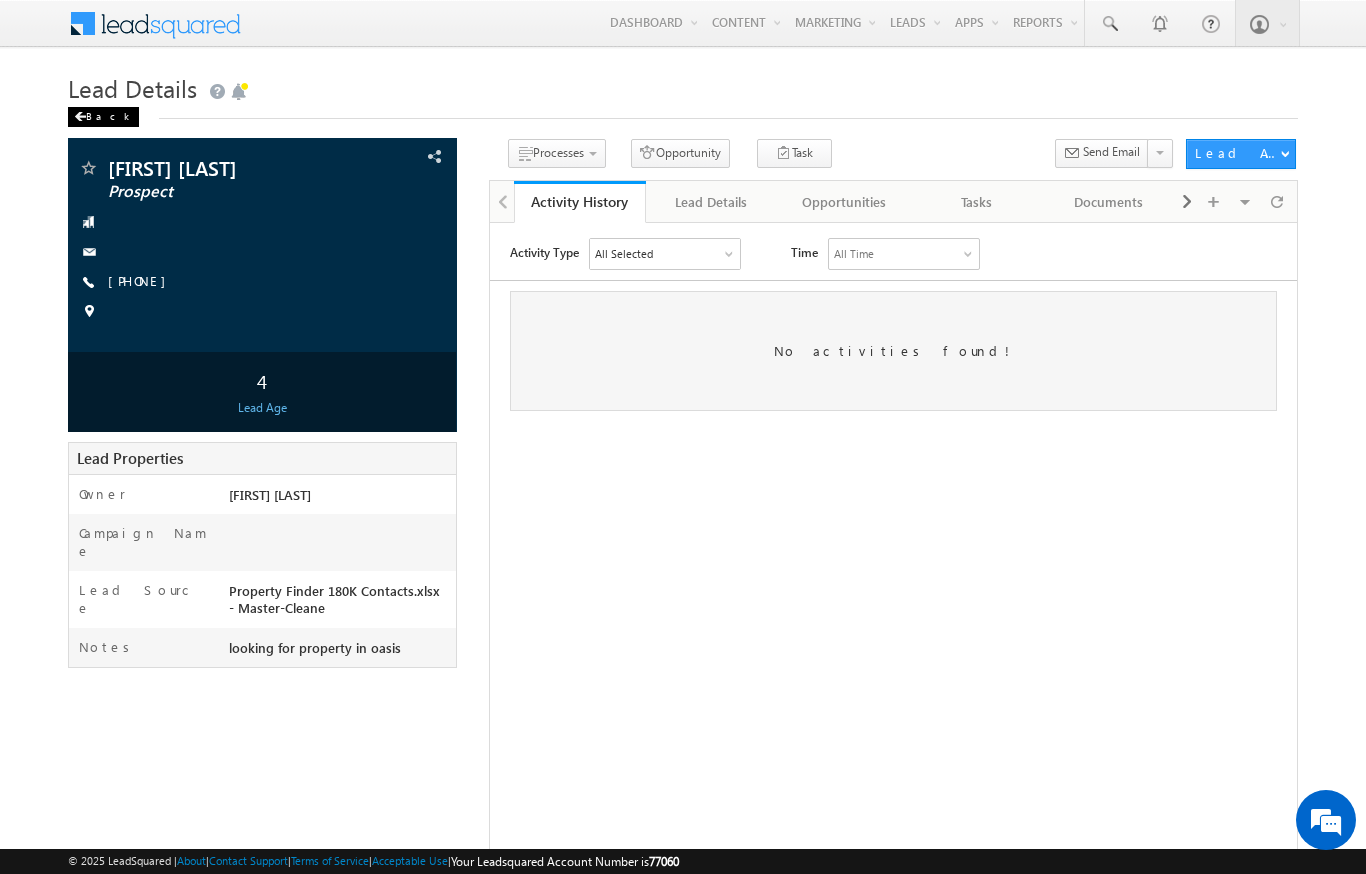 click on "Back" at bounding box center (103, 117) 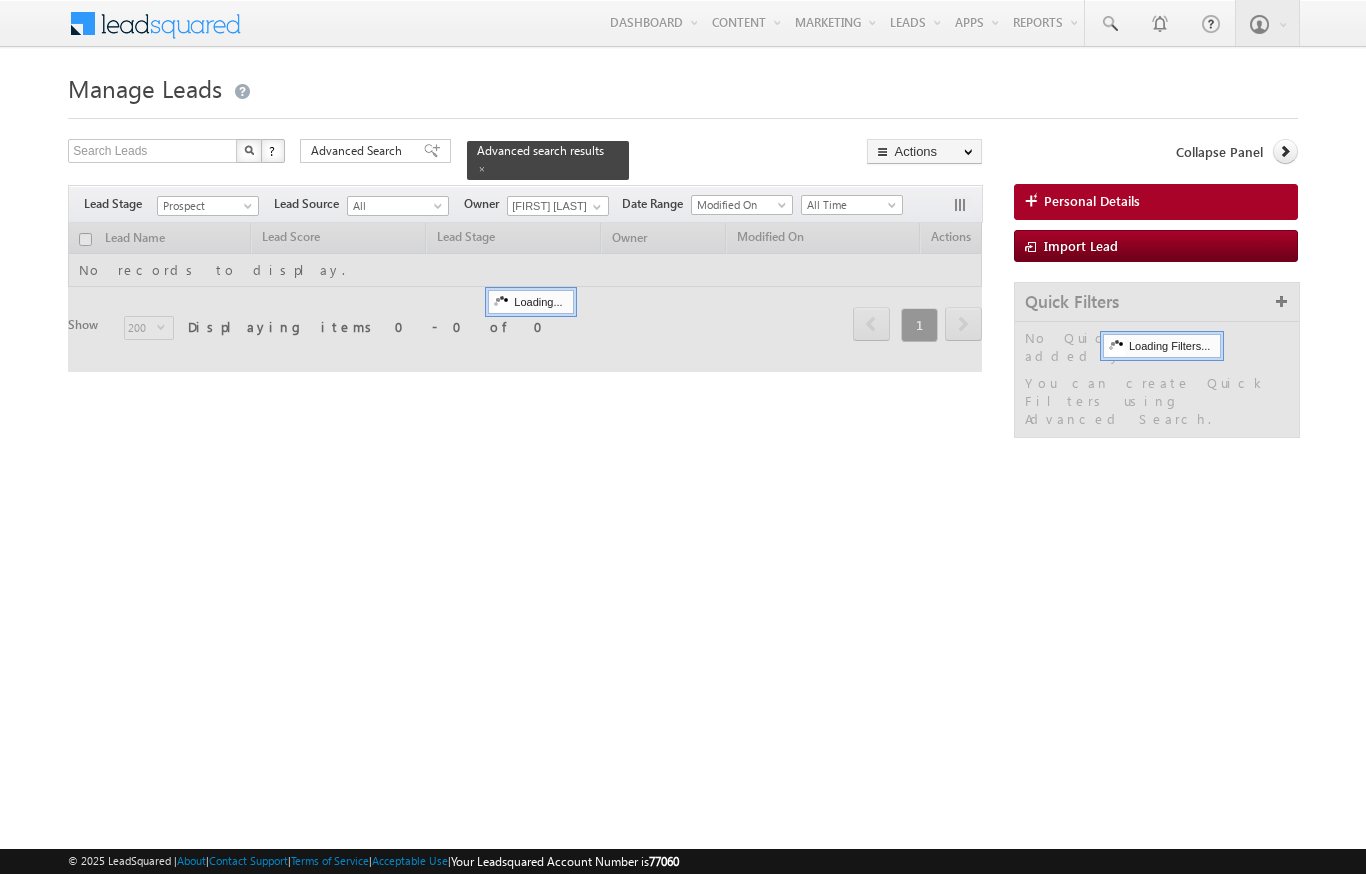 scroll, scrollTop: 0, scrollLeft: 0, axis: both 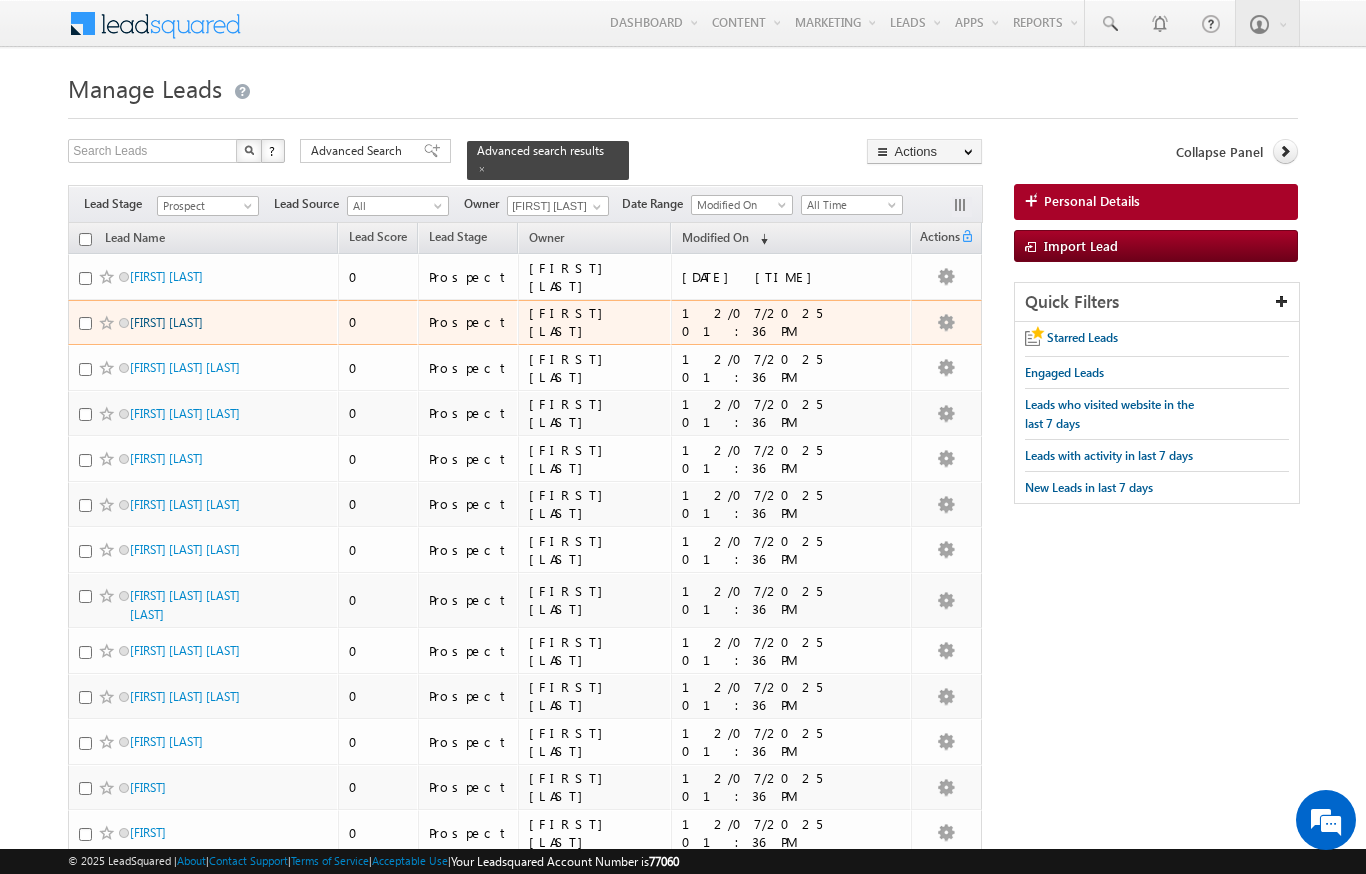 click on "[FIRST] [MIDDLE] [LAST]" at bounding box center (166, 322) 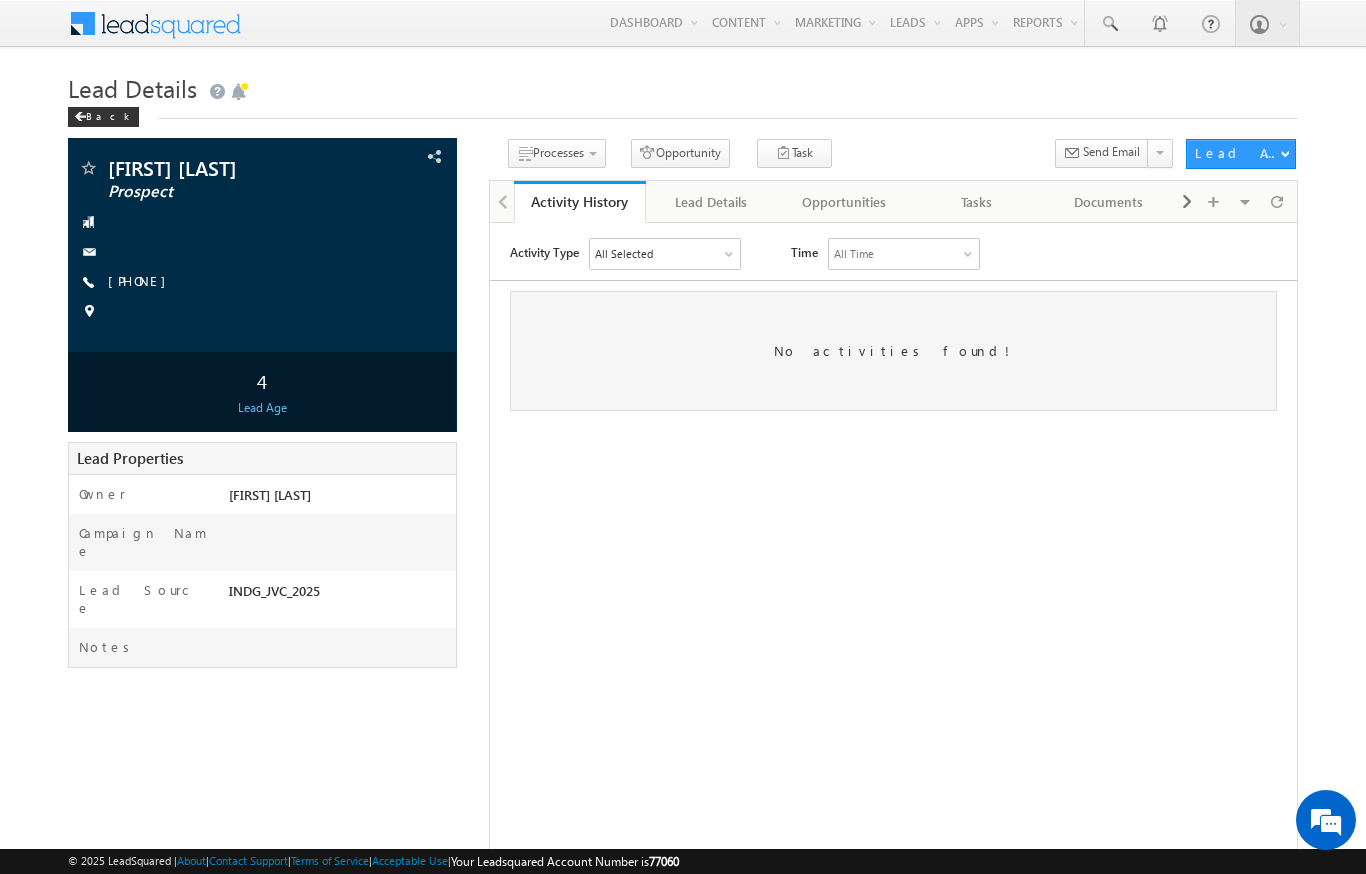 scroll, scrollTop: 0, scrollLeft: 0, axis: both 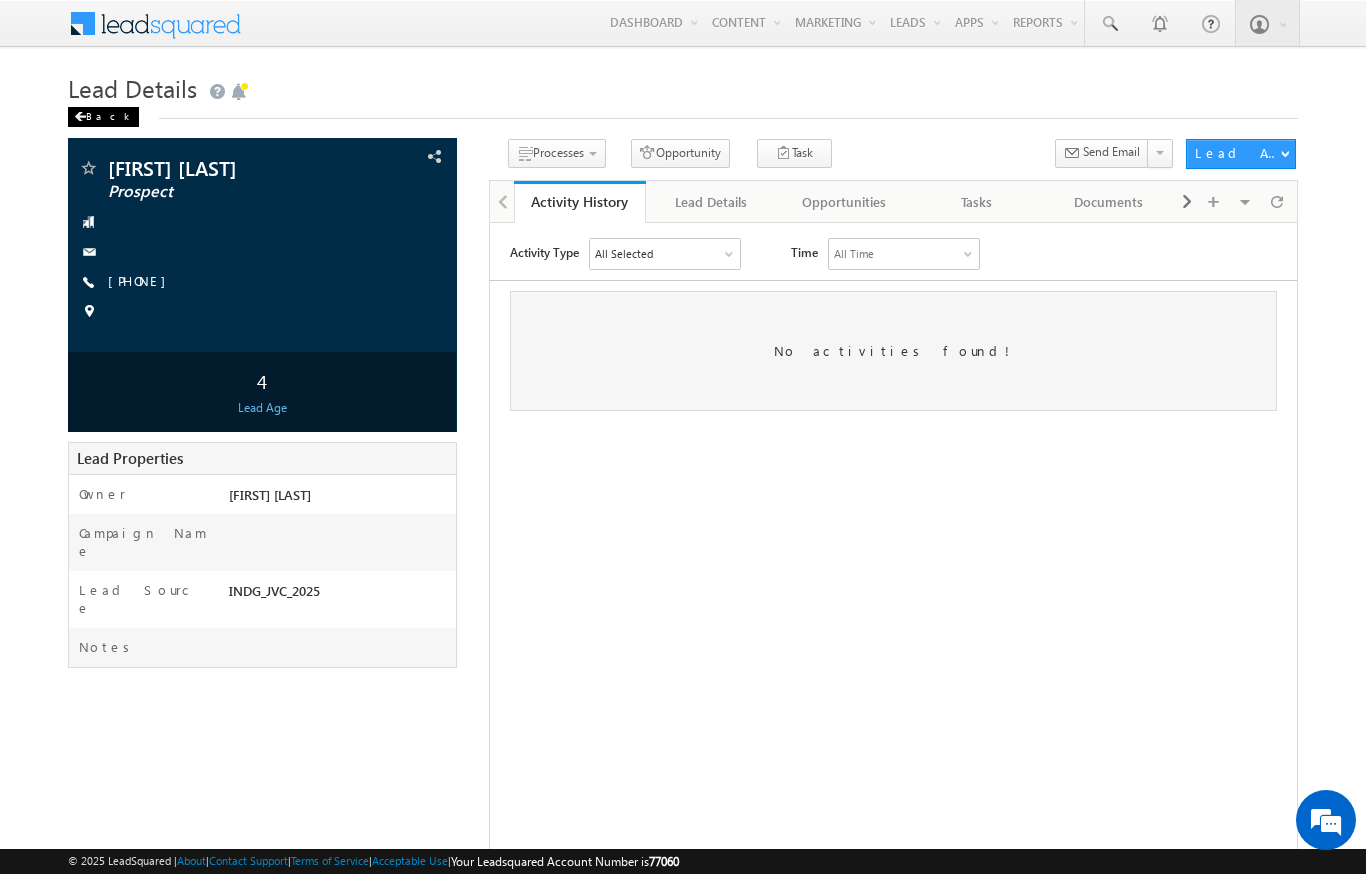 click on "Back" at bounding box center [103, 117] 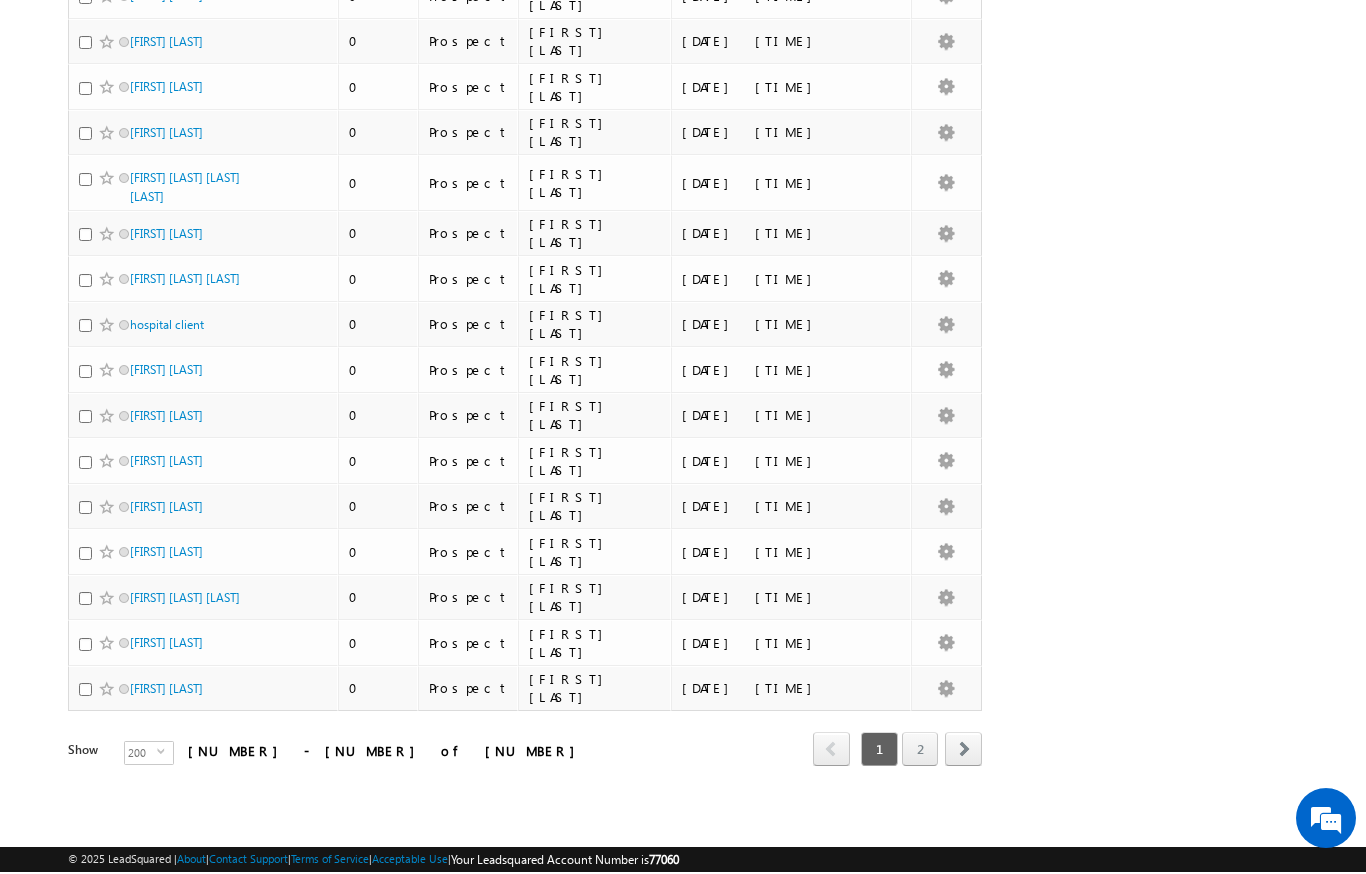 scroll, scrollTop: 10395, scrollLeft: 0, axis: vertical 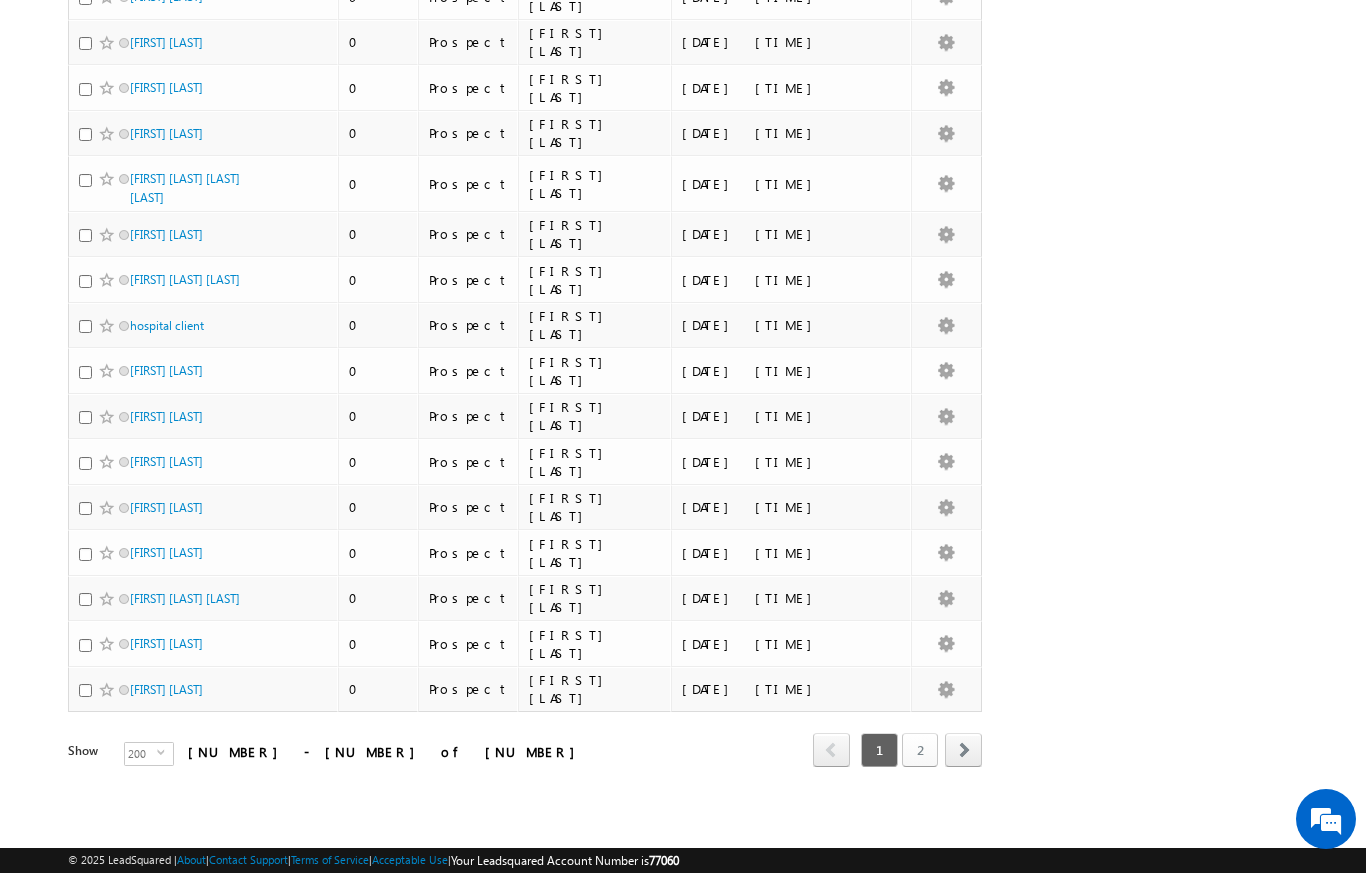 click on "2" at bounding box center (920, 751) 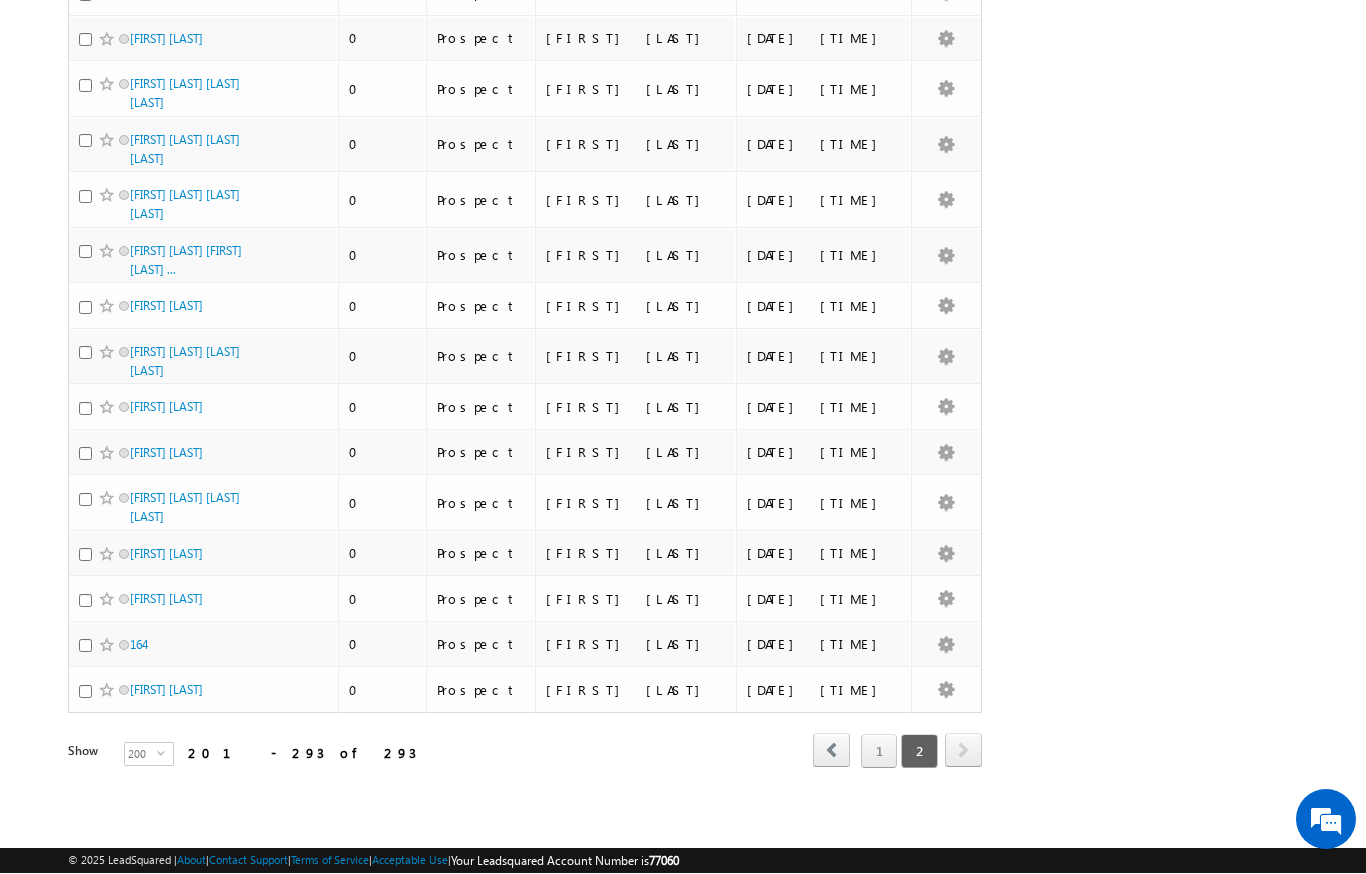 scroll, scrollTop: 4539, scrollLeft: 0, axis: vertical 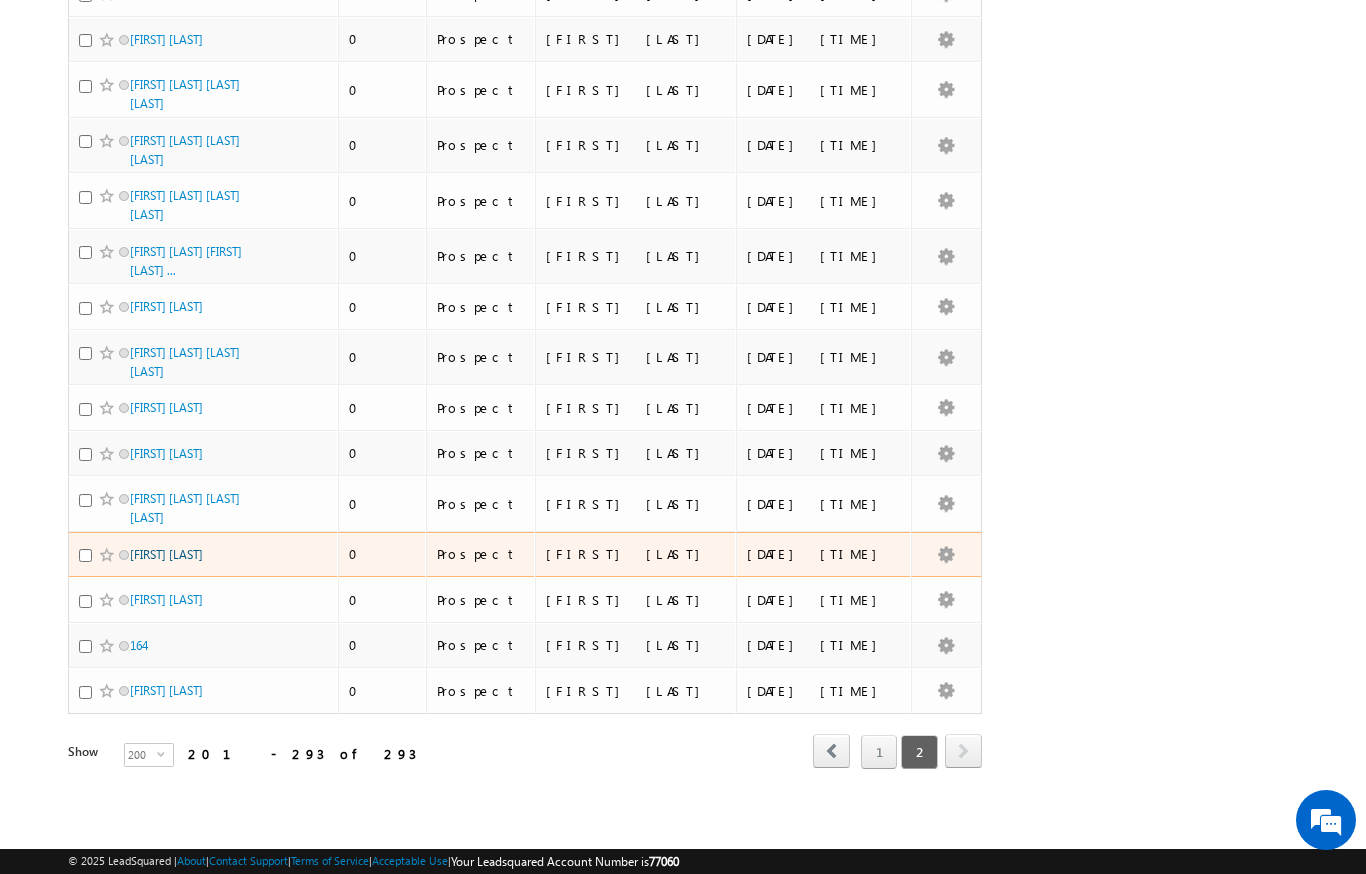 click on "ABD RAHMAN BIN SOLTAN" at bounding box center [166, 554] 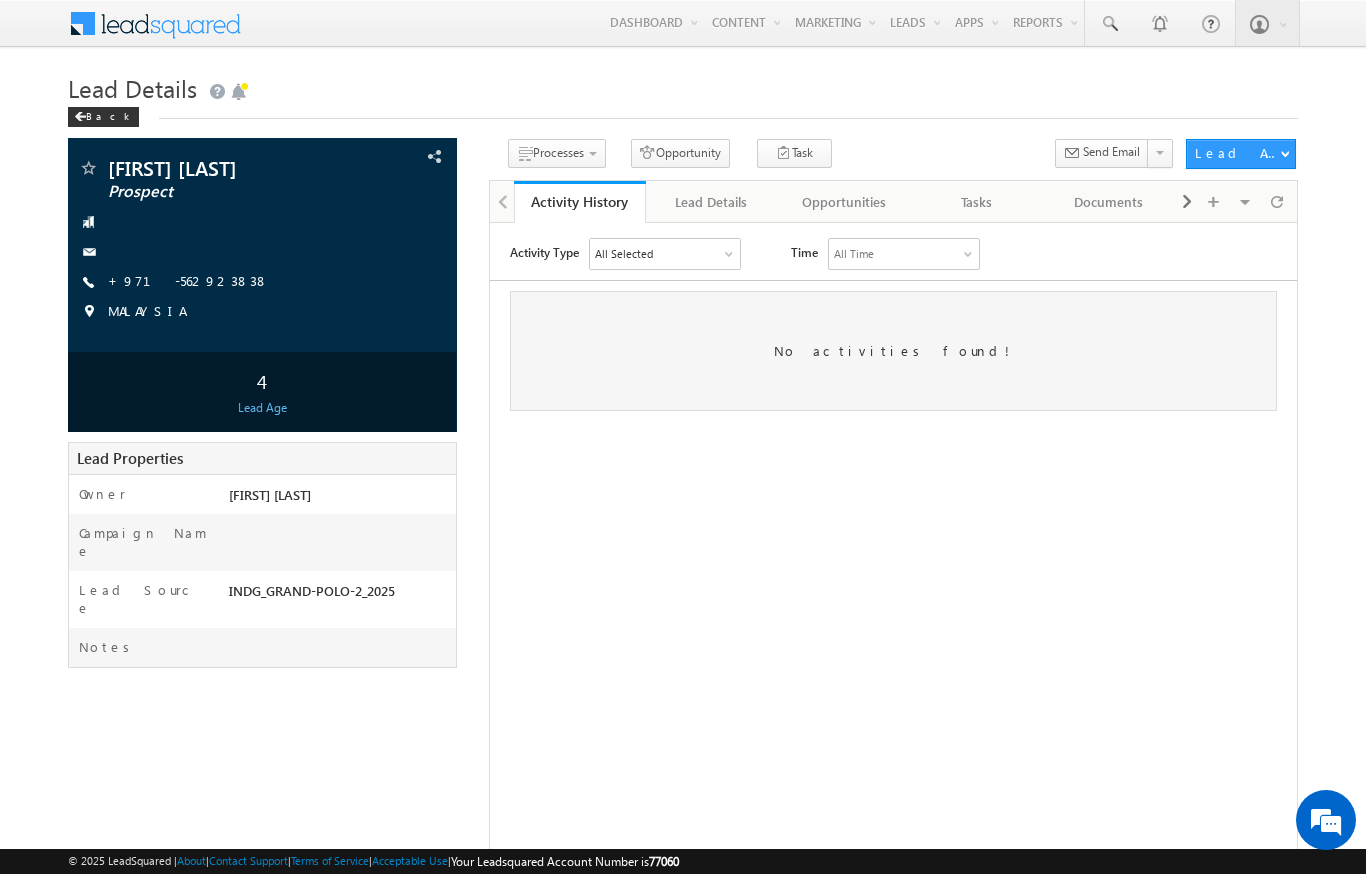 scroll, scrollTop: 0, scrollLeft: 0, axis: both 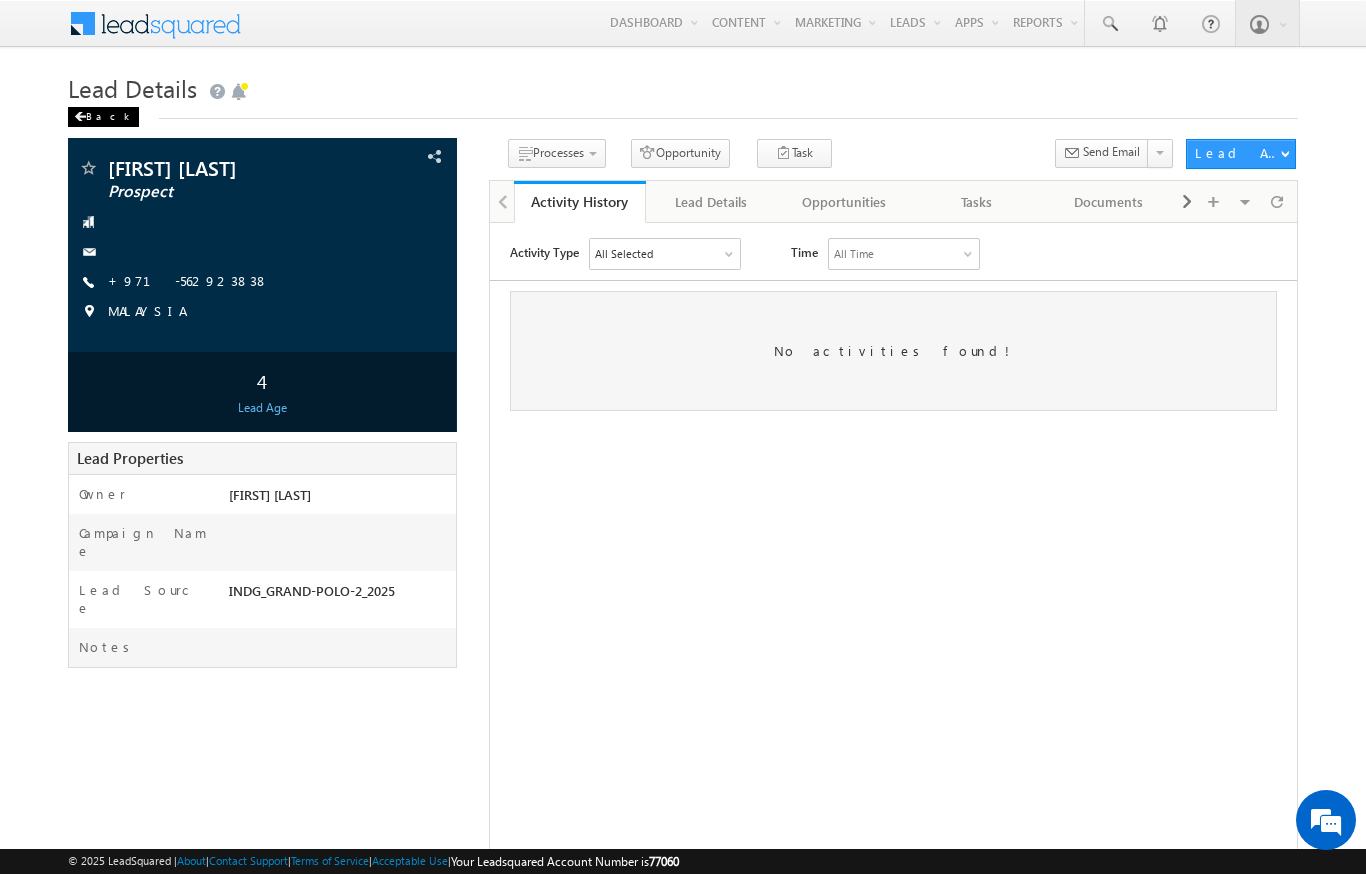 click on "Back" at bounding box center (103, 117) 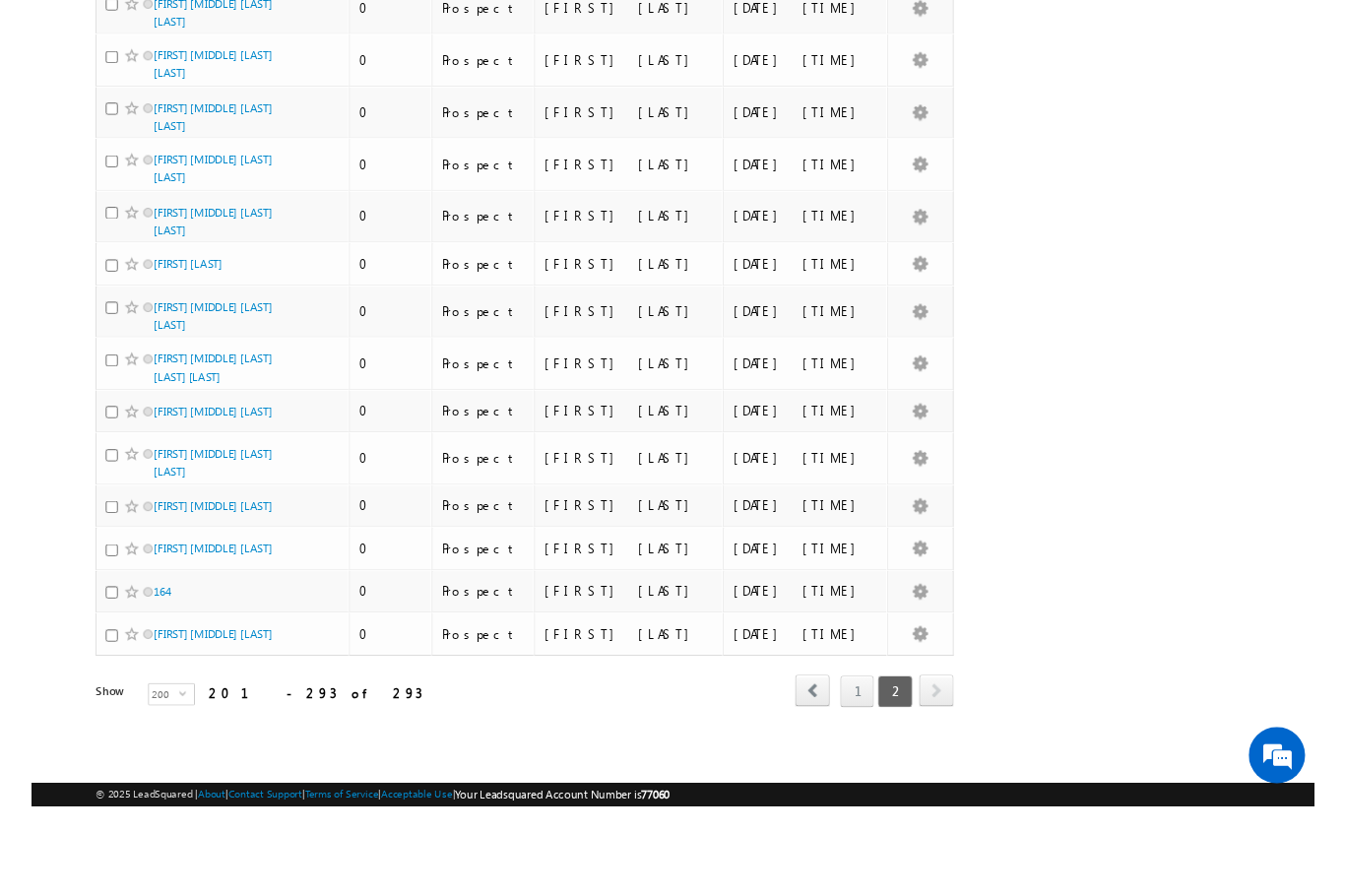scroll, scrollTop: 4434, scrollLeft: 0, axis: vertical 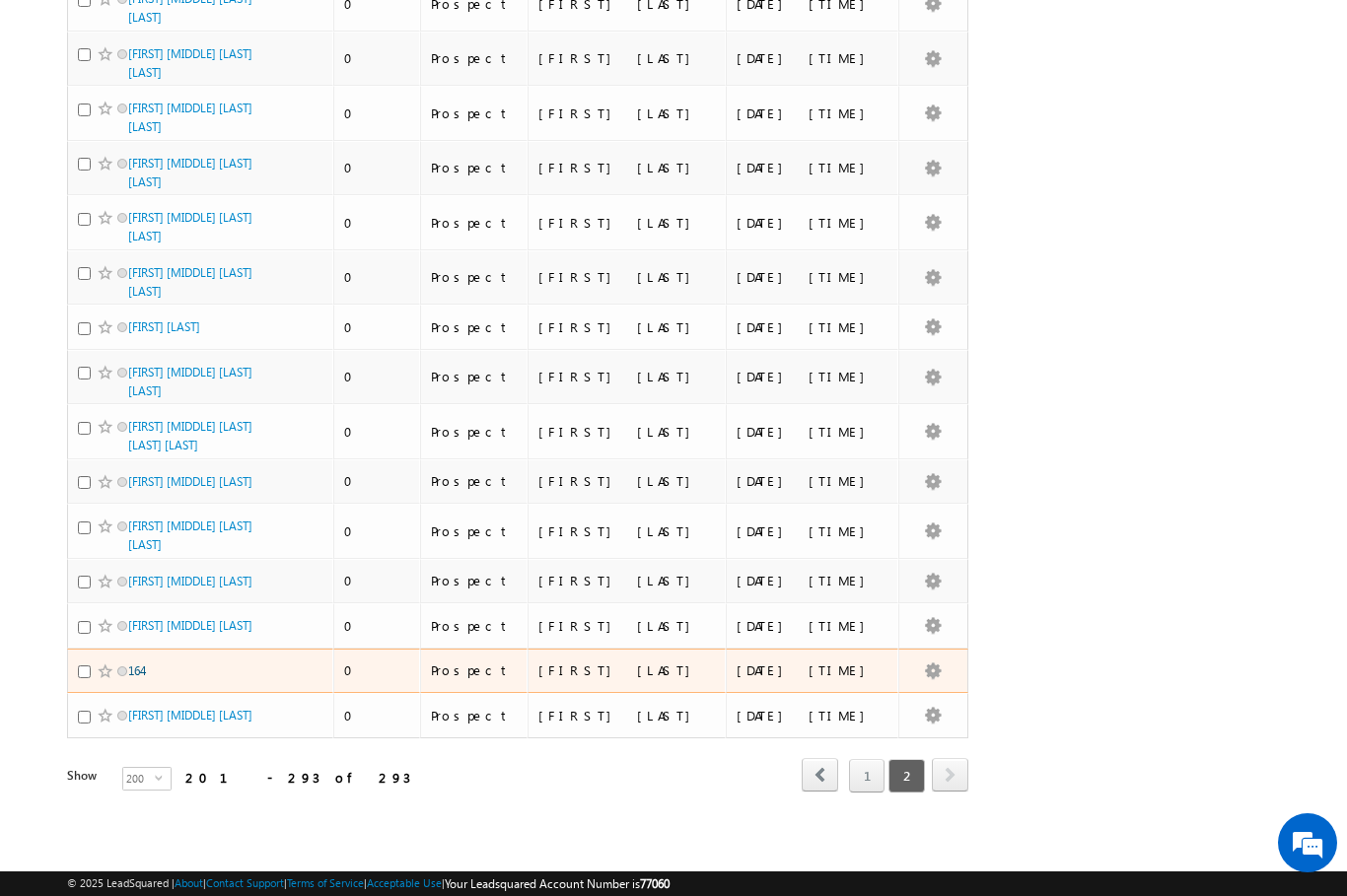 click on "164" at bounding box center [137, 670] 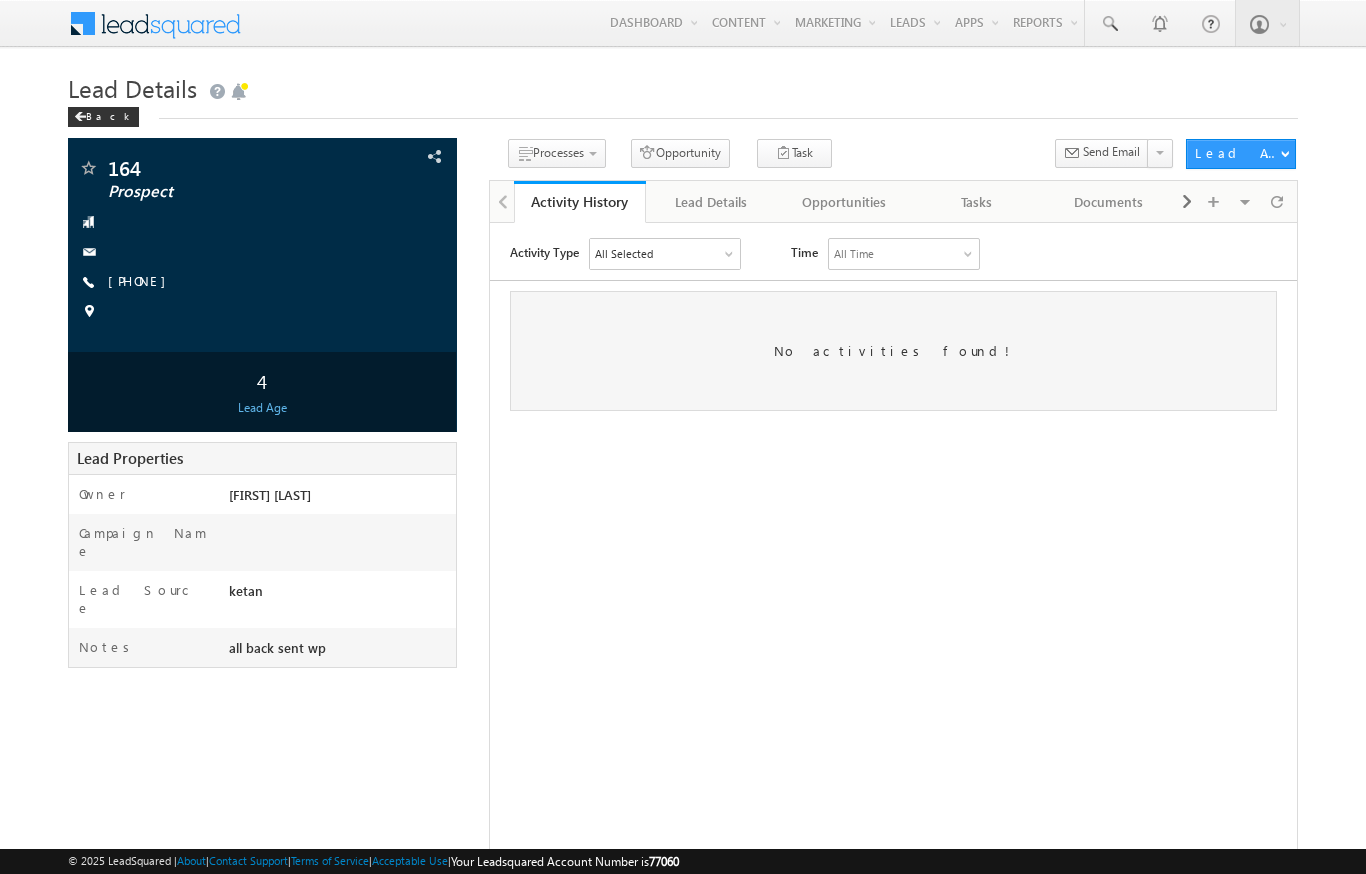 scroll, scrollTop: 0, scrollLeft: 0, axis: both 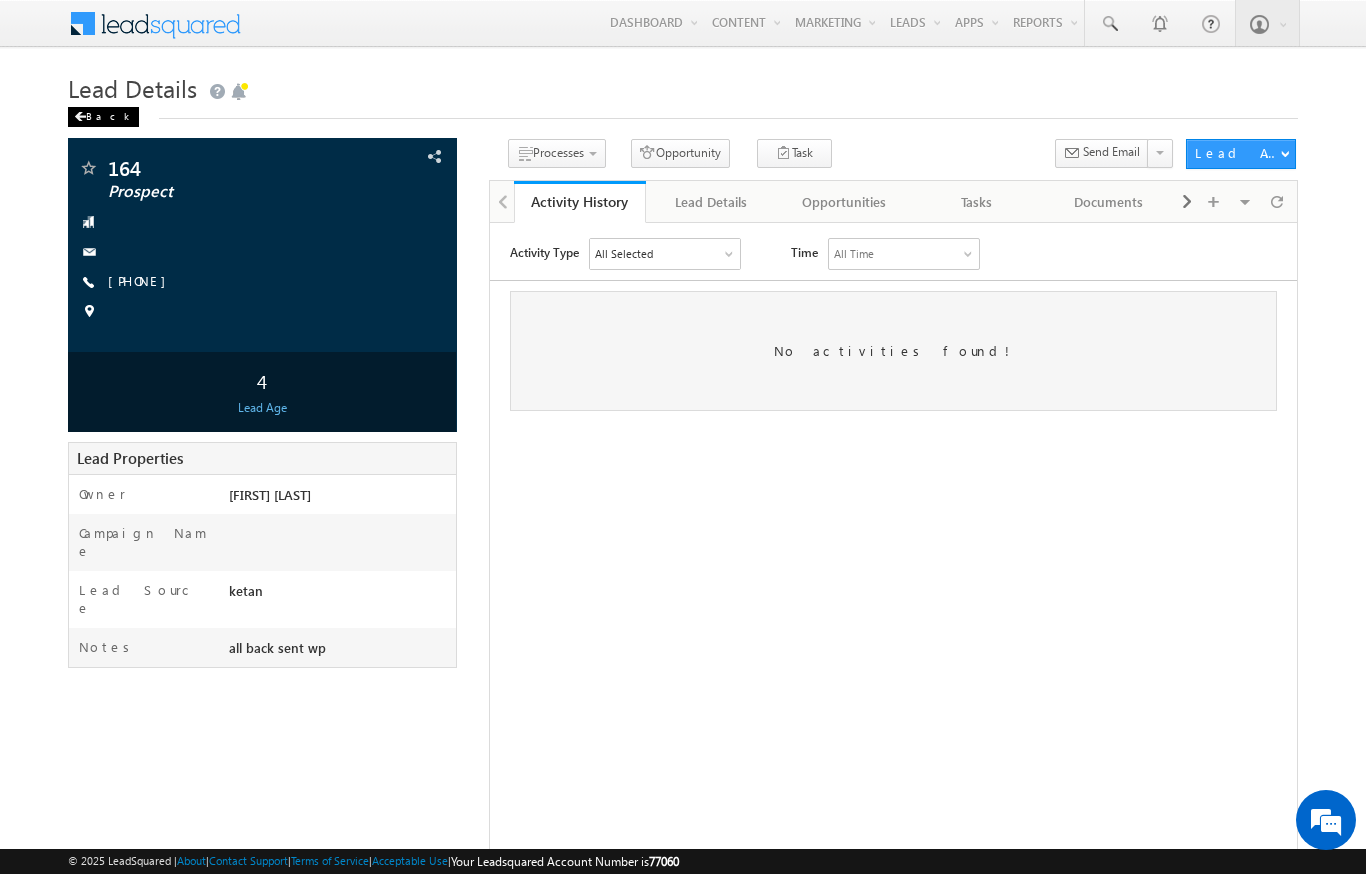 click on "Back" at bounding box center [103, 117] 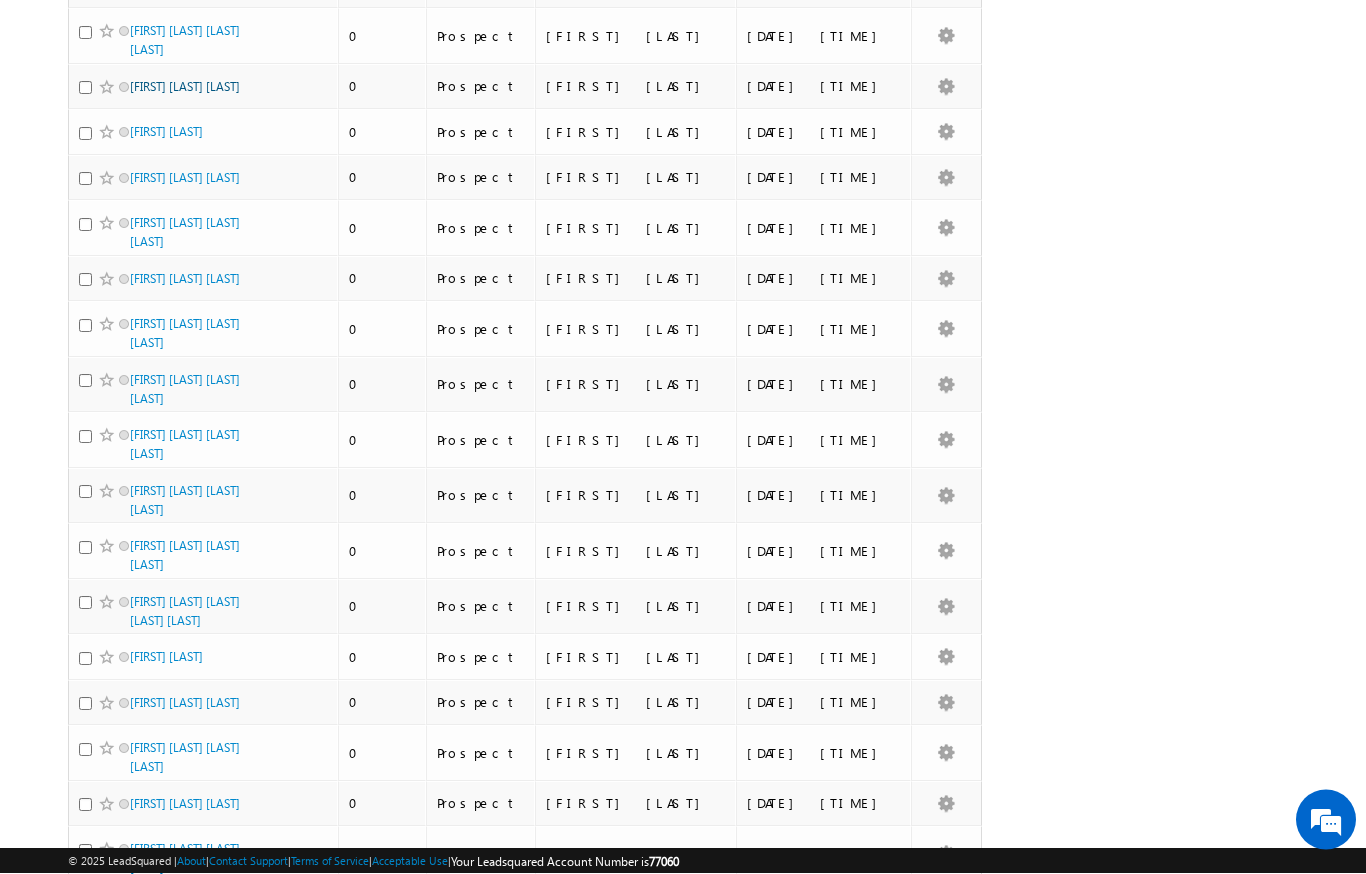 scroll, scrollTop: 3742, scrollLeft: 0, axis: vertical 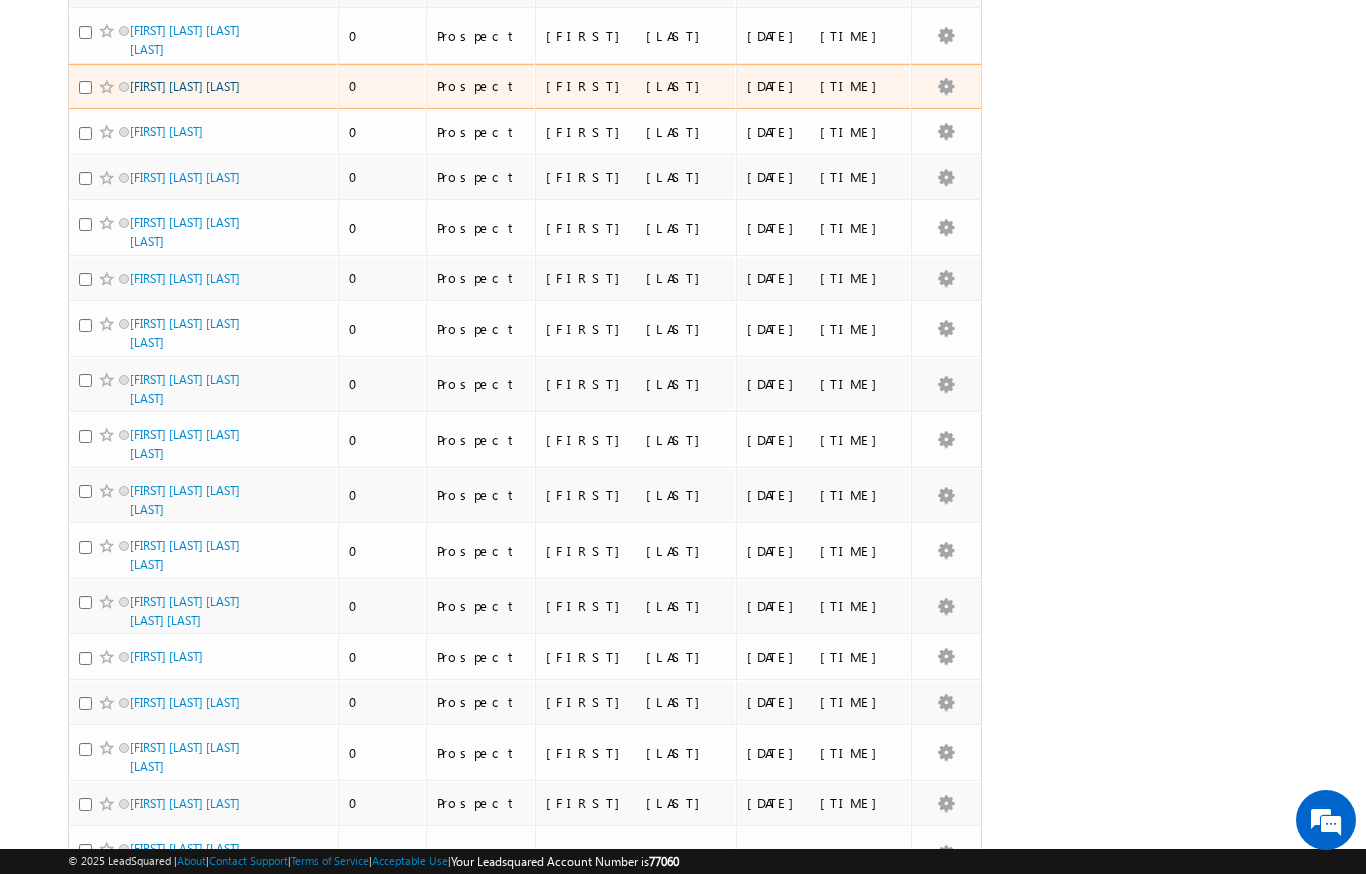 click on "[FIRST] [MIDDLE] [LAST]" at bounding box center (185, 86) 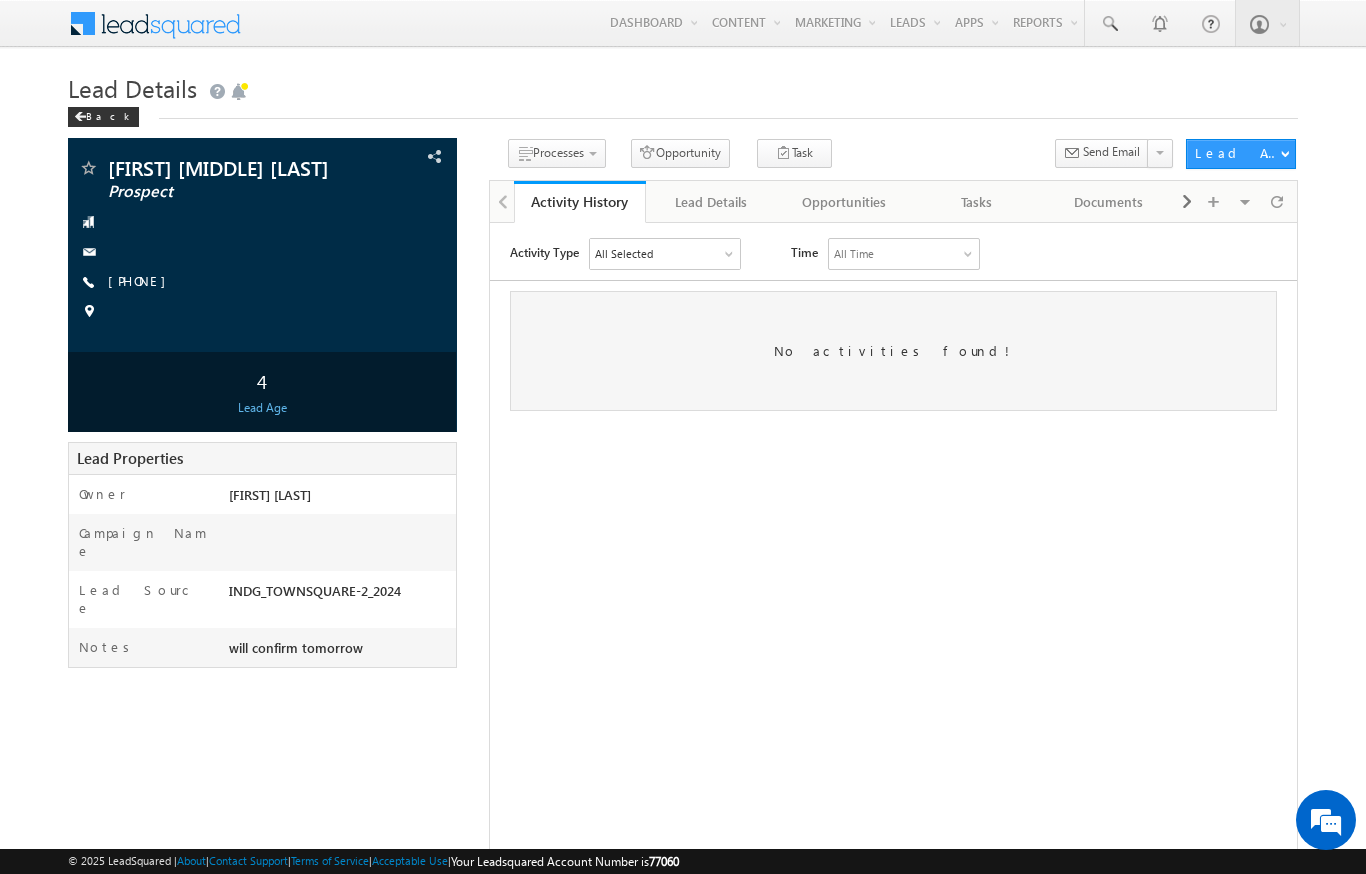 scroll, scrollTop: 0, scrollLeft: 0, axis: both 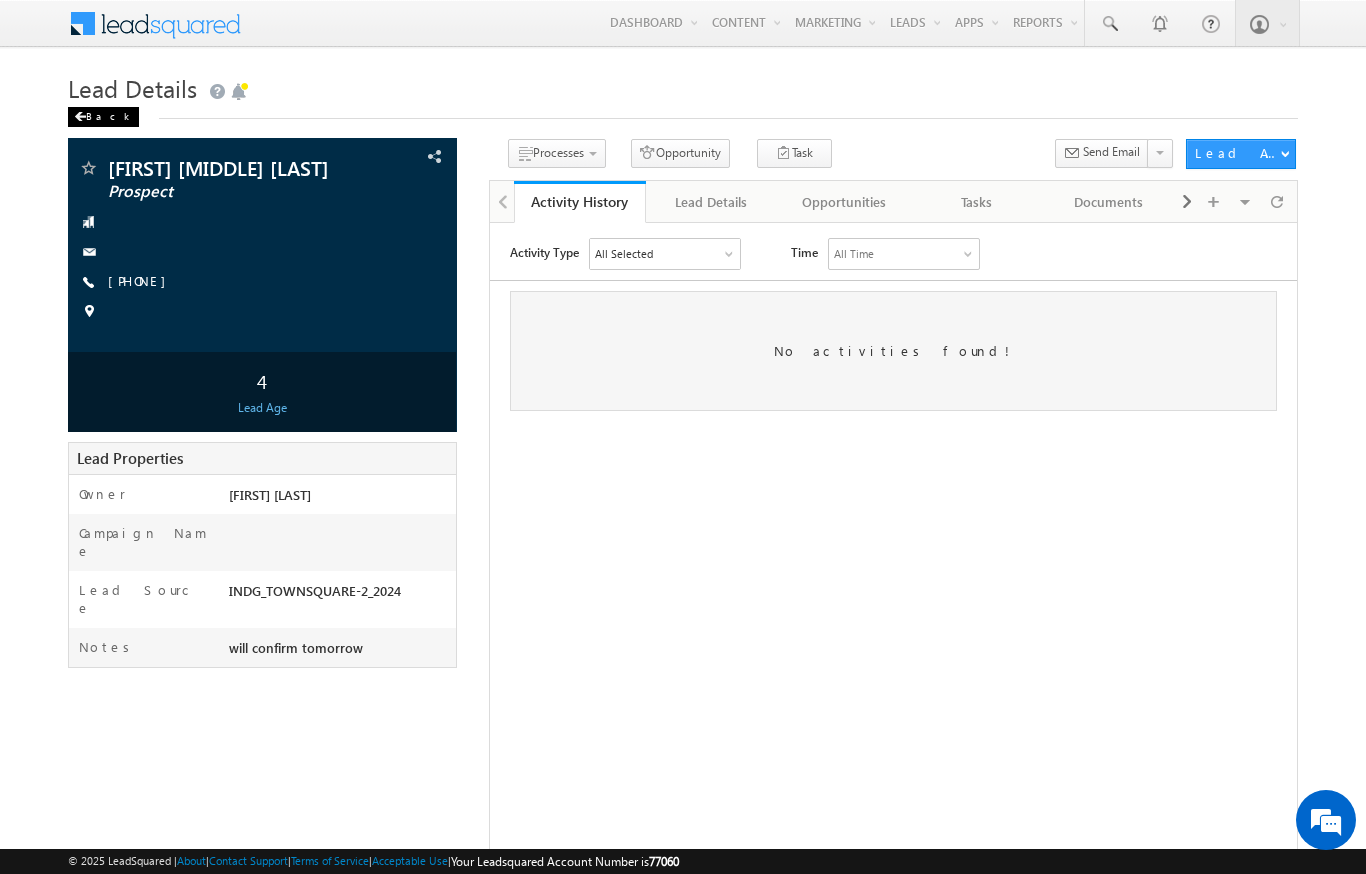 click on "Back" at bounding box center [103, 117] 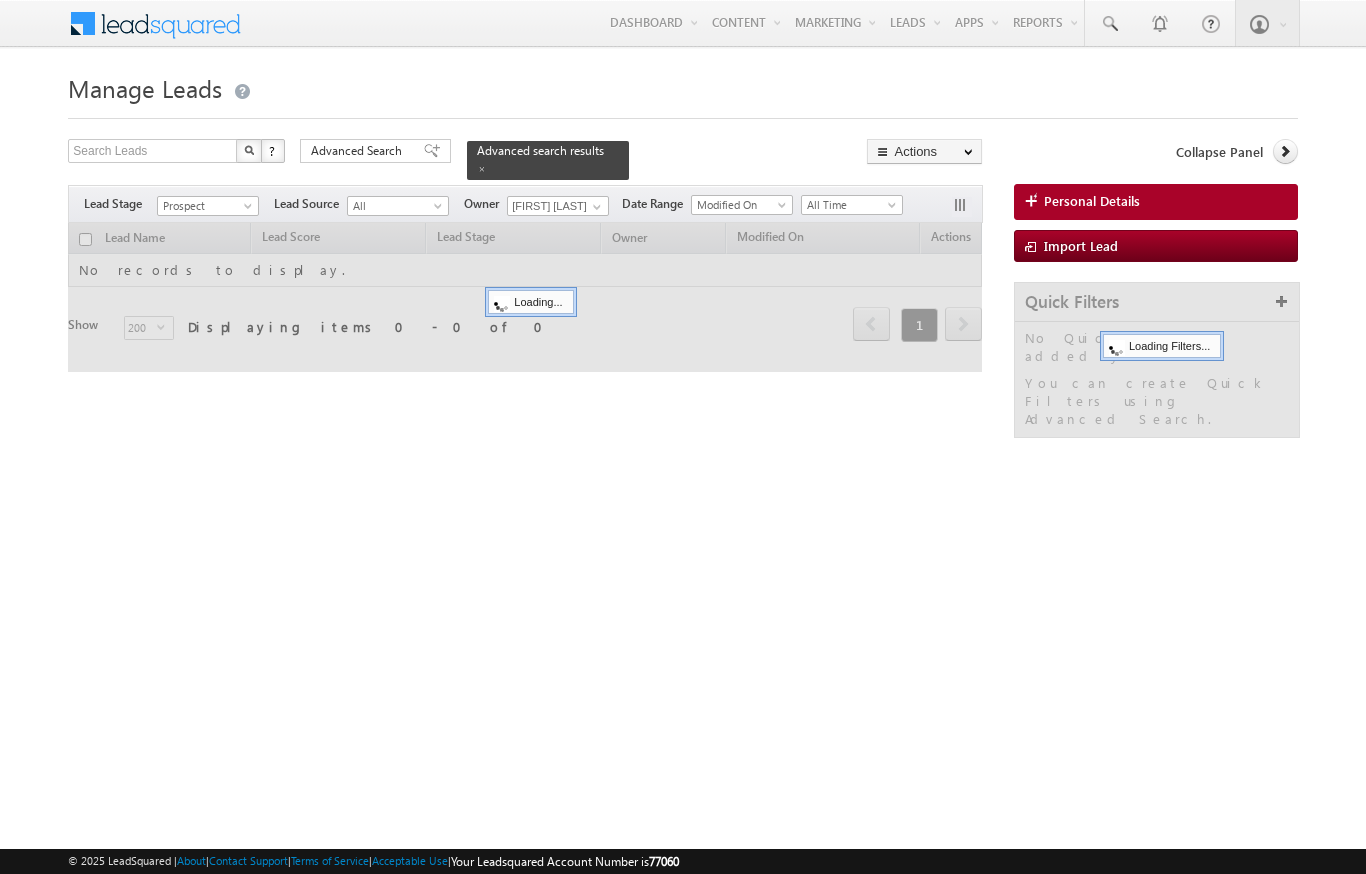 scroll, scrollTop: 0, scrollLeft: 0, axis: both 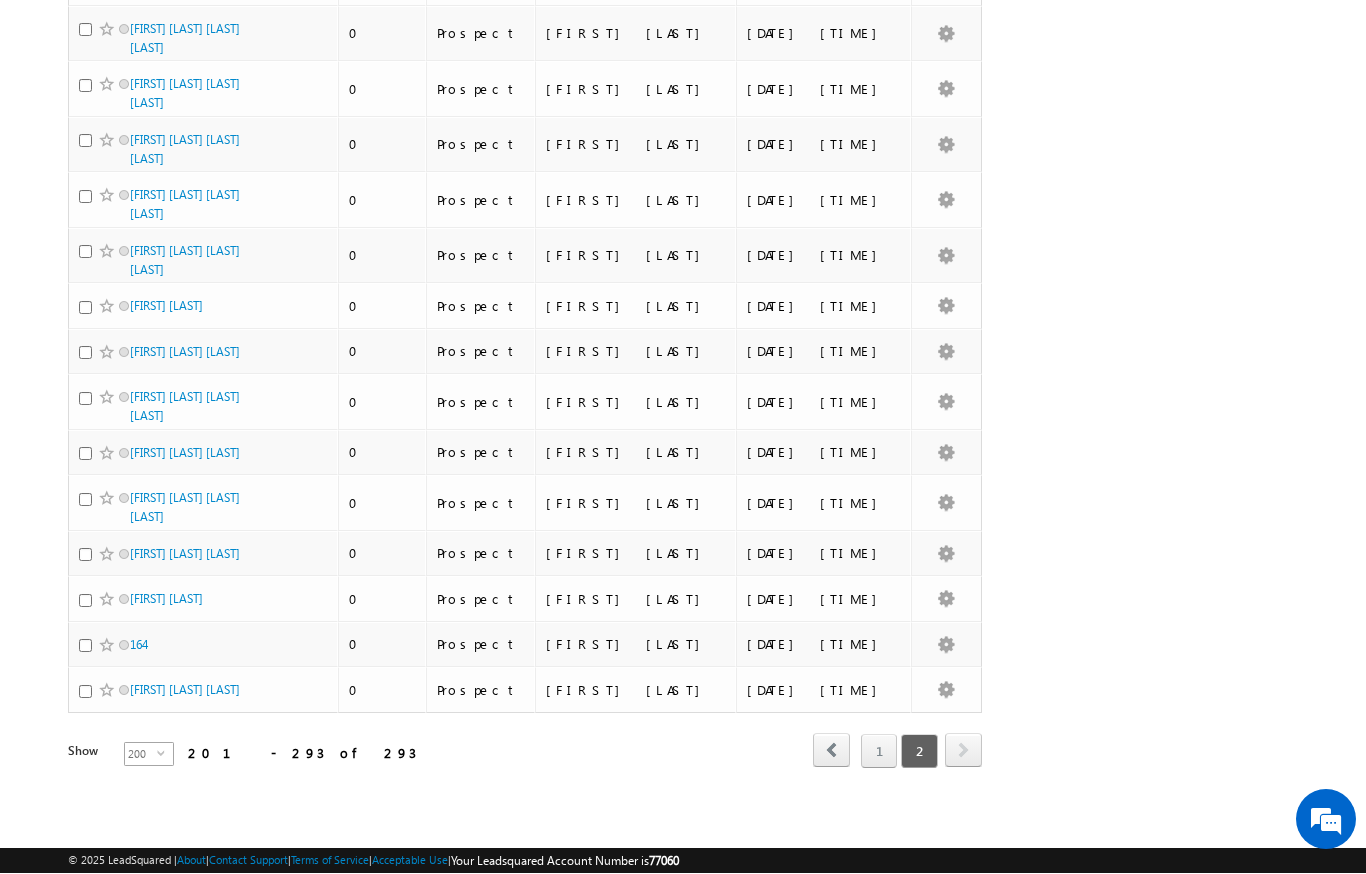 click on "select" at bounding box center (165, 753) 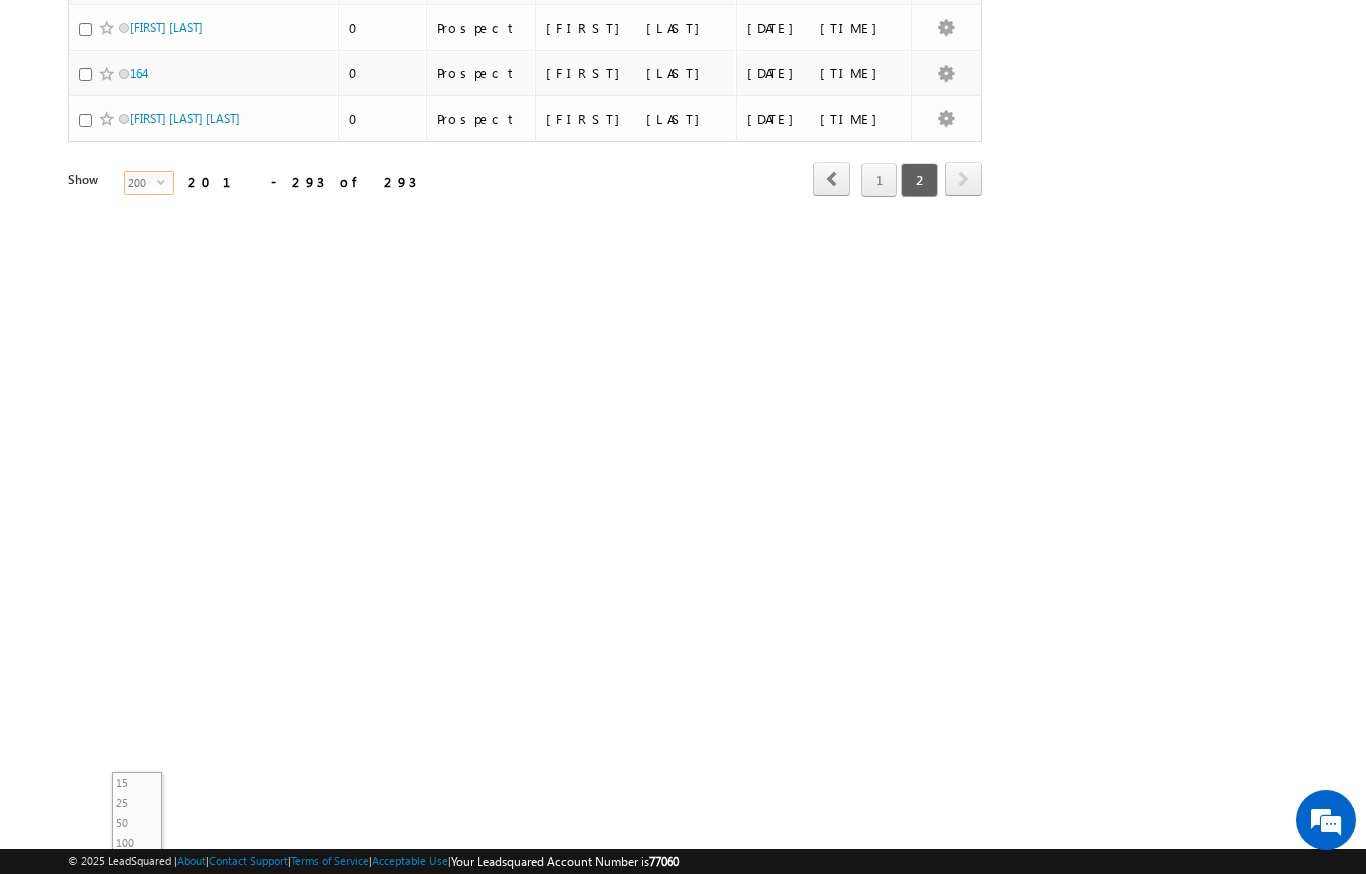 click on "Search Leads X ?   293 results found
Advanced Search
Advanced Search
Advanced search results
Actions" at bounding box center [682, -2072] 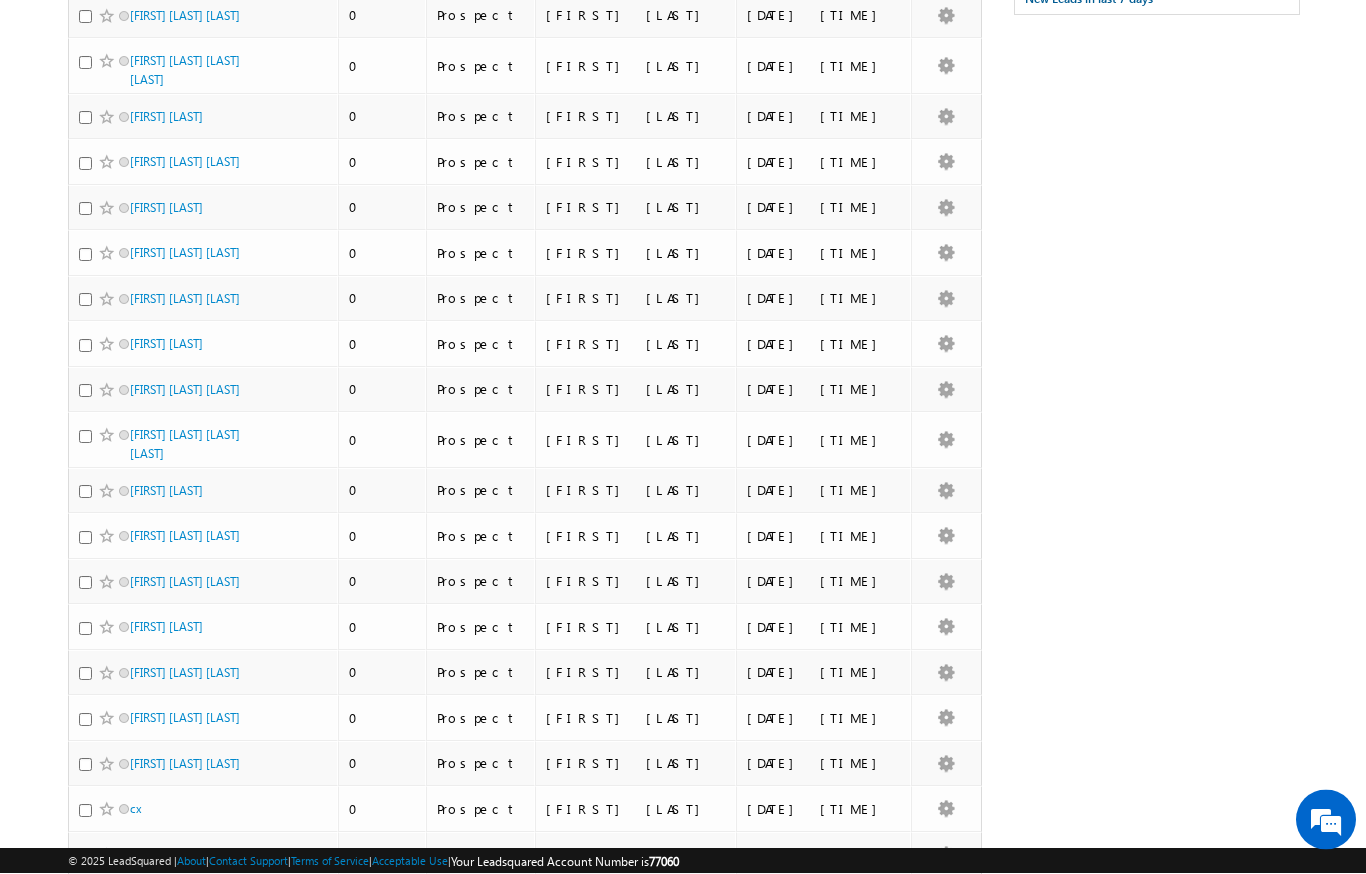 scroll, scrollTop: 0, scrollLeft: 0, axis: both 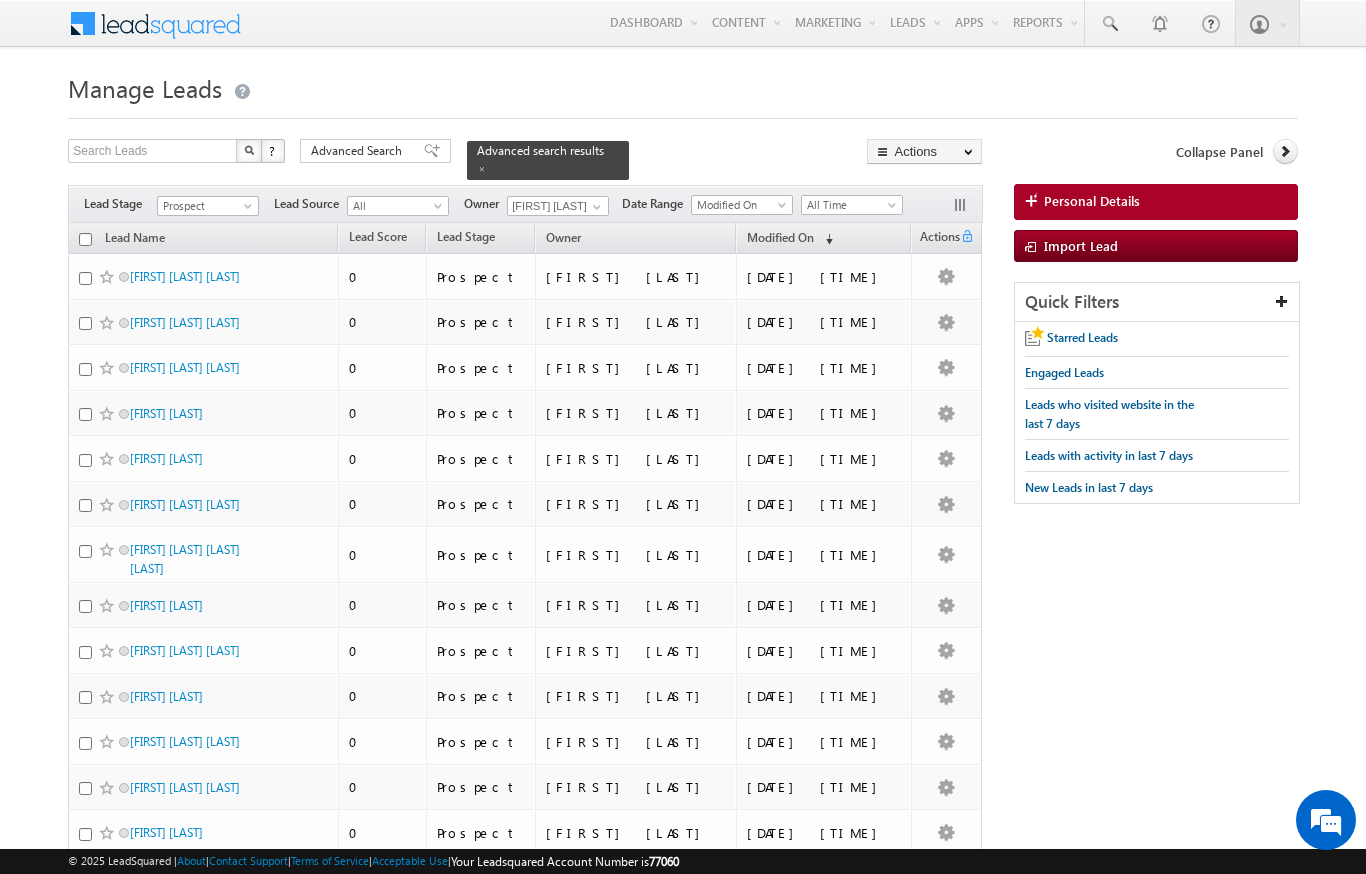click at bounding box center (250, 210) 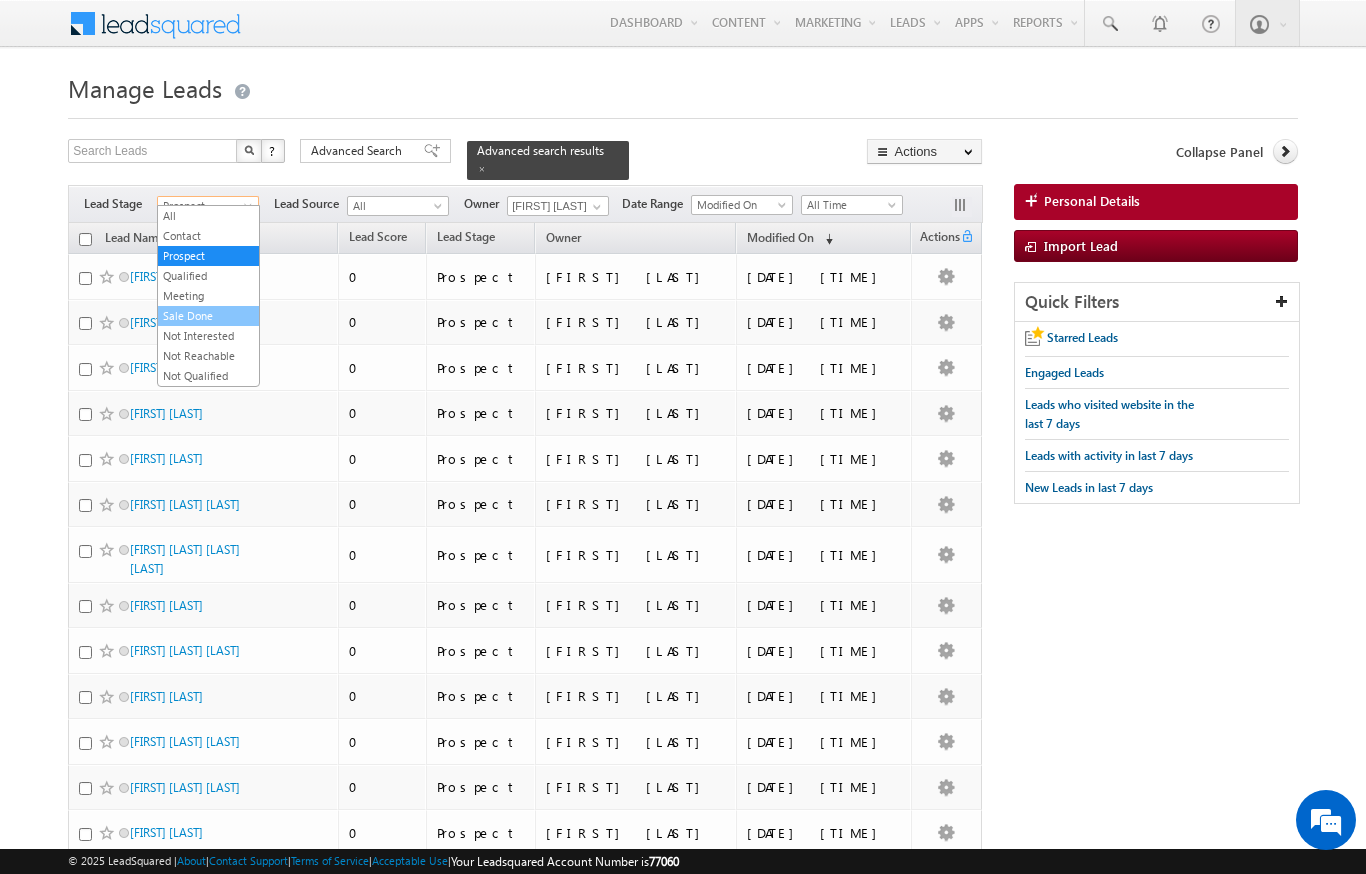 click on "Sale Done" at bounding box center (208, 316) 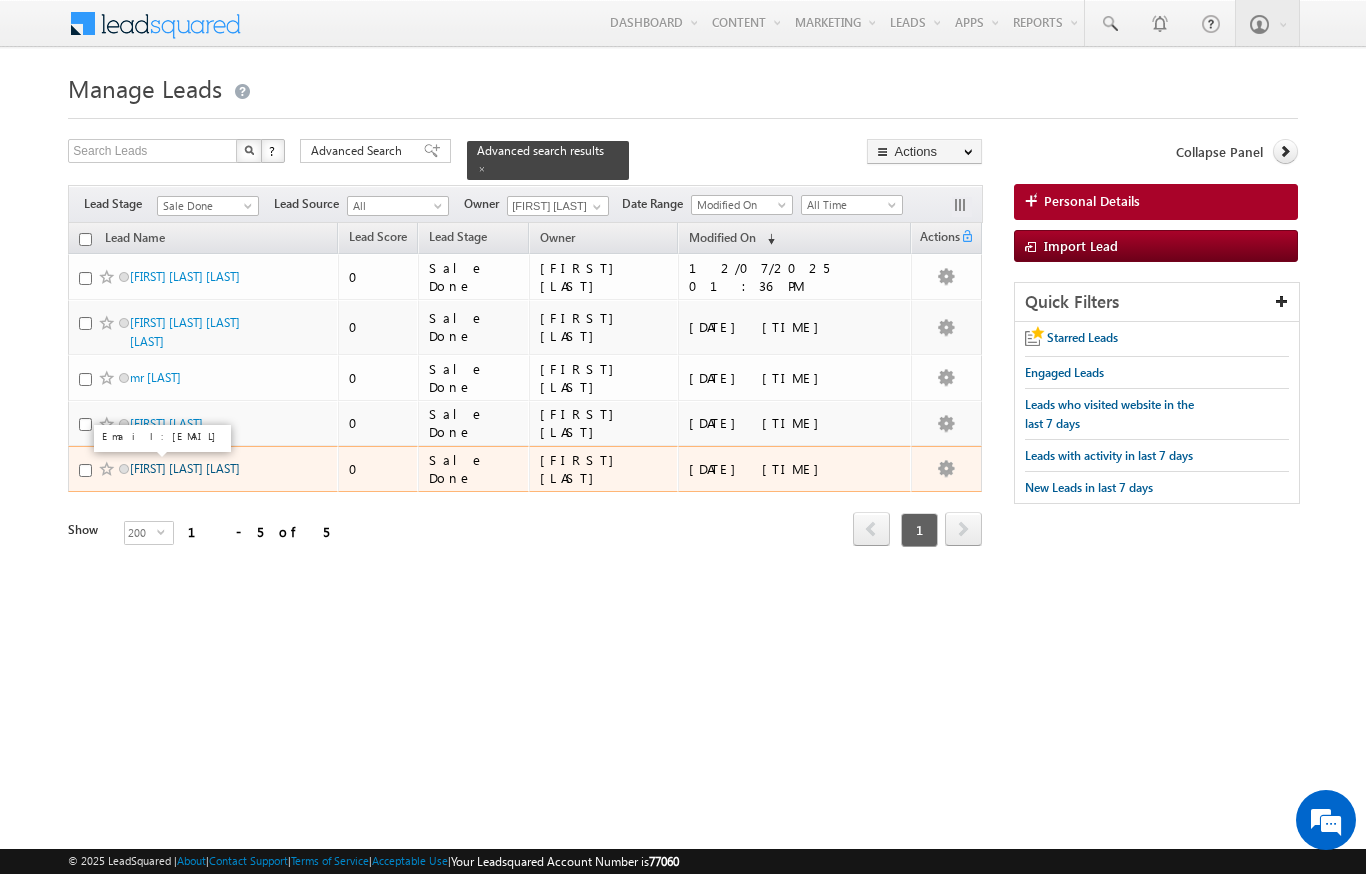 click on "[LAST] [LAST]" at bounding box center [185, 468] 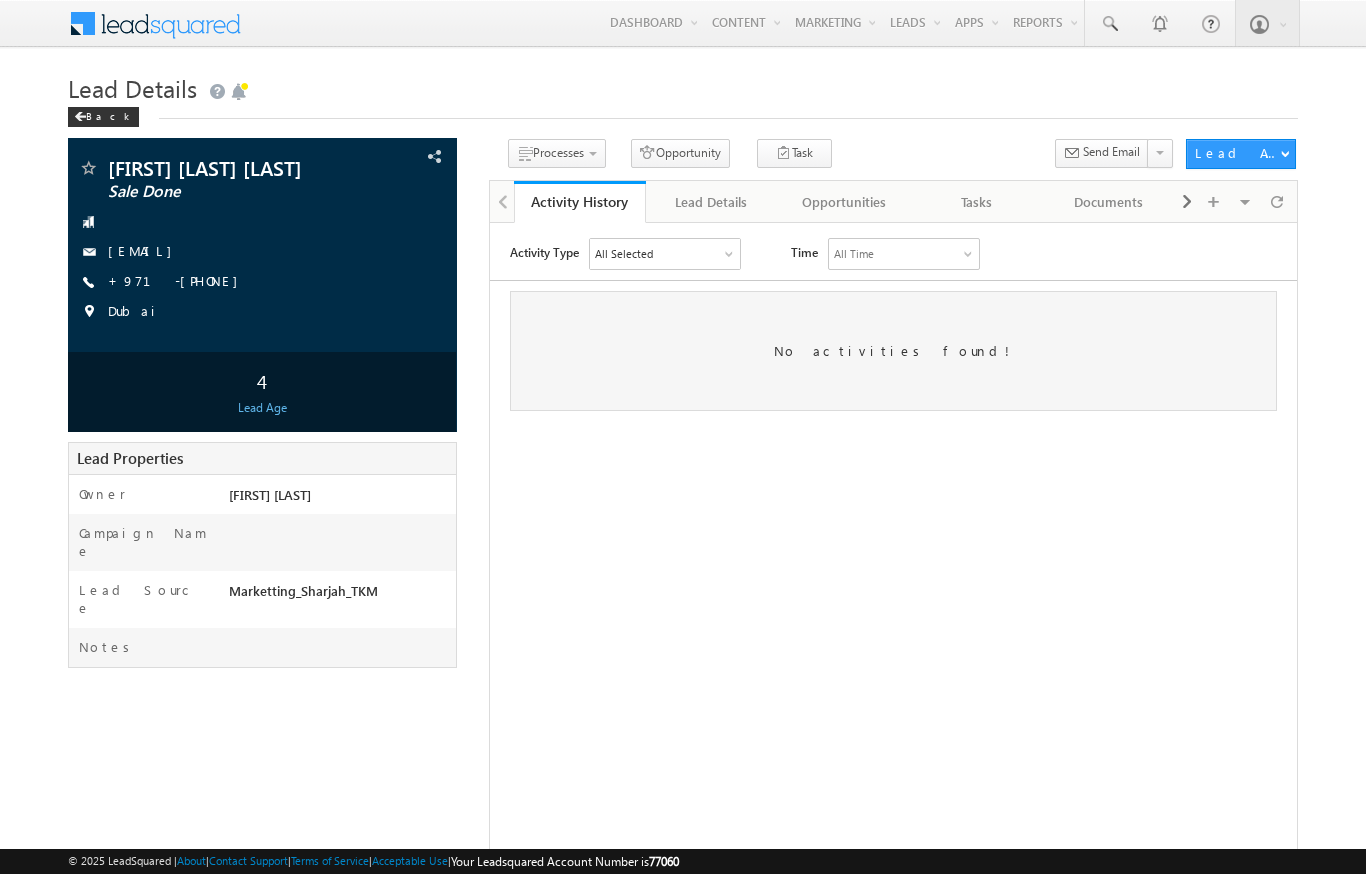 scroll, scrollTop: 0, scrollLeft: 0, axis: both 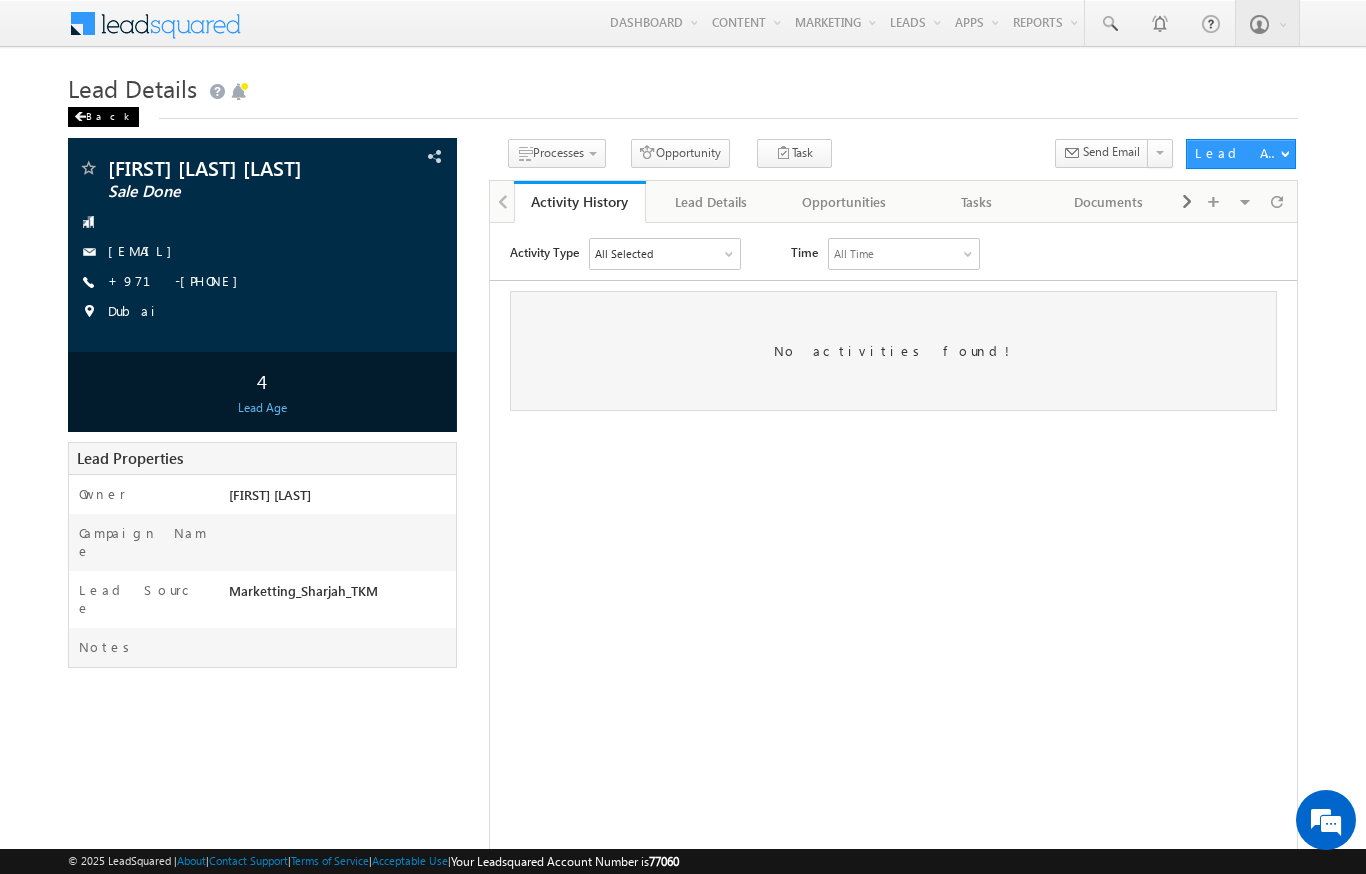 click on "Back" at bounding box center [103, 117] 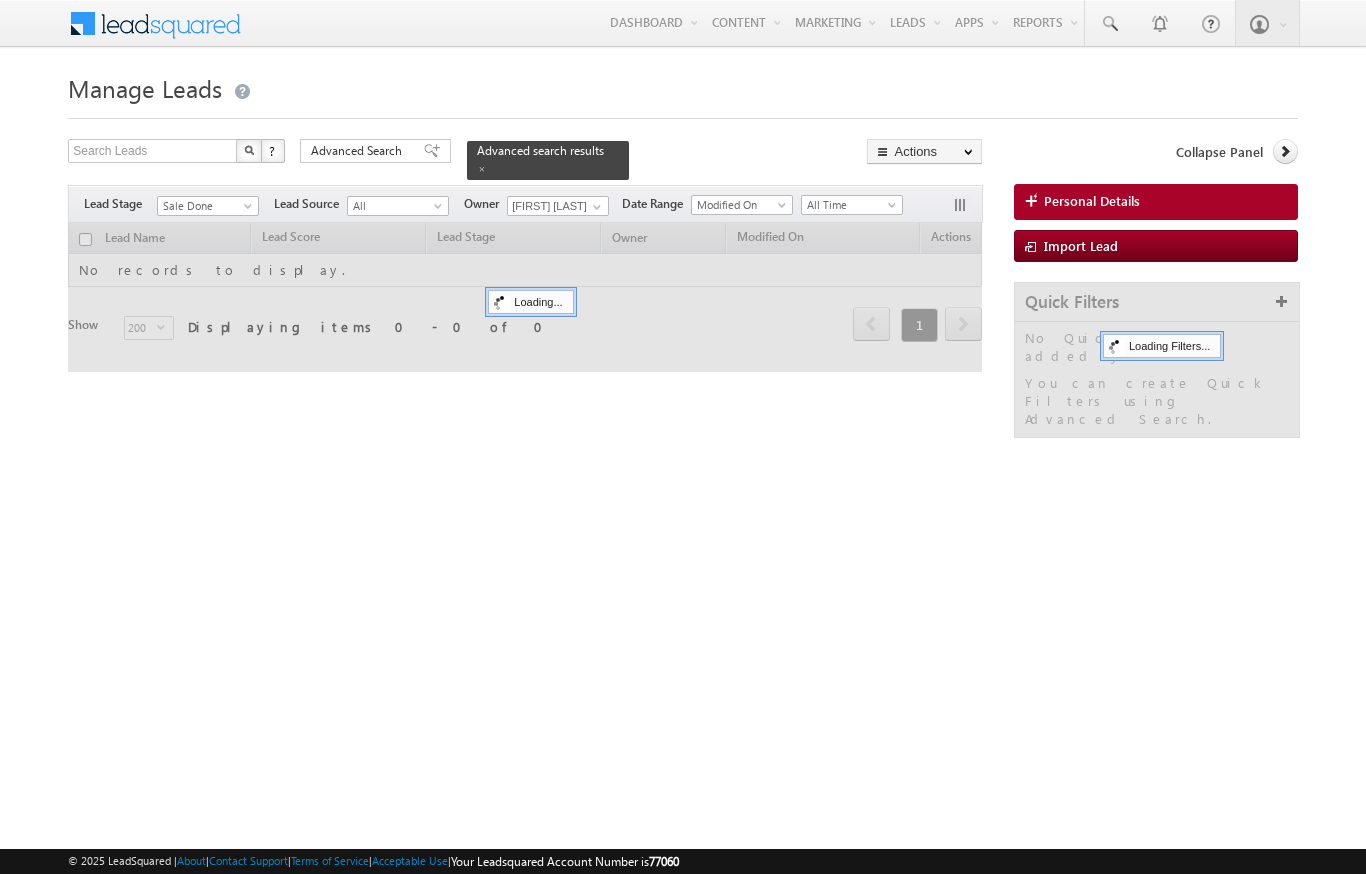 scroll, scrollTop: 0, scrollLeft: 0, axis: both 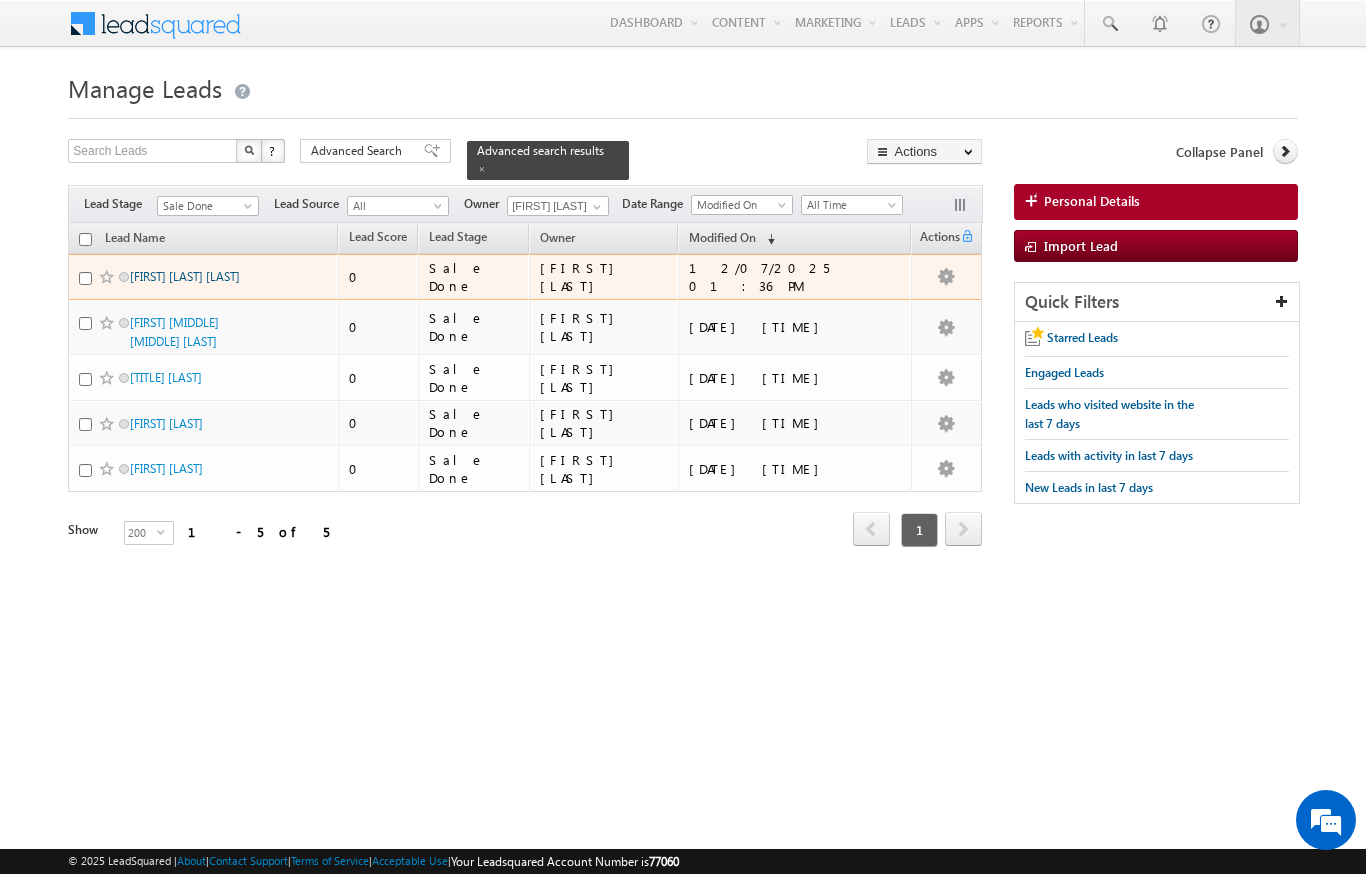 click on "[FIRST] [LAST] [LAST]" at bounding box center [185, 276] 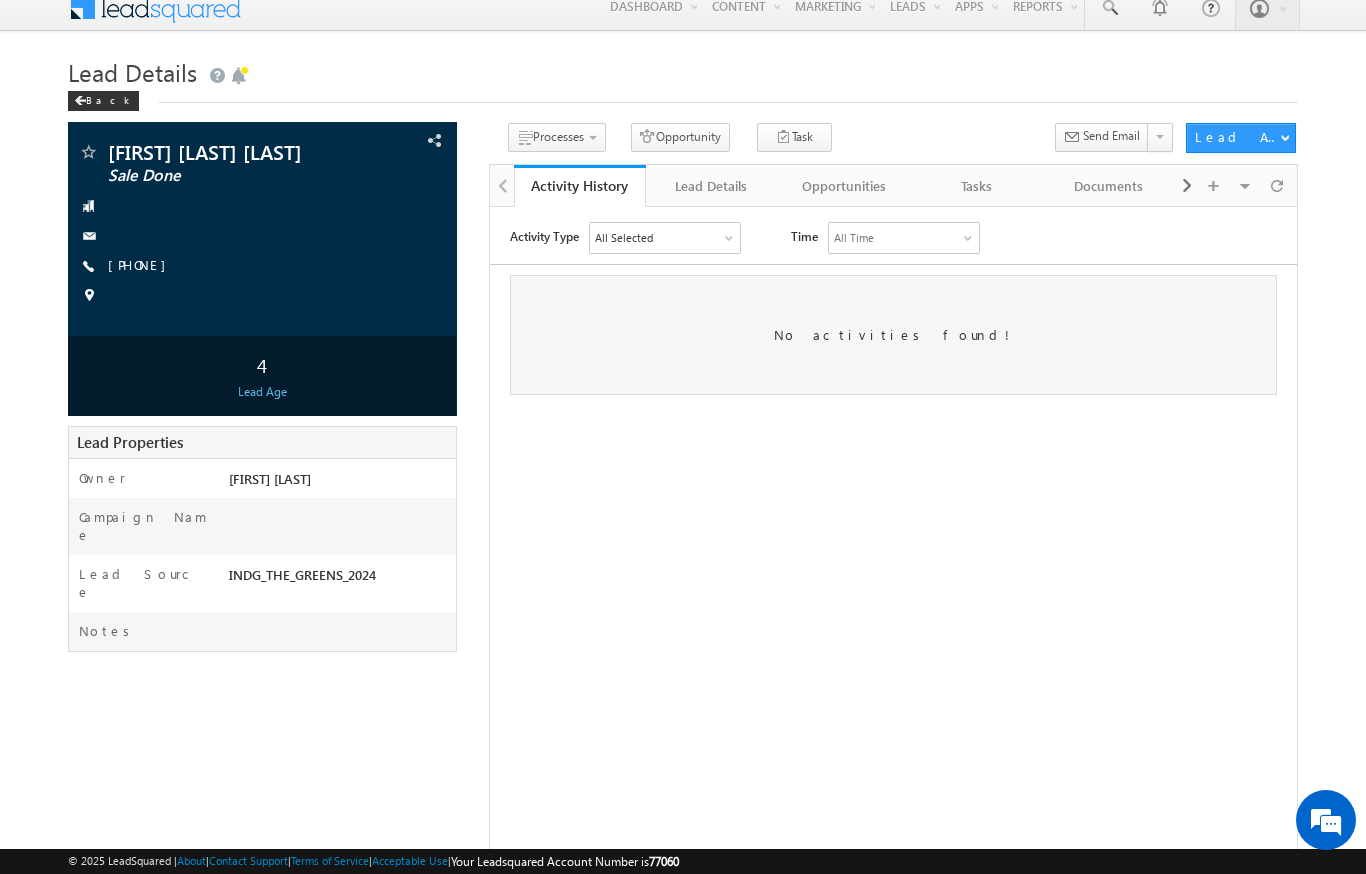 scroll, scrollTop: 0, scrollLeft: 0, axis: both 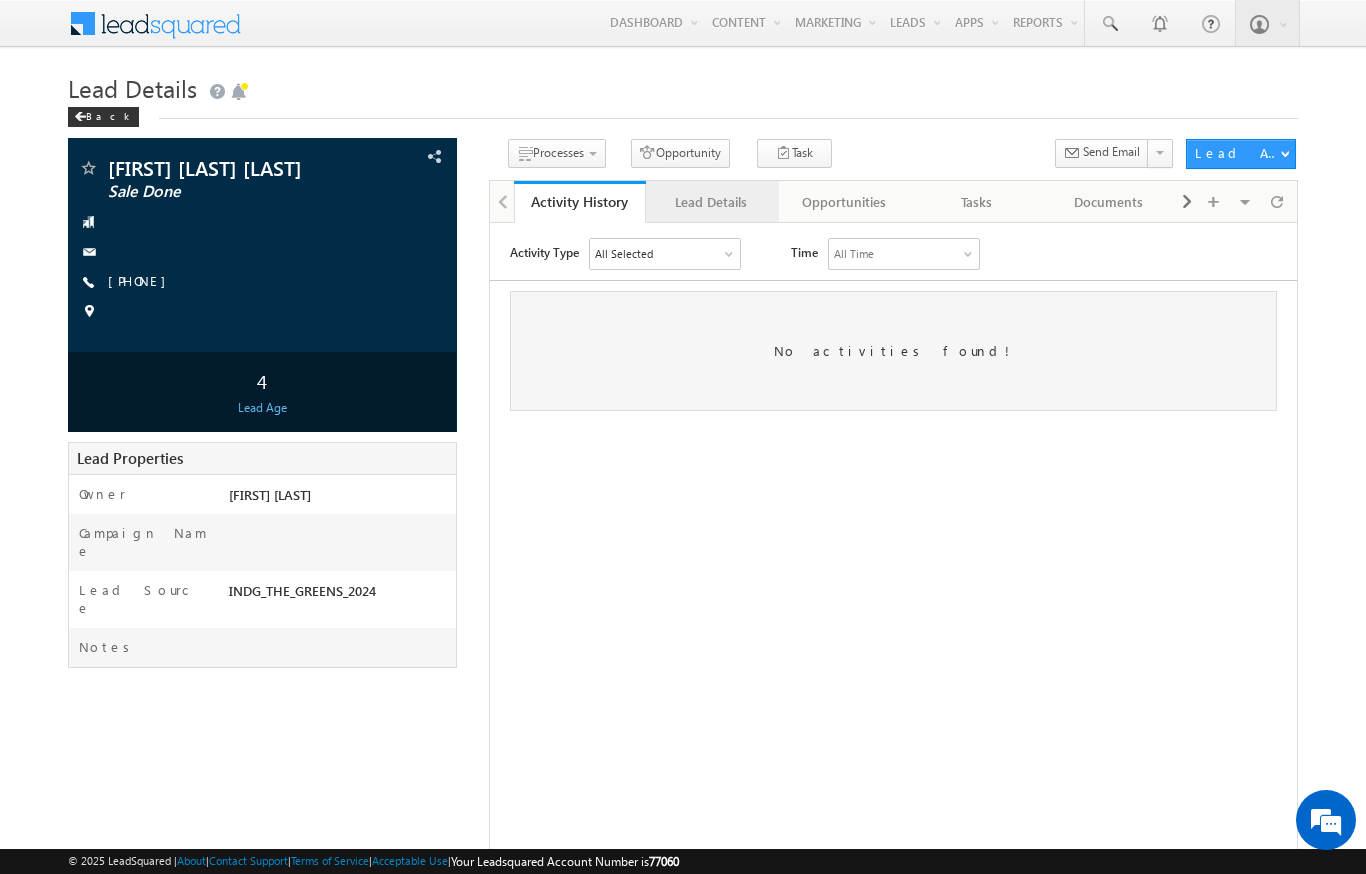 click on "Lead Details" at bounding box center (711, 202) 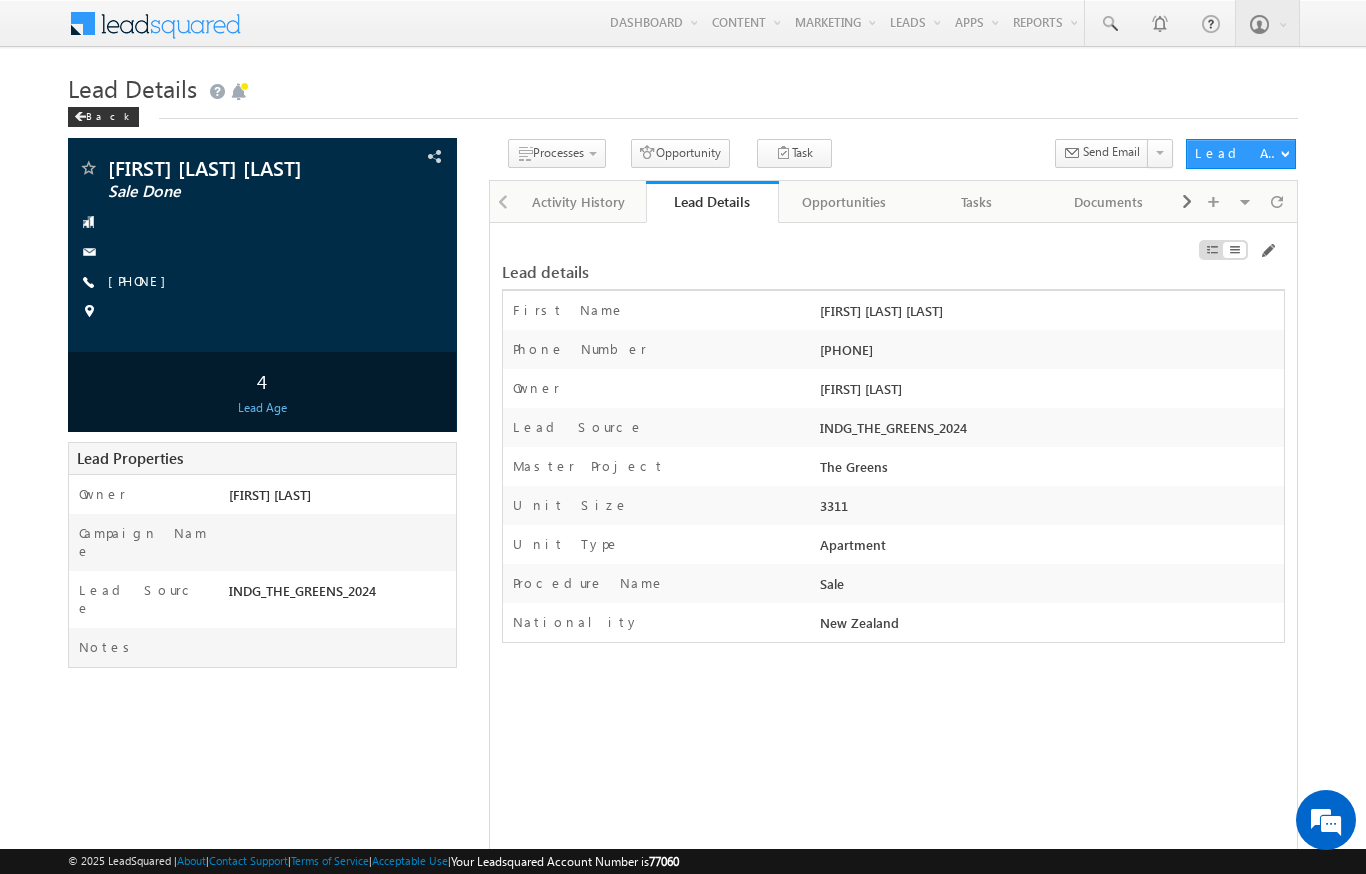 scroll, scrollTop: 0, scrollLeft: 0, axis: both 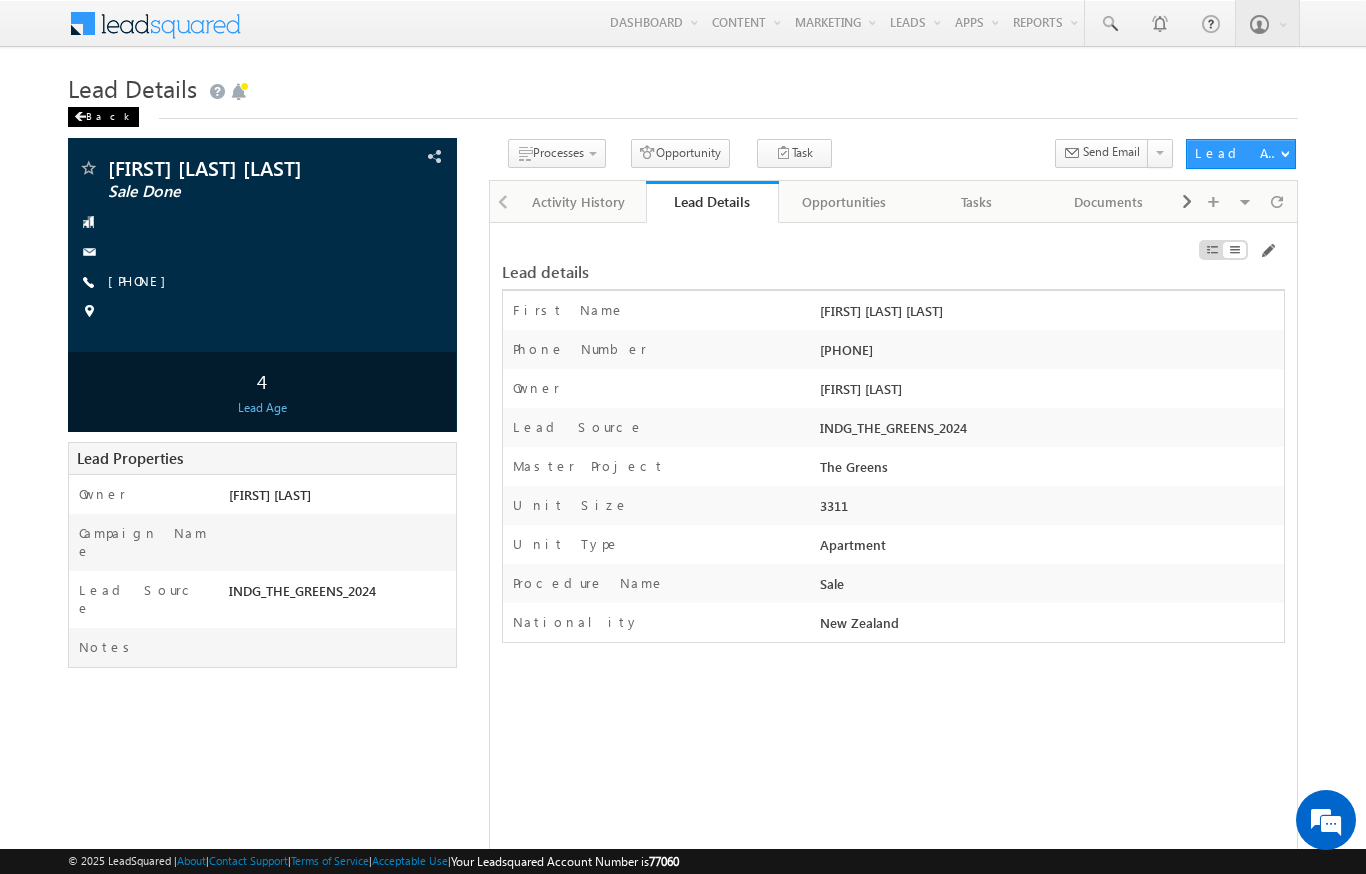 click on "Back" at bounding box center (103, 117) 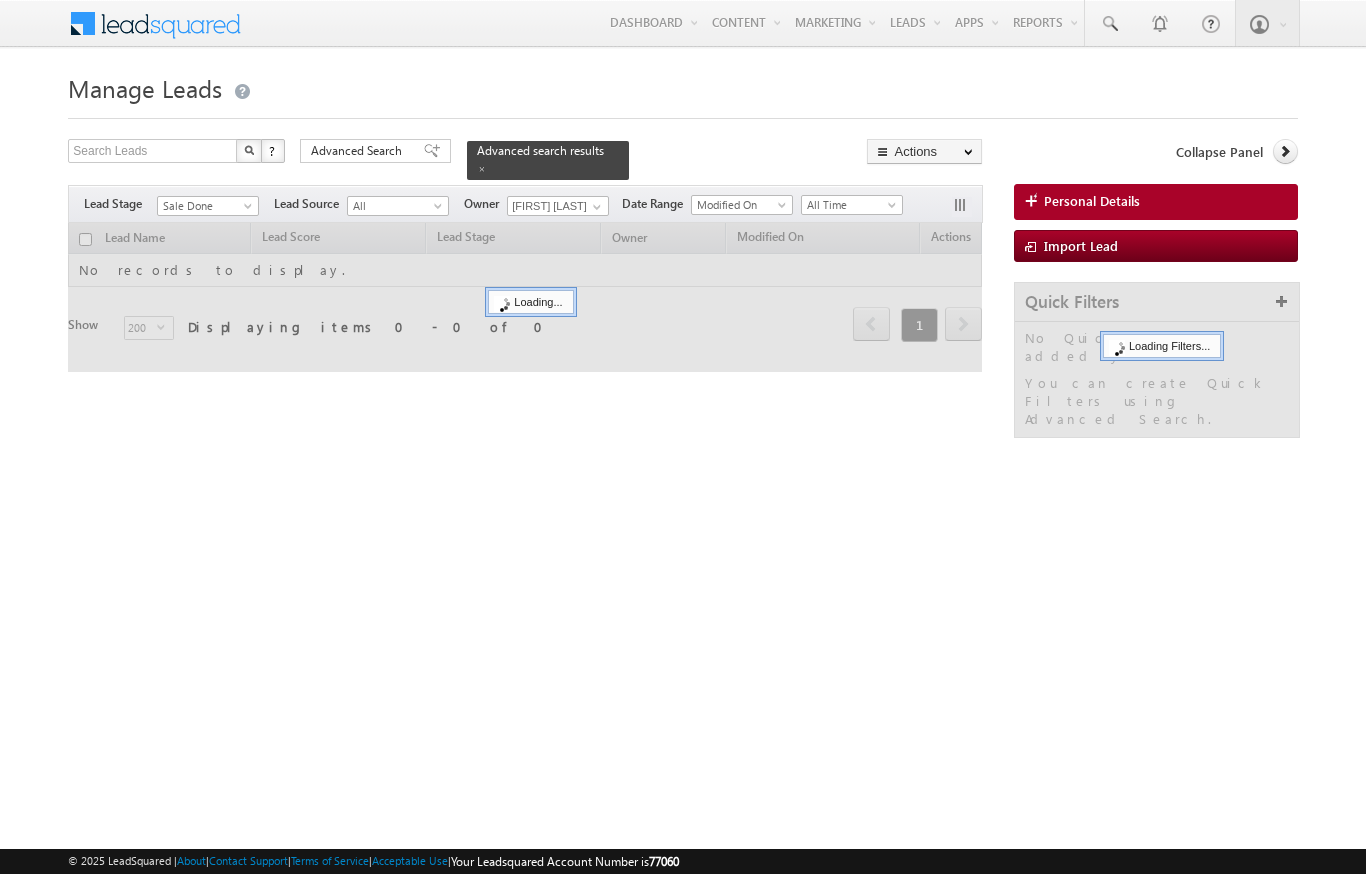 scroll, scrollTop: 0, scrollLeft: 0, axis: both 